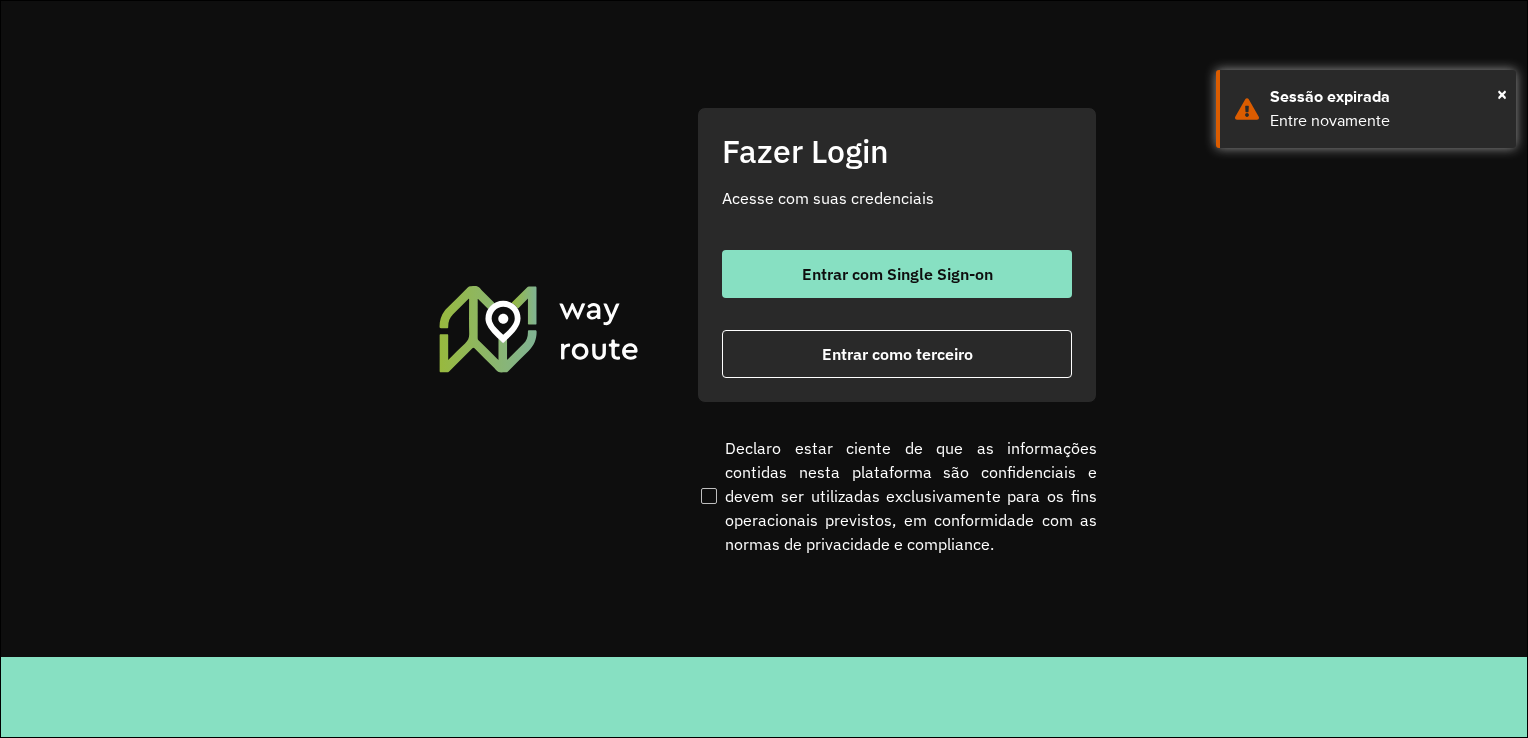 scroll, scrollTop: 0, scrollLeft: 0, axis: both 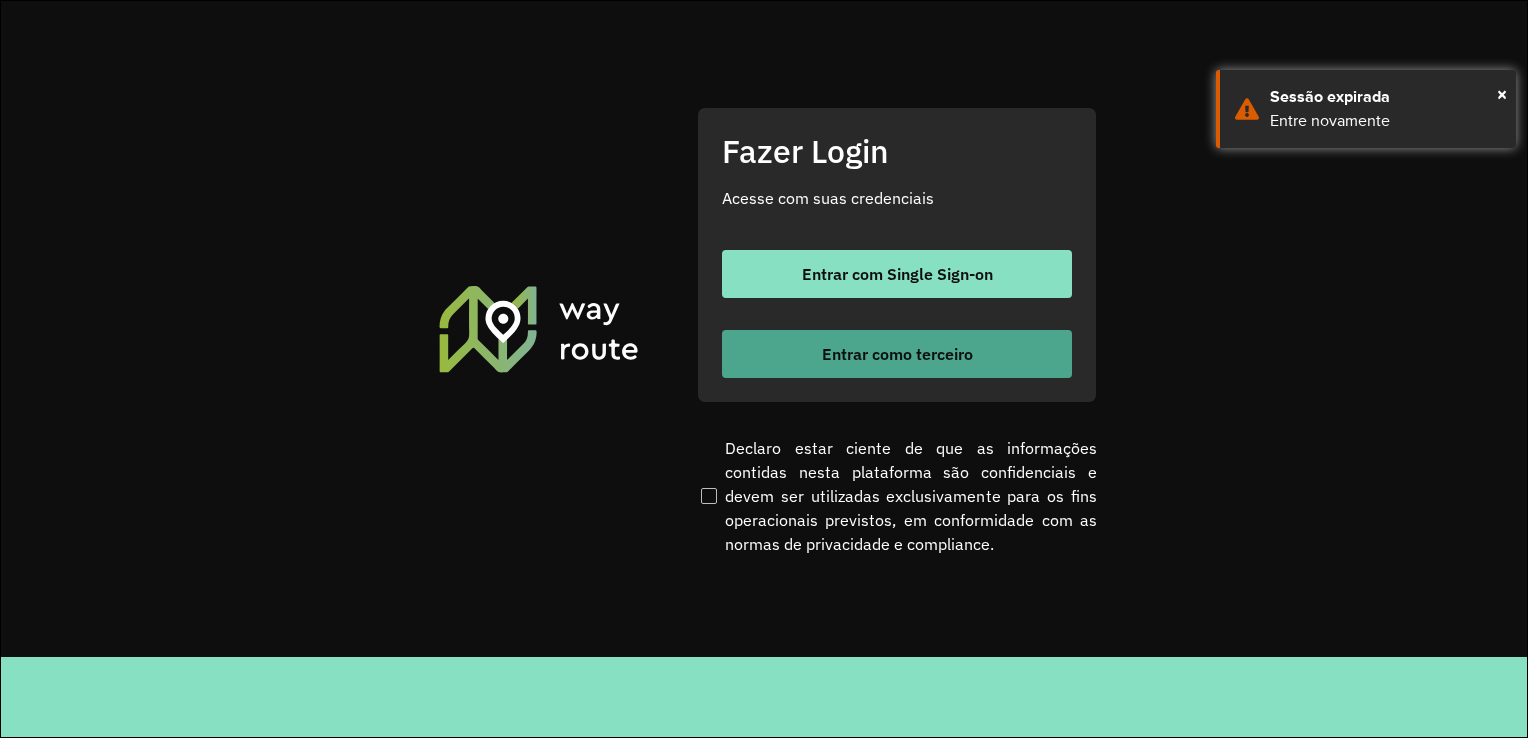 click on "Entrar como terceiro" at bounding box center (897, 354) 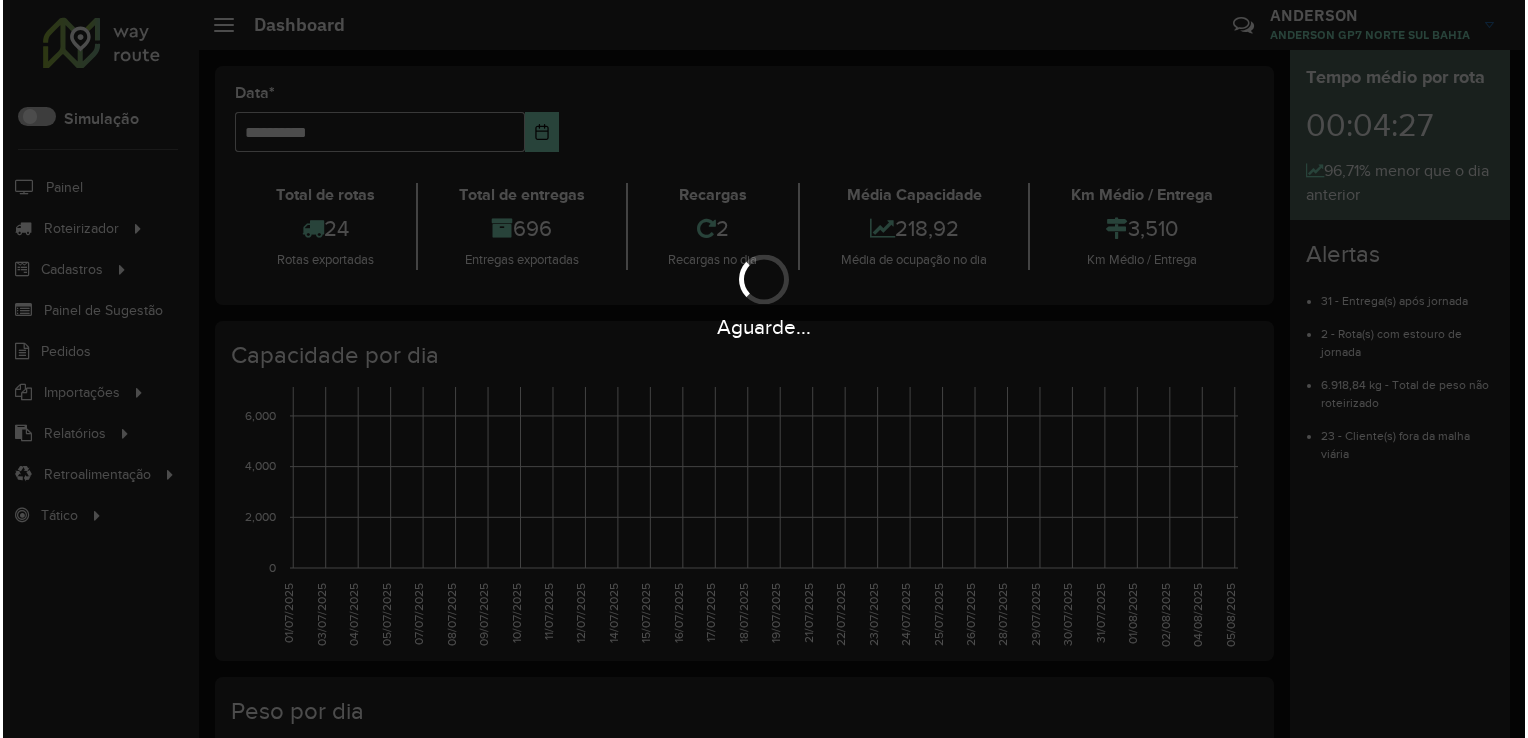 scroll, scrollTop: 0, scrollLeft: 0, axis: both 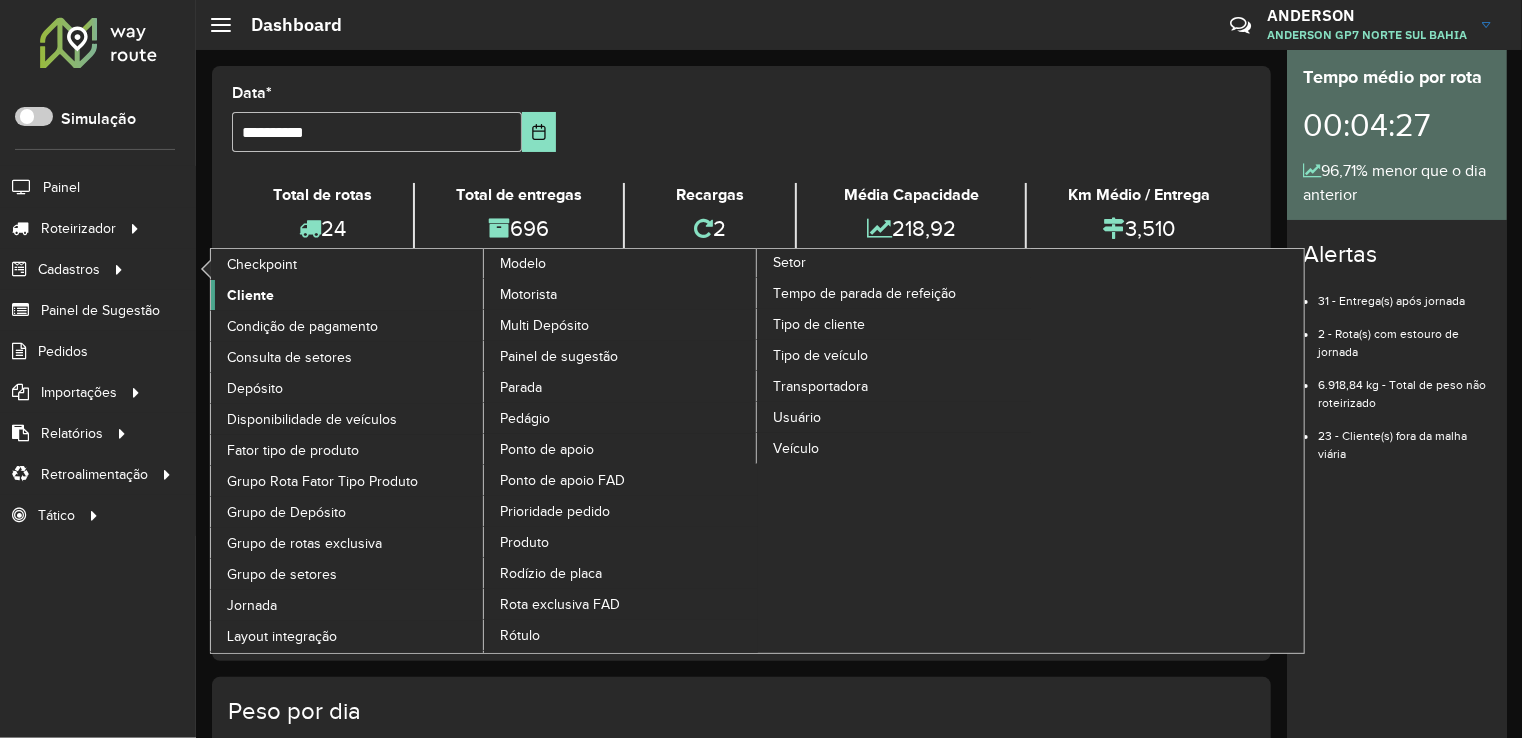 click on "Cliente" 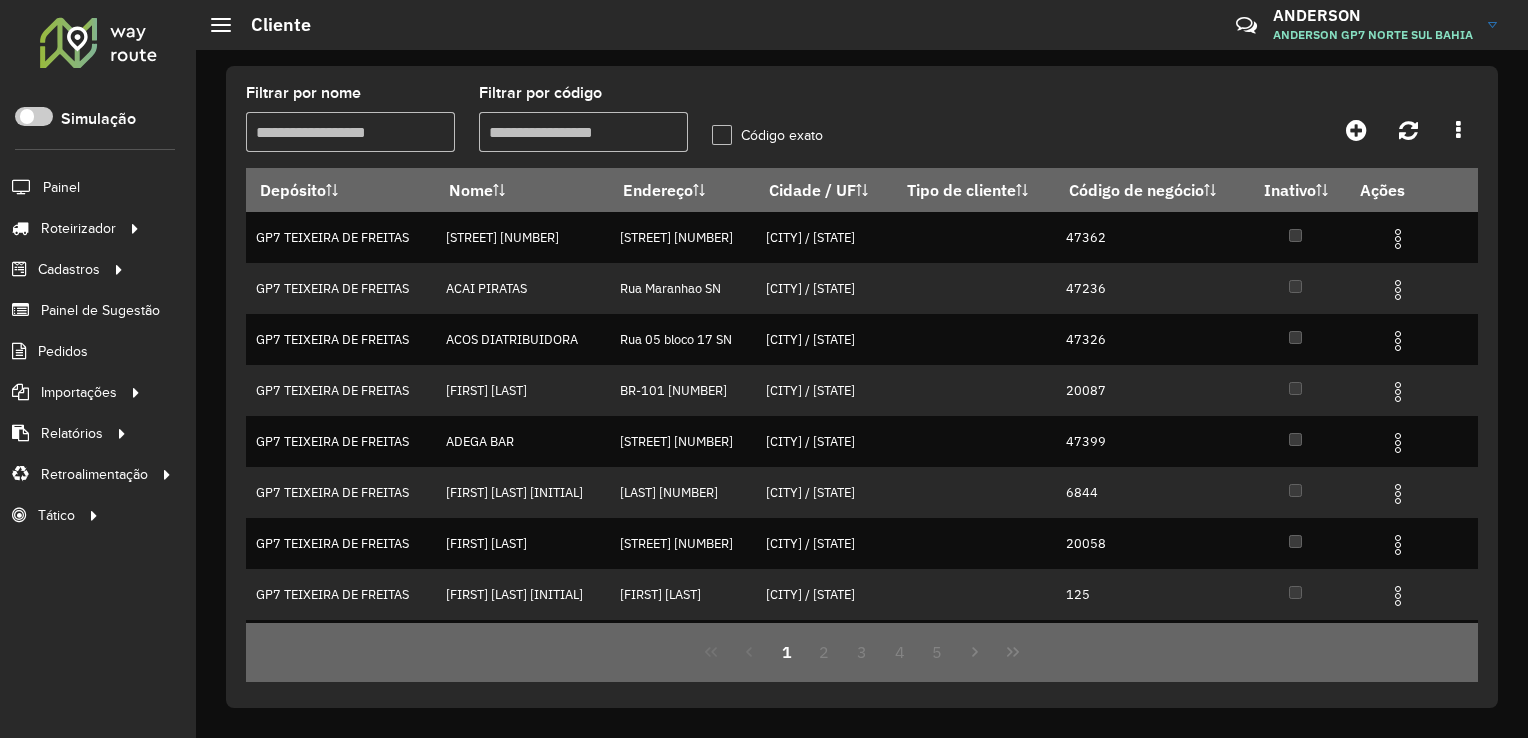 click on "Filtrar por código" at bounding box center (583, 132) 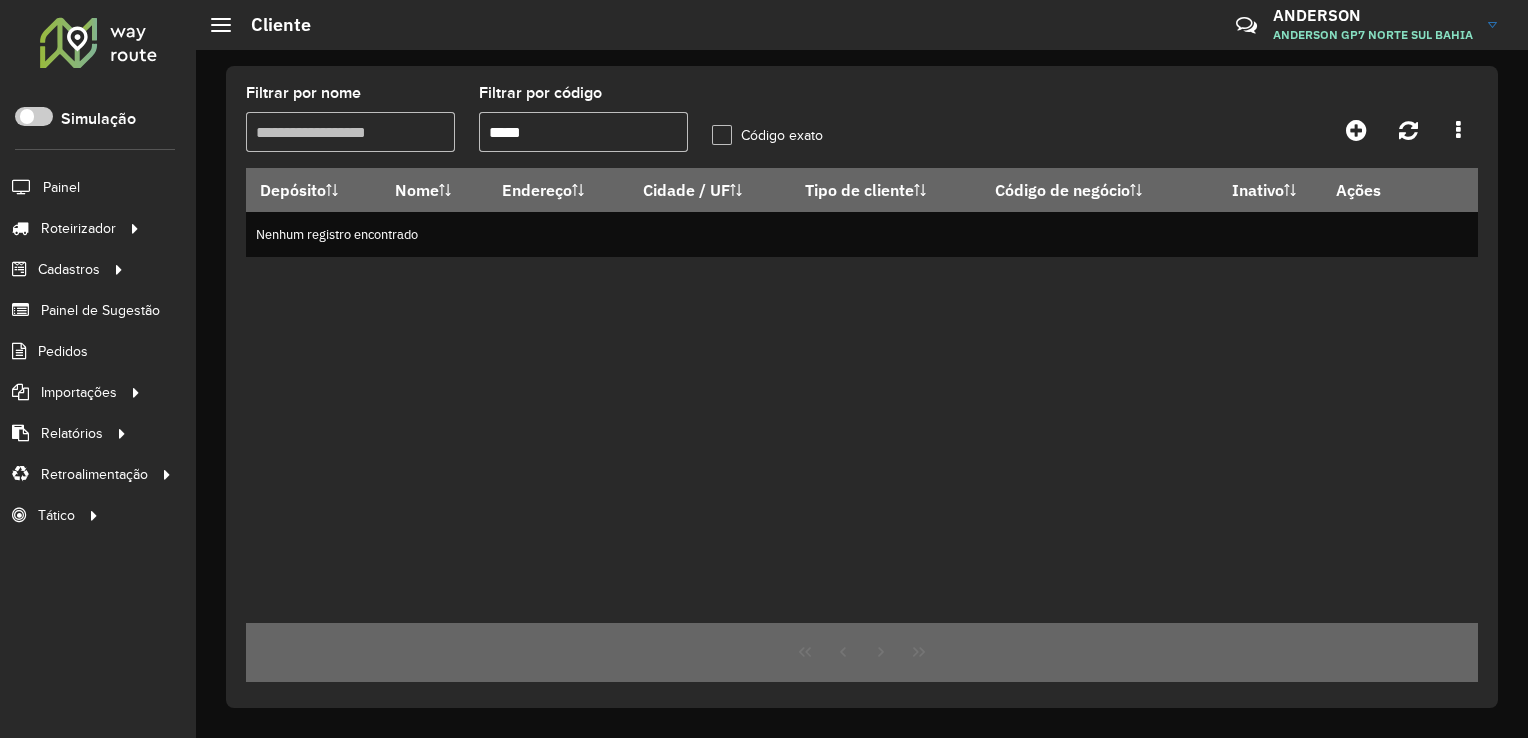 type on "*****" 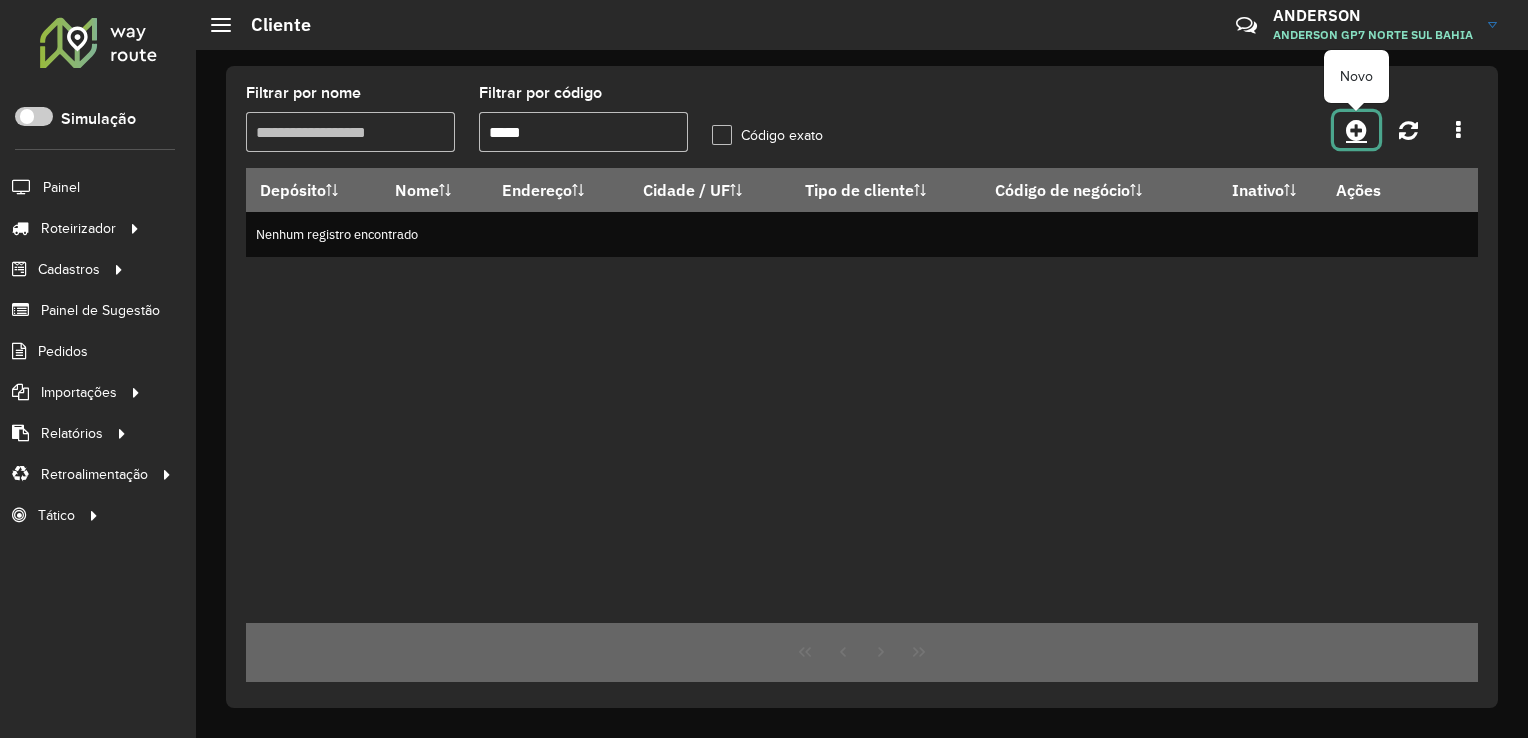 click 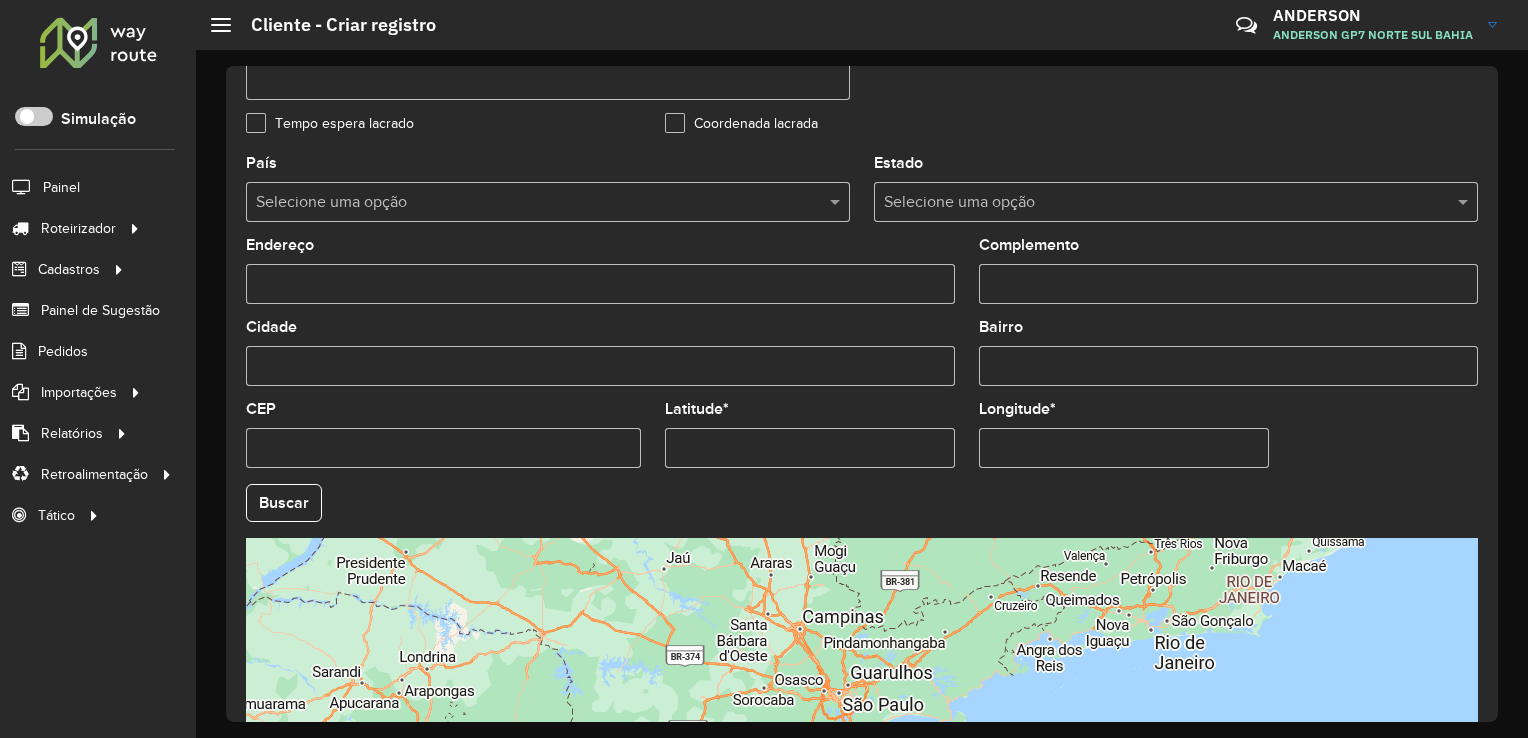 scroll, scrollTop: 741, scrollLeft: 0, axis: vertical 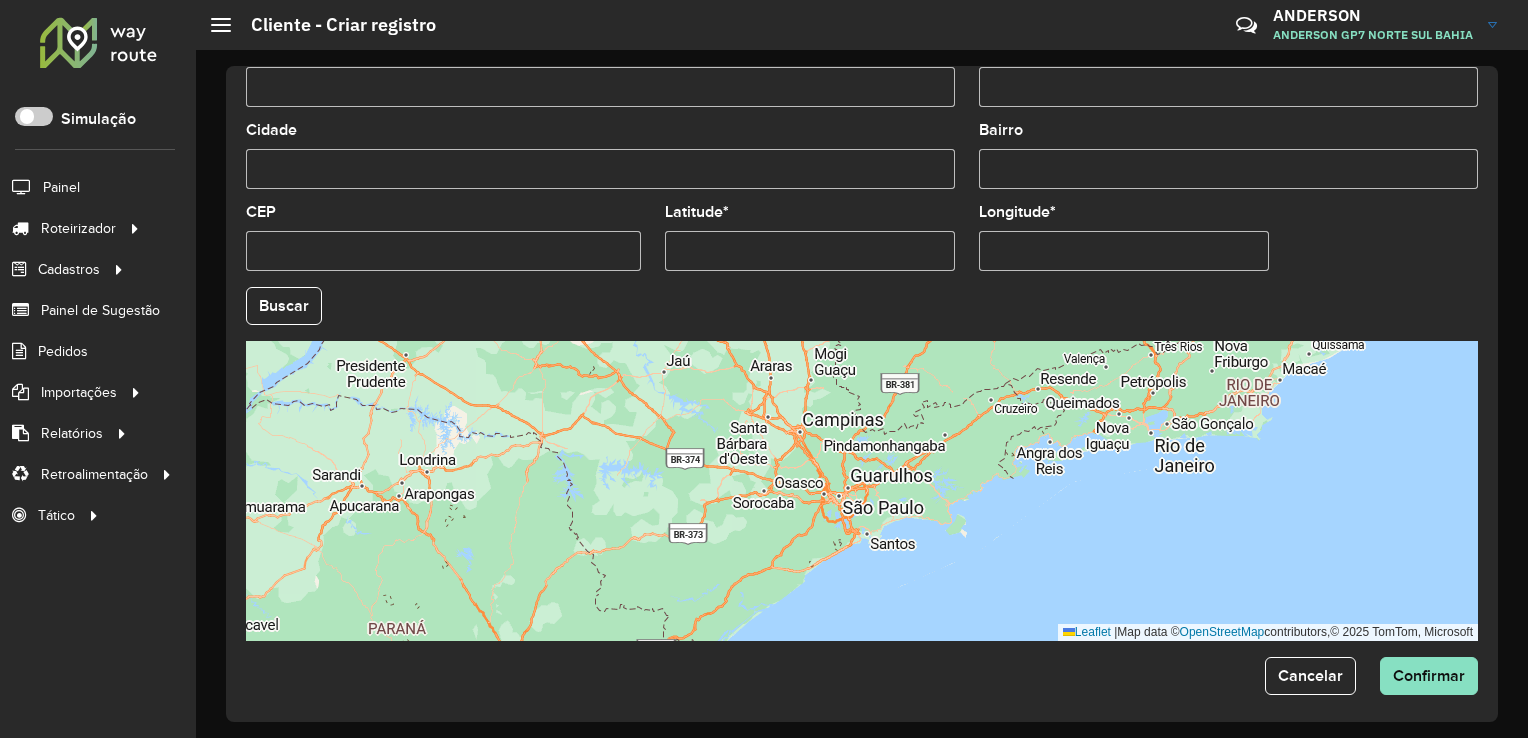 click on "Latitude  *" at bounding box center [810, 251] 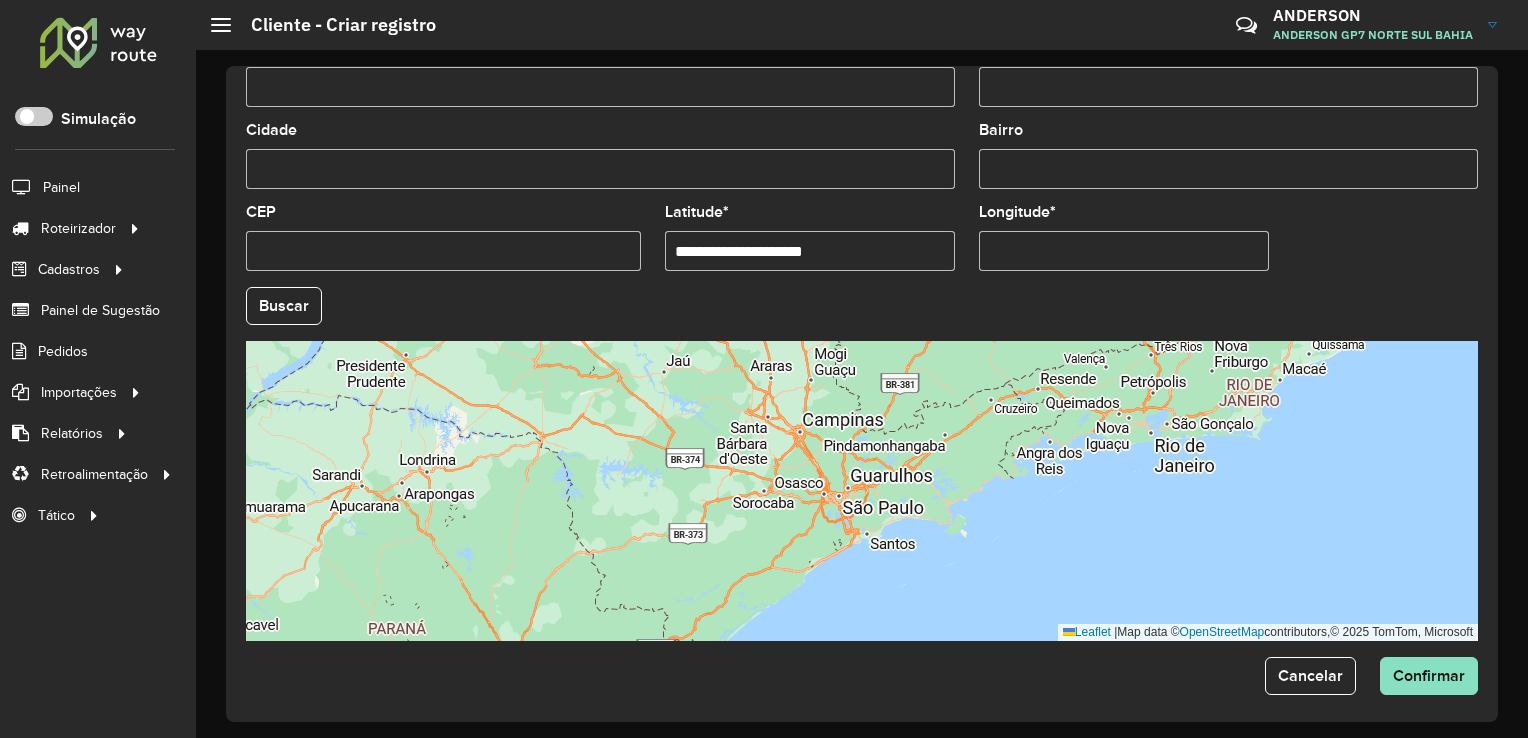 drag, startPoint x: 845, startPoint y: 243, endPoint x: 752, endPoint y: 245, distance: 93.0215 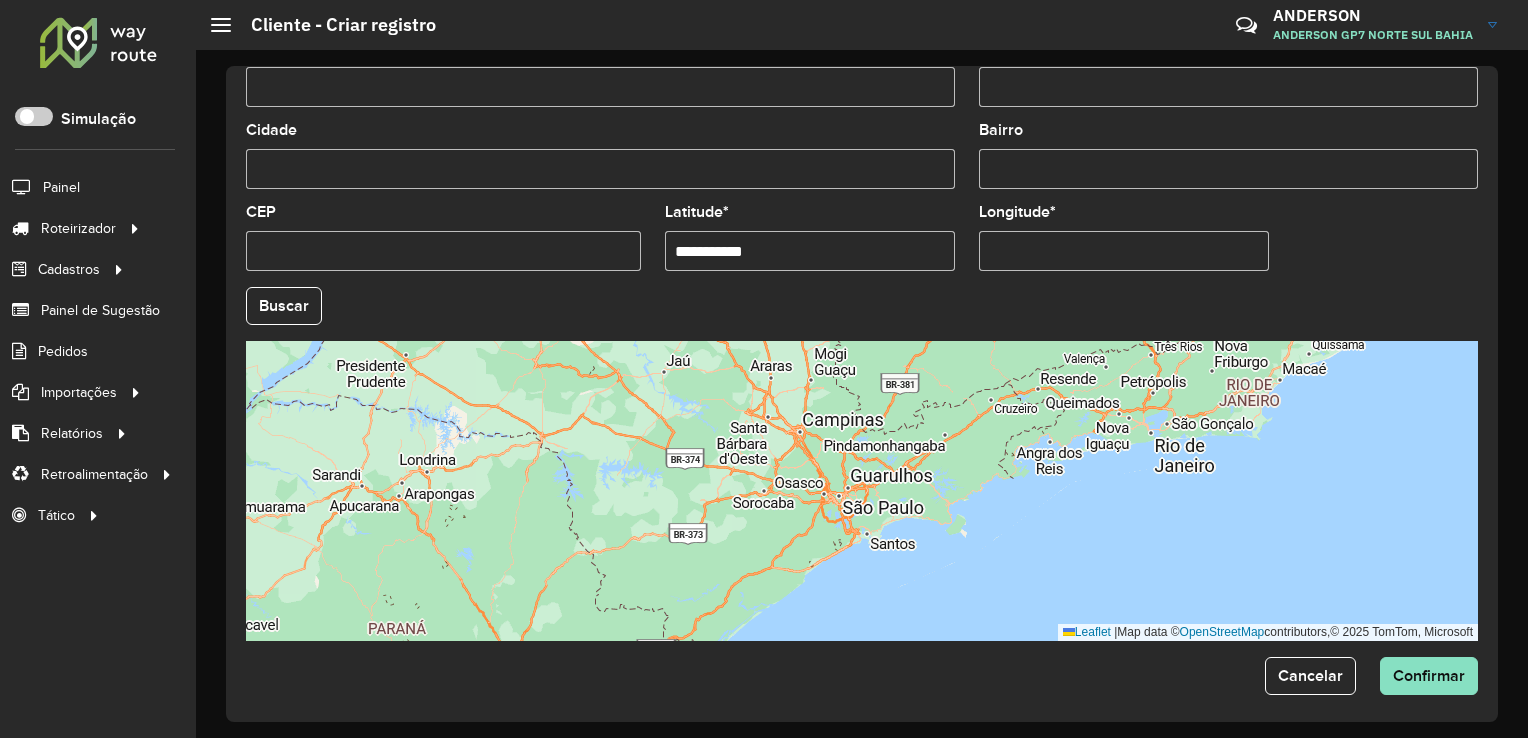 type on "**********" 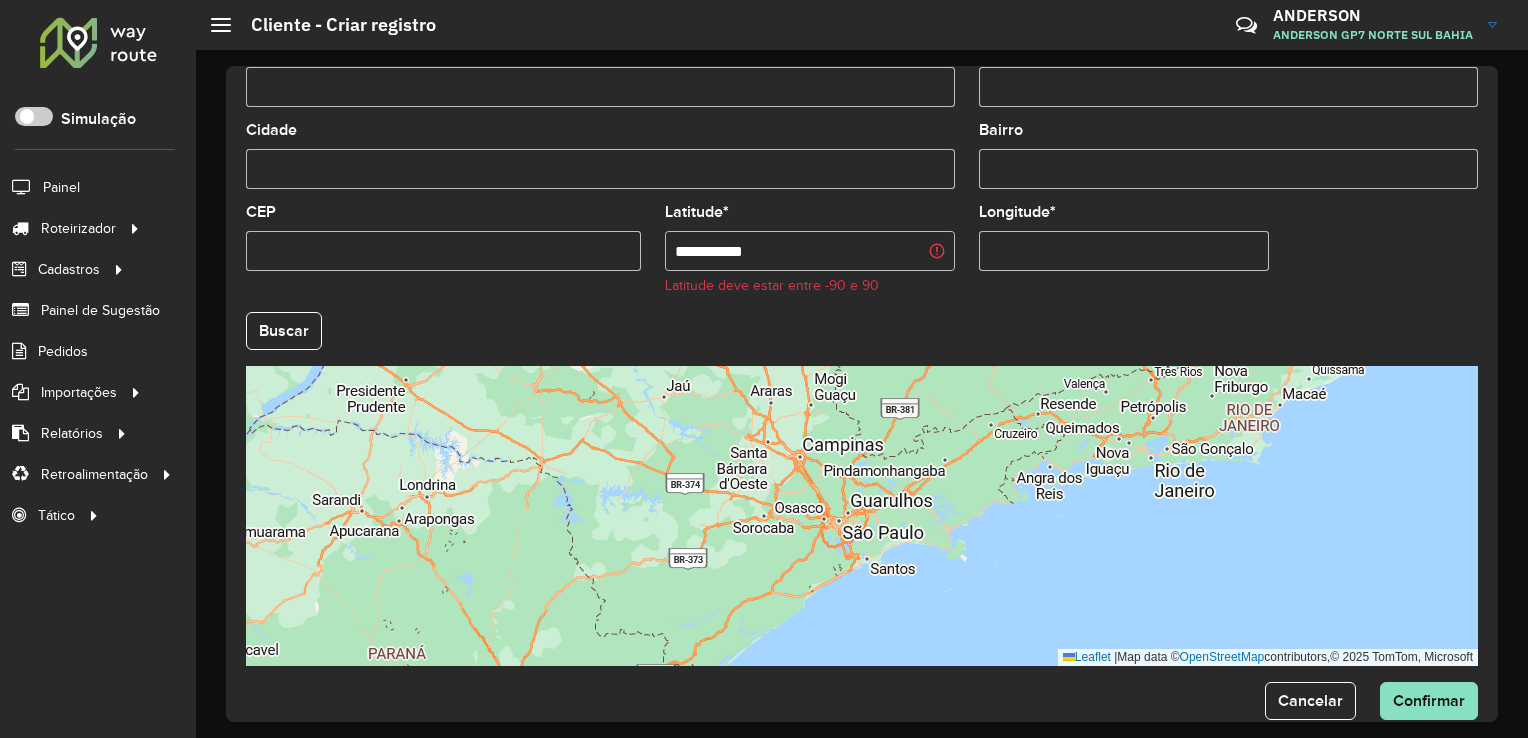 click on "Longitude  *" at bounding box center (1124, 251) 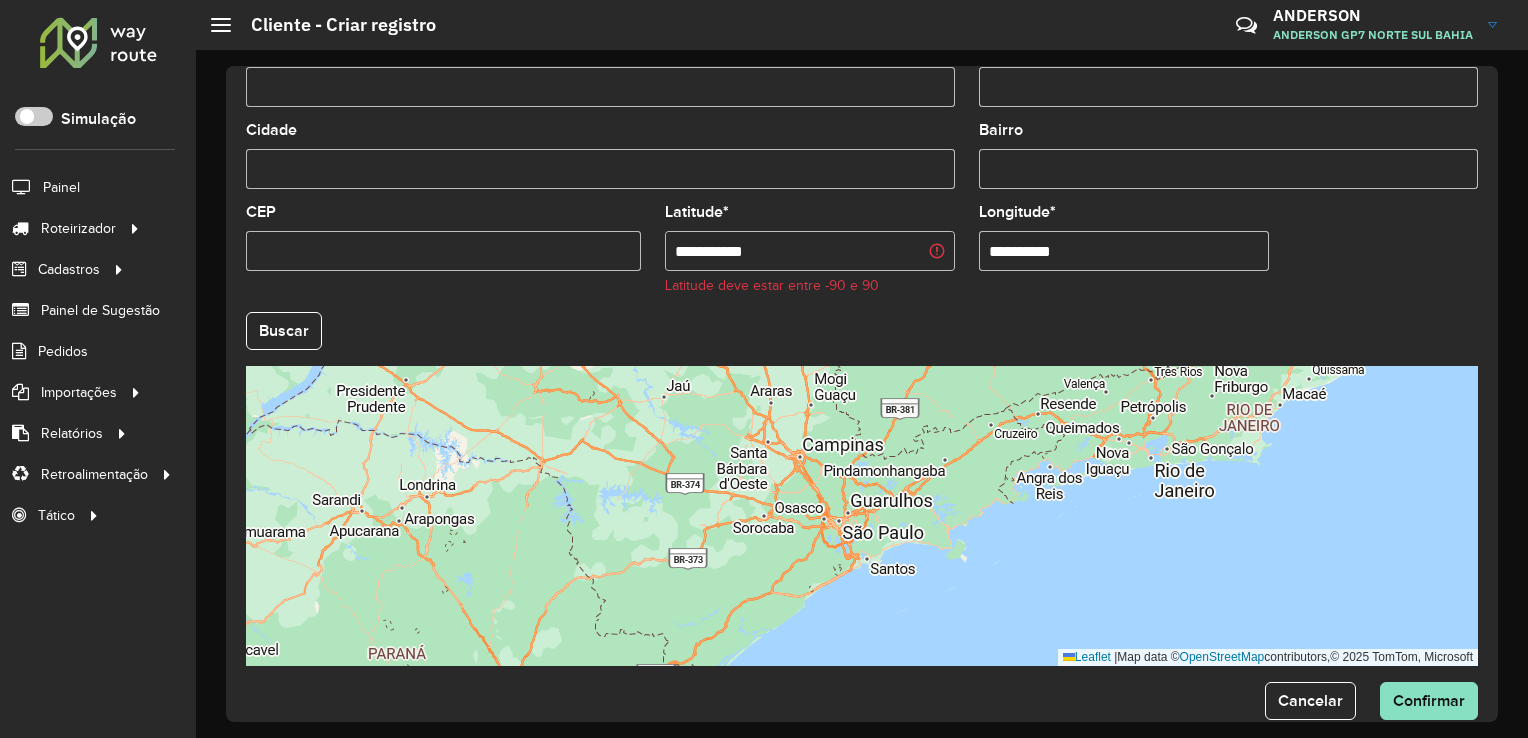 type on "**********" 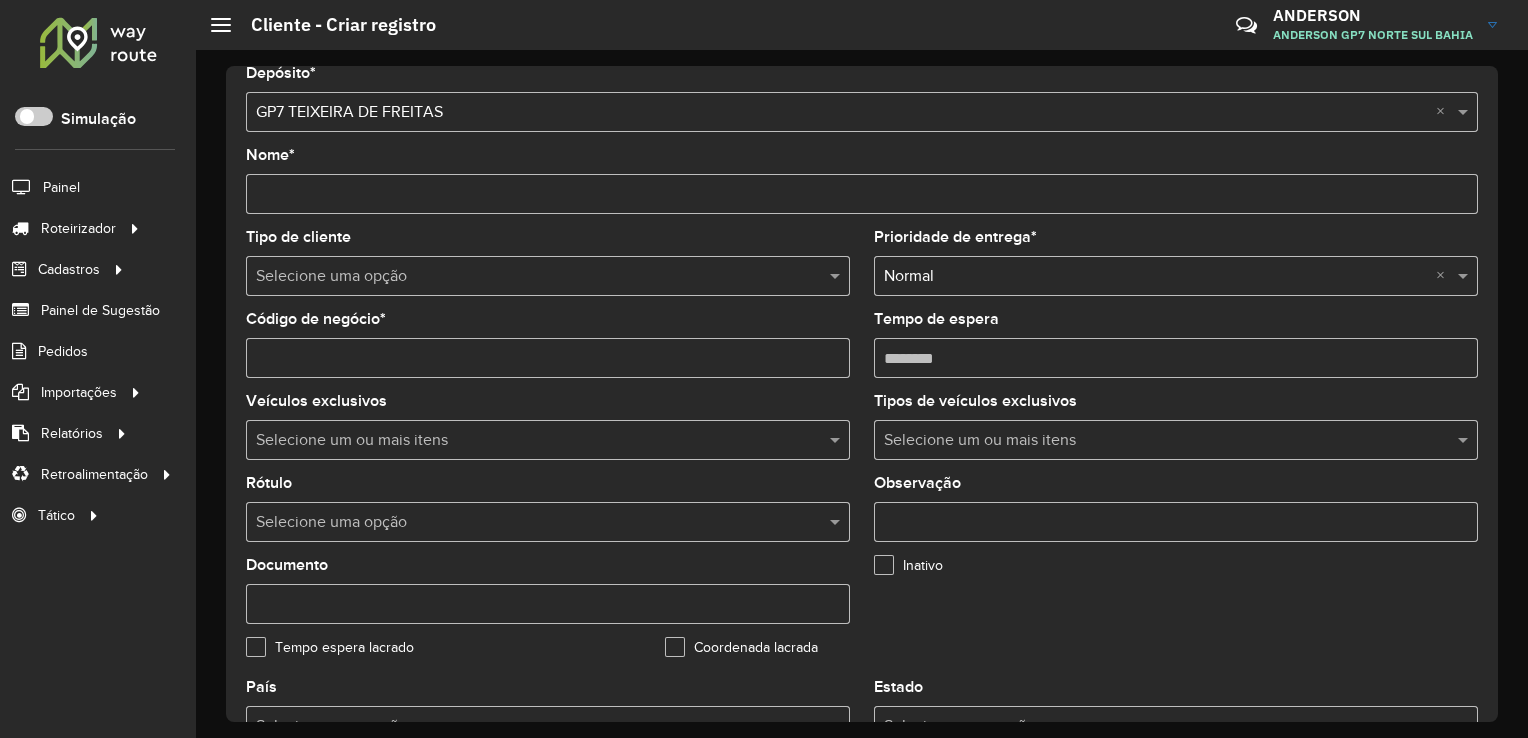 scroll, scrollTop: 0, scrollLeft: 0, axis: both 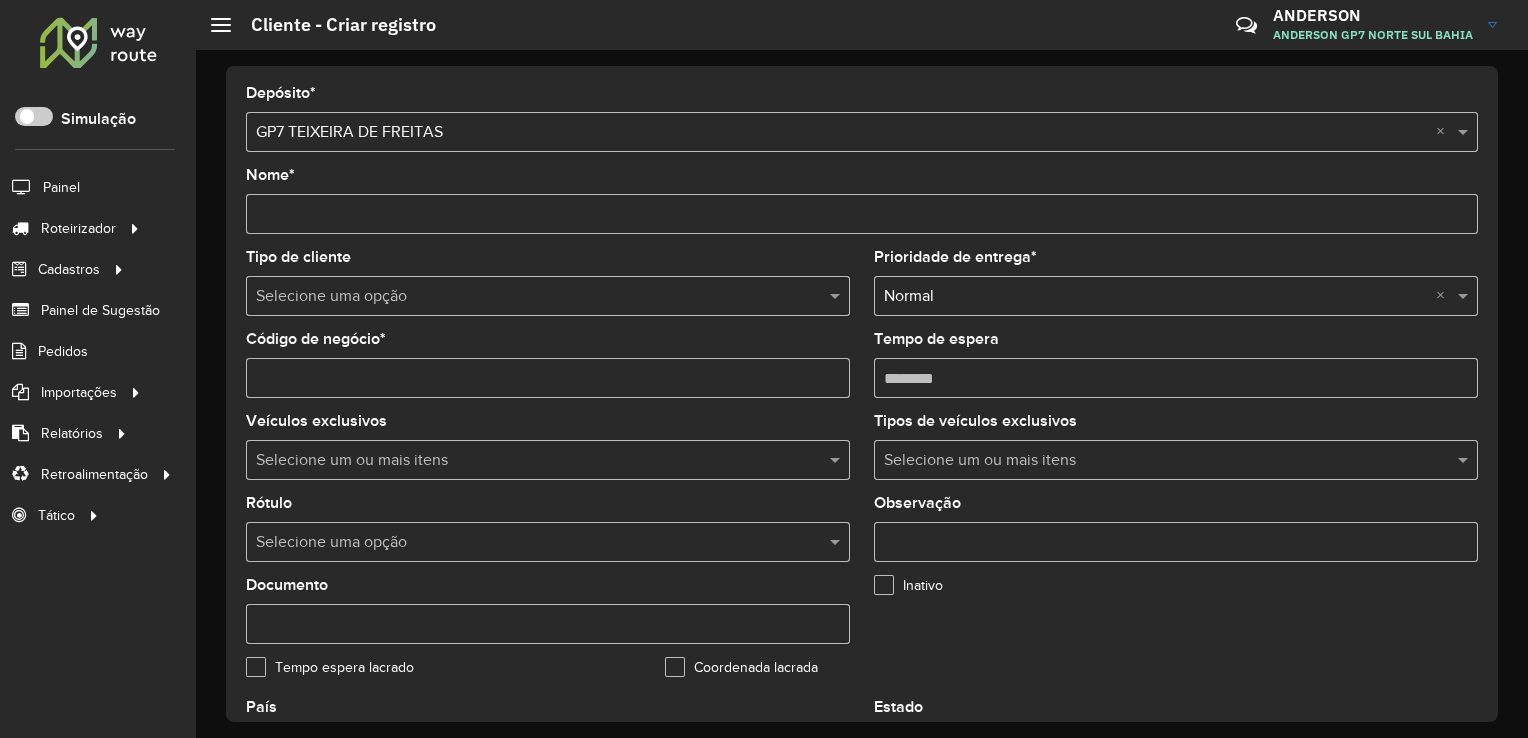 type on "**********" 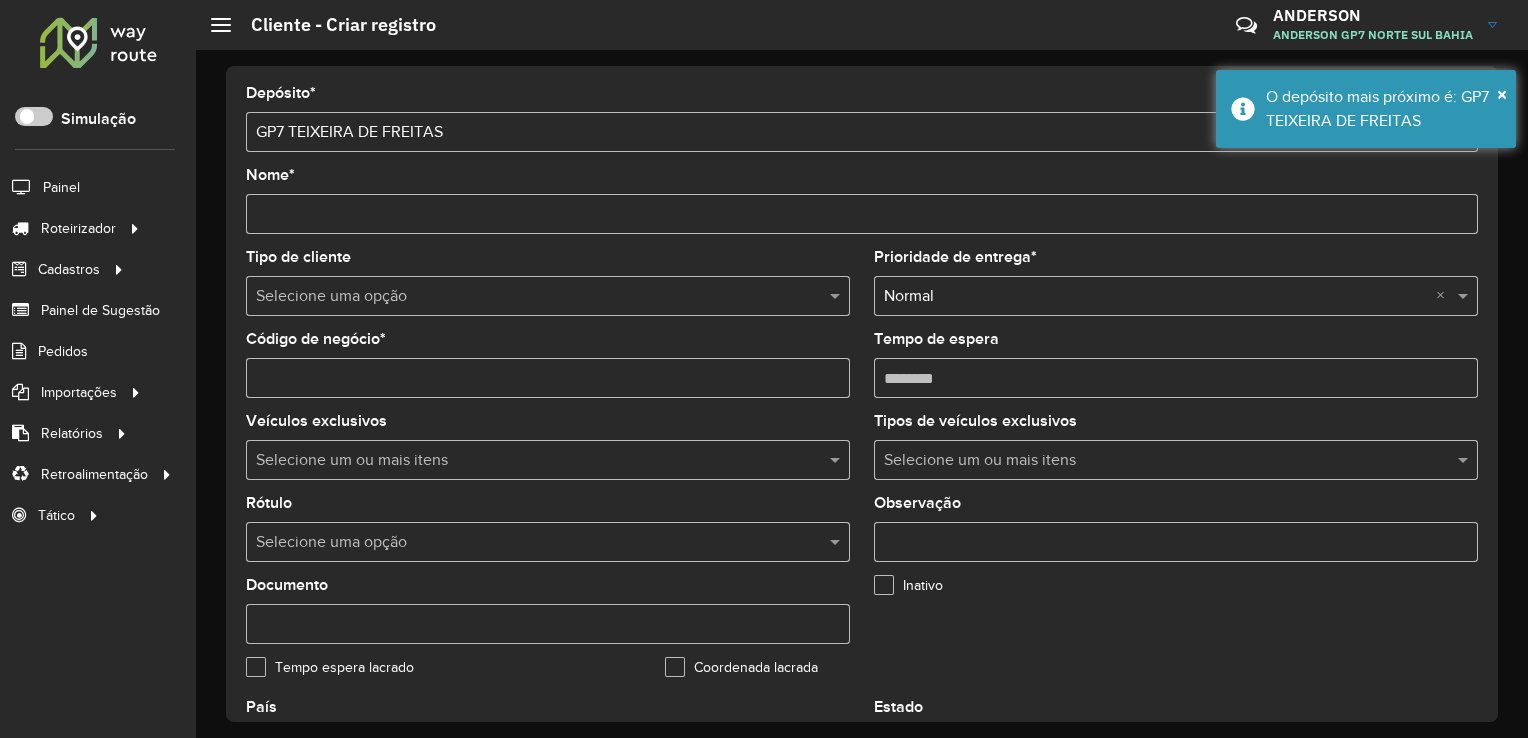 click on "Nome  *" at bounding box center (862, 214) 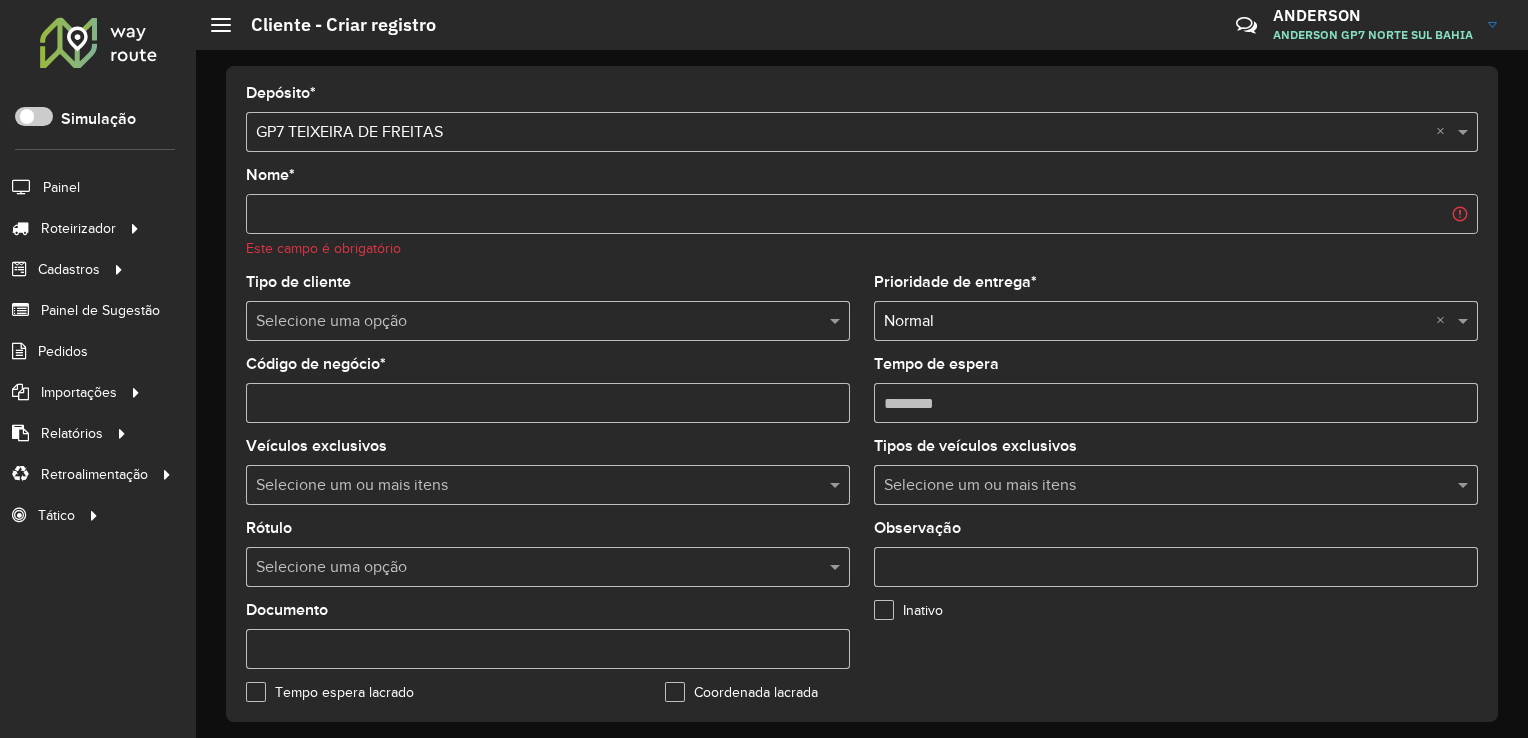drag, startPoint x: 1089, startPoint y: 85, endPoint x: 933, endPoint y: 162, distance: 173.96838 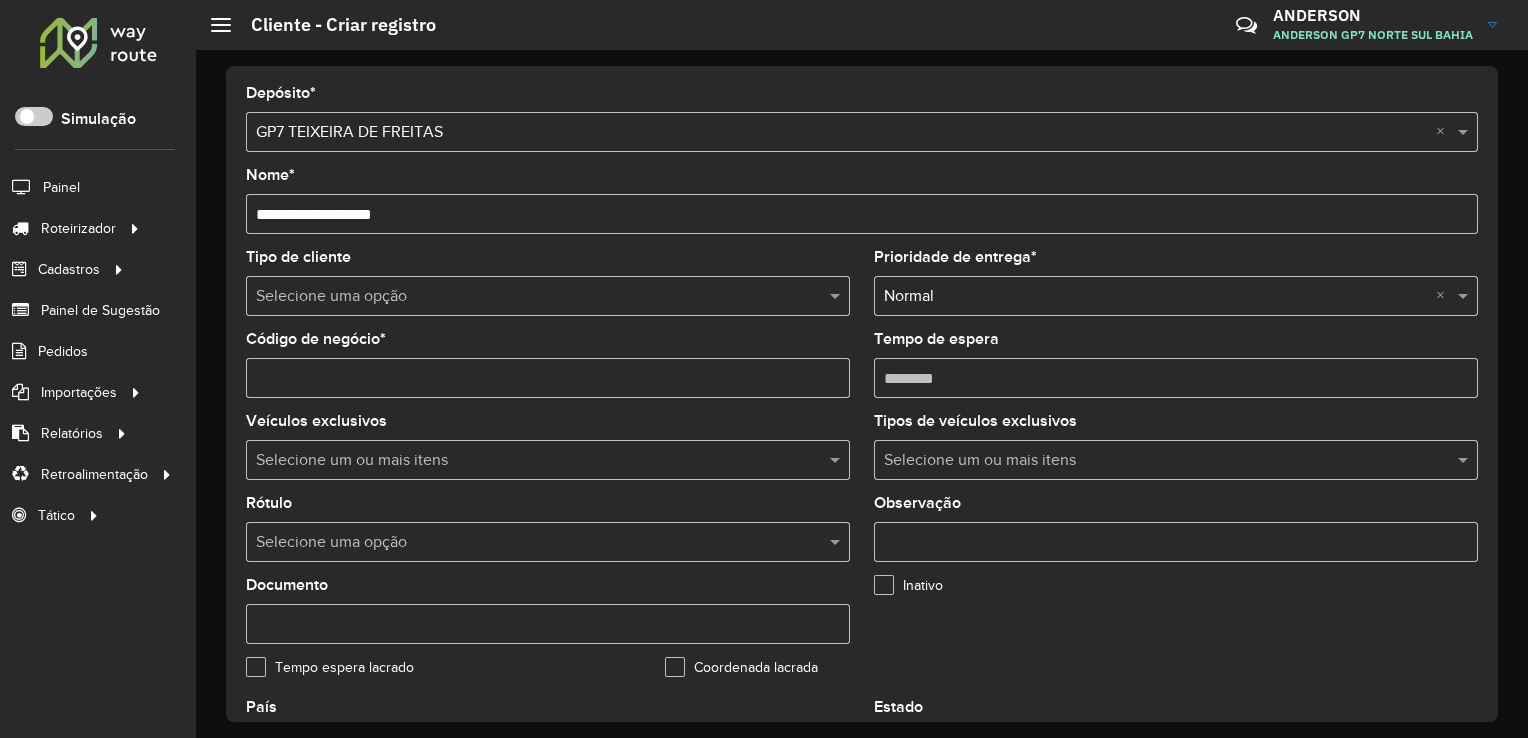 type on "**********" 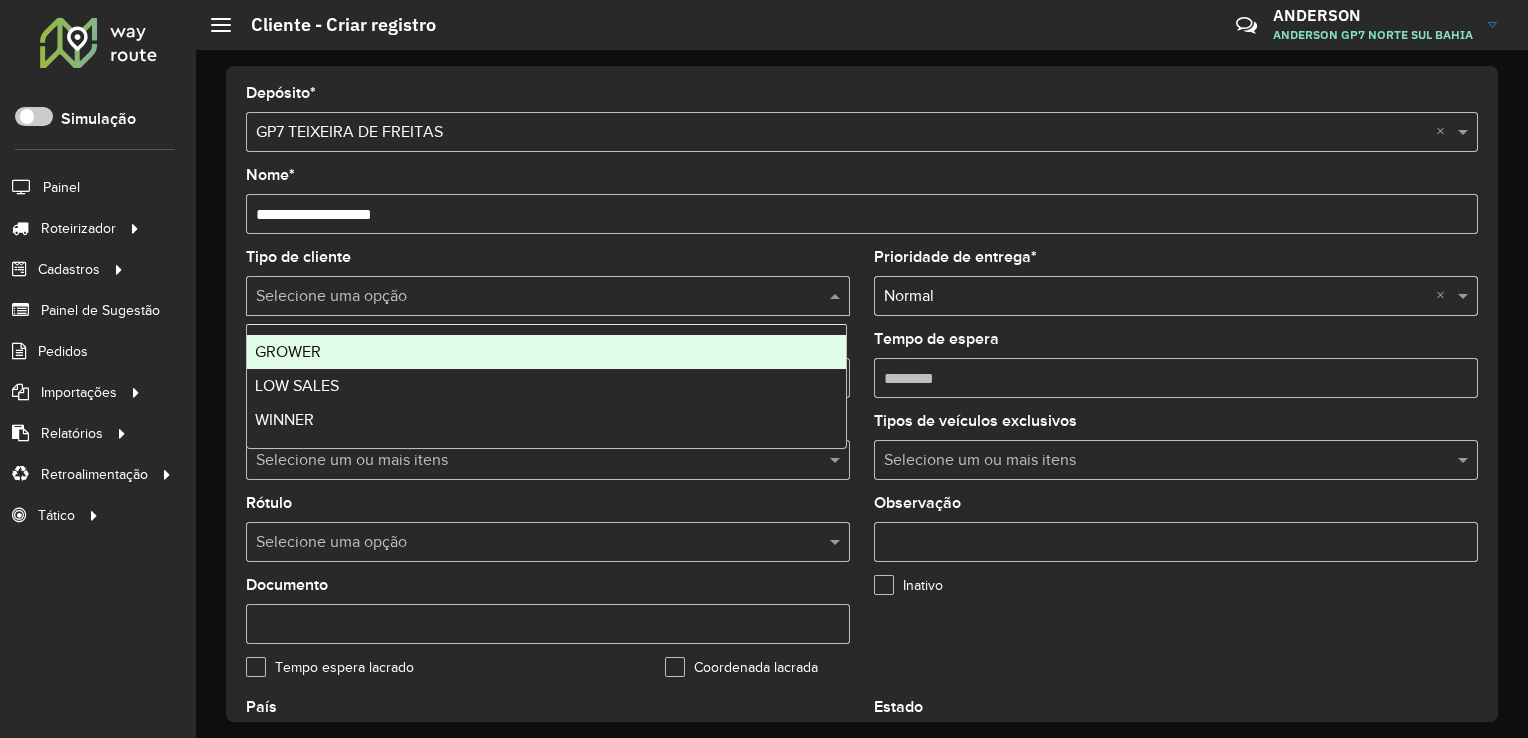 click at bounding box center [528, 297] 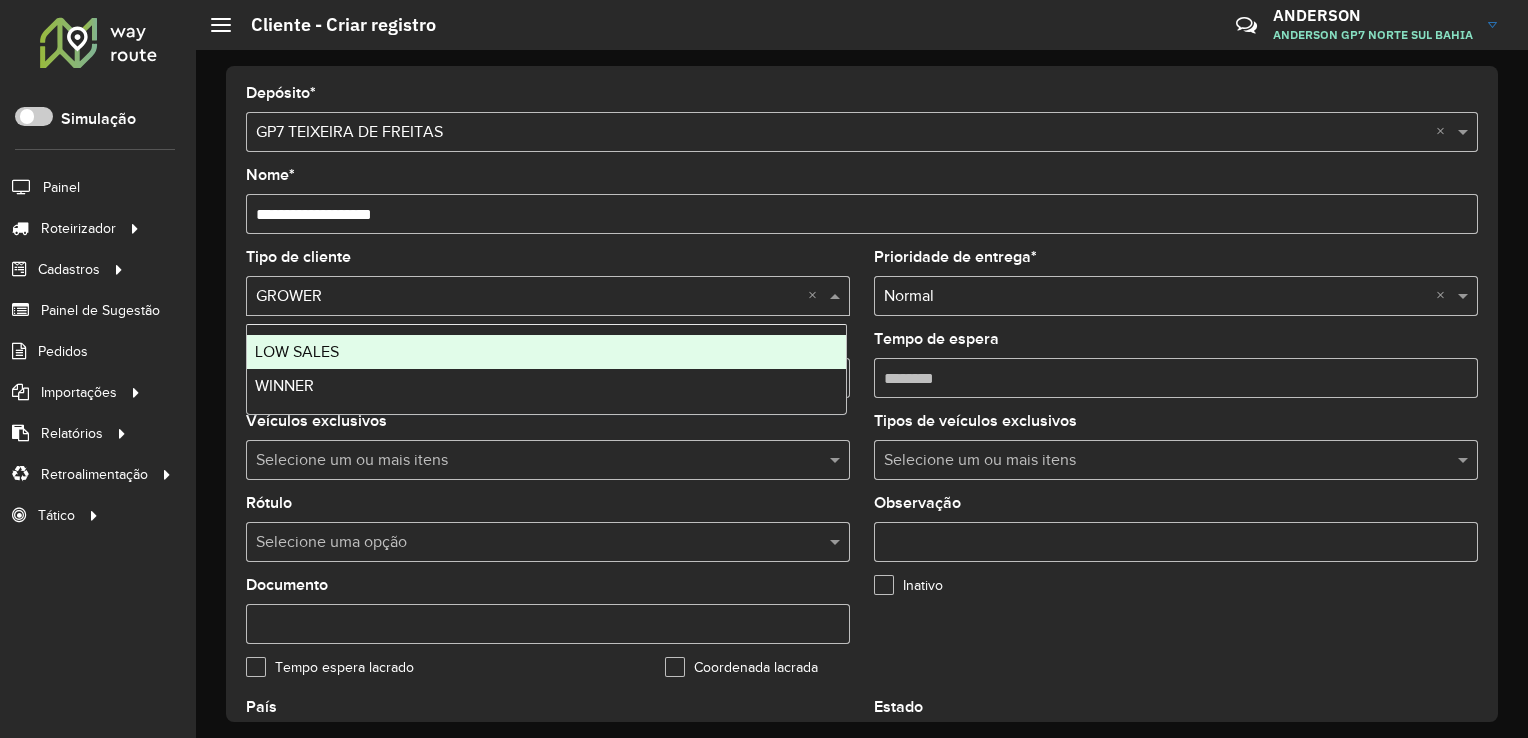 click at bounding box center (528, 297) 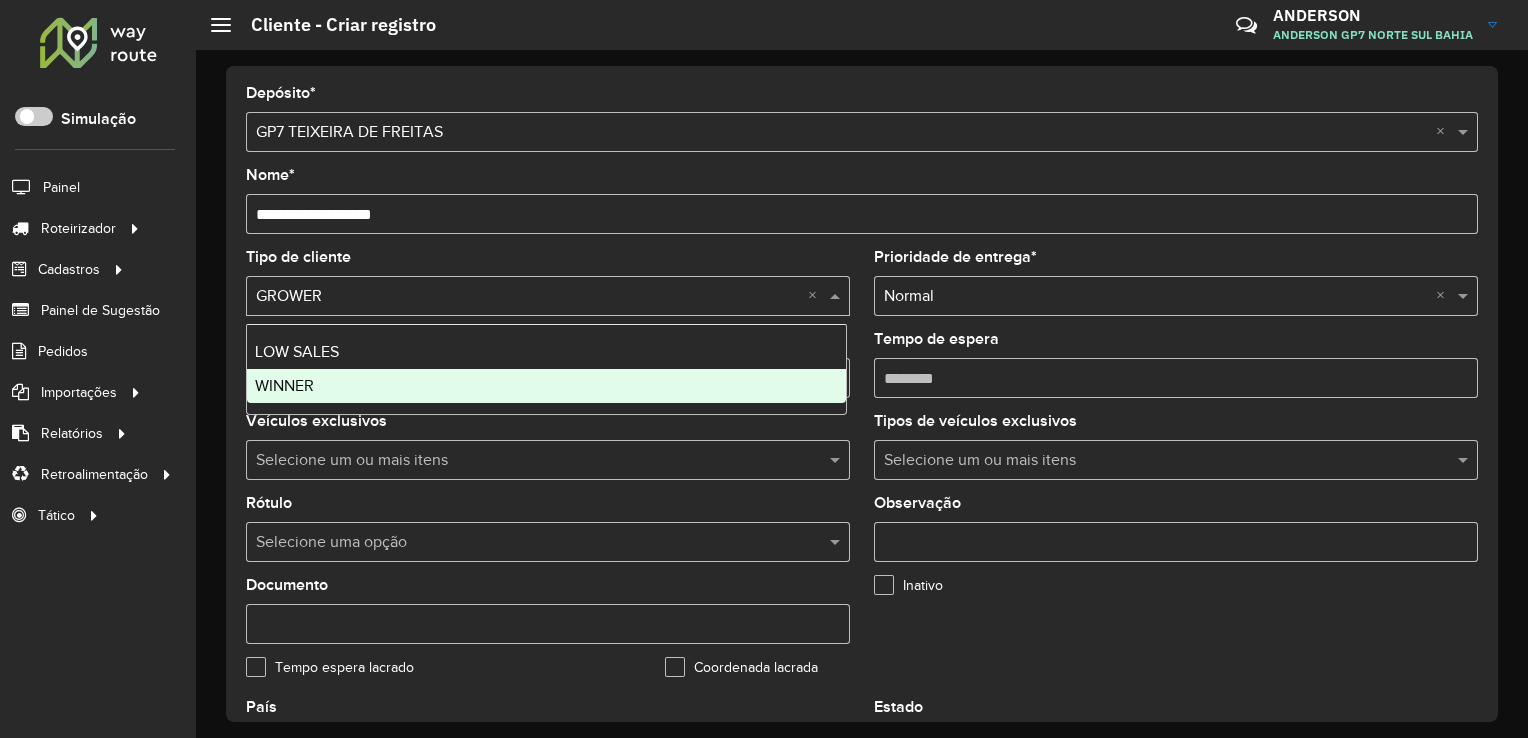drag, startPoint x: 230, startPoint y: 443, endPoint x: 272, endPoint y: 430, distance: 43.965897 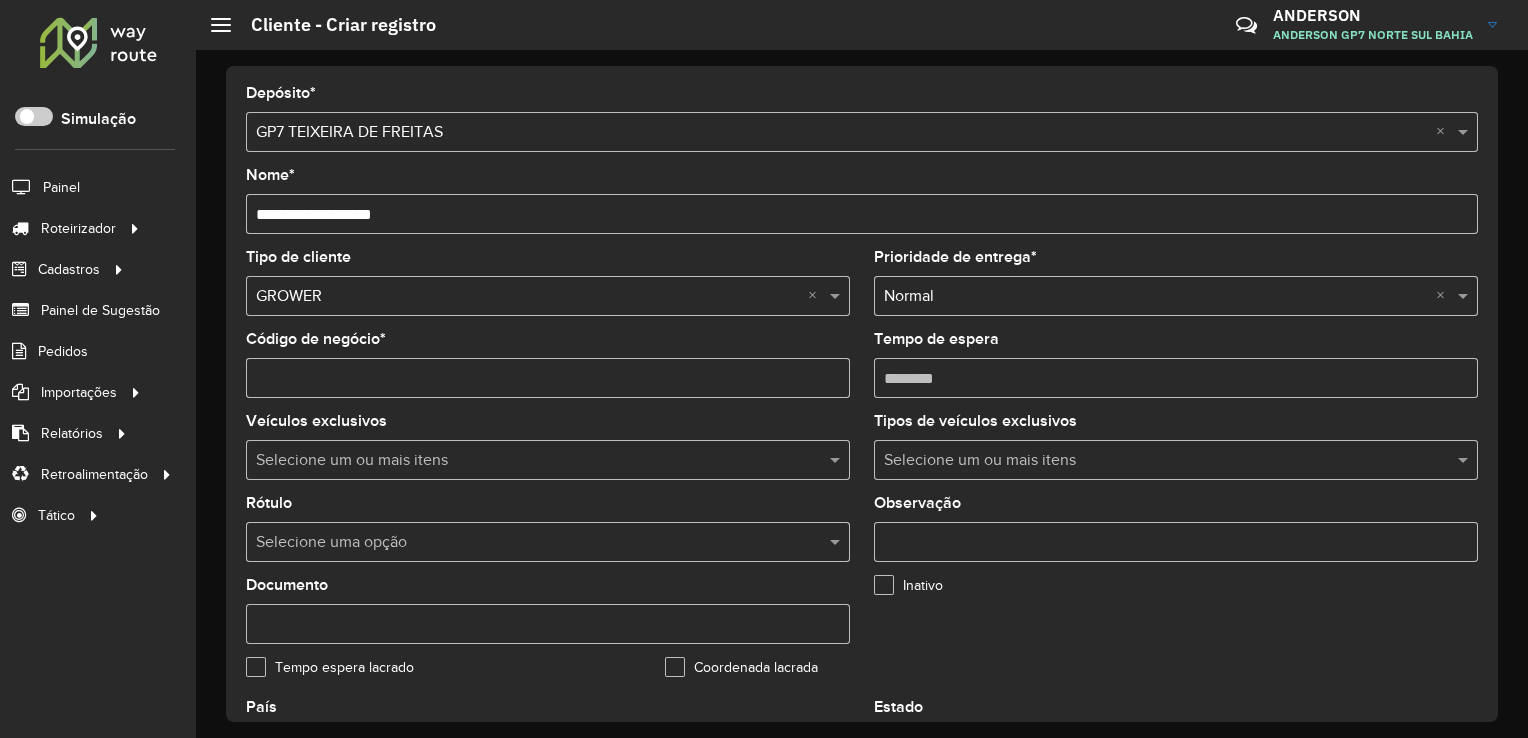 click on "Código de negócio  *" at bounding box center [548, 378] 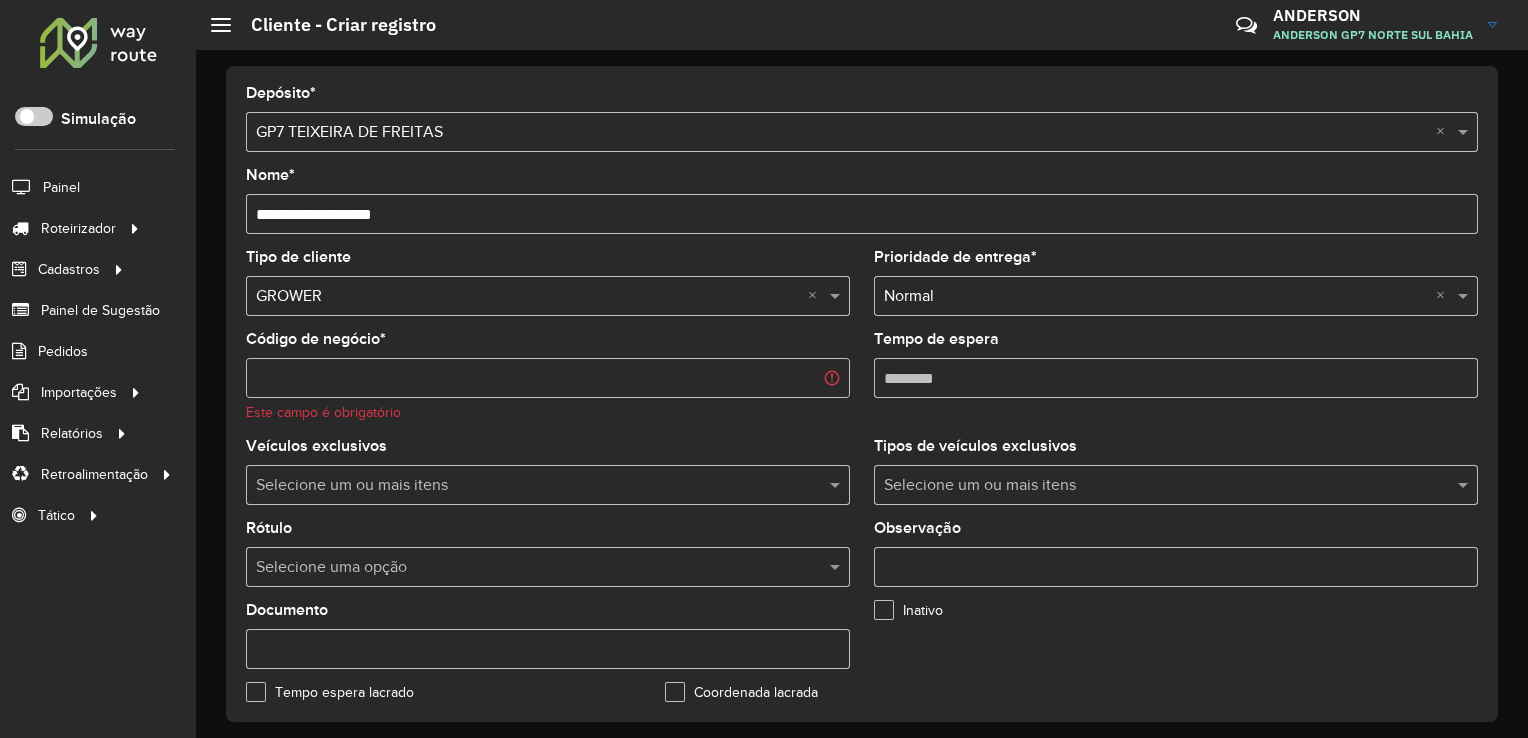 click on "Código de negócio  *" at bounding box center [548, 378] 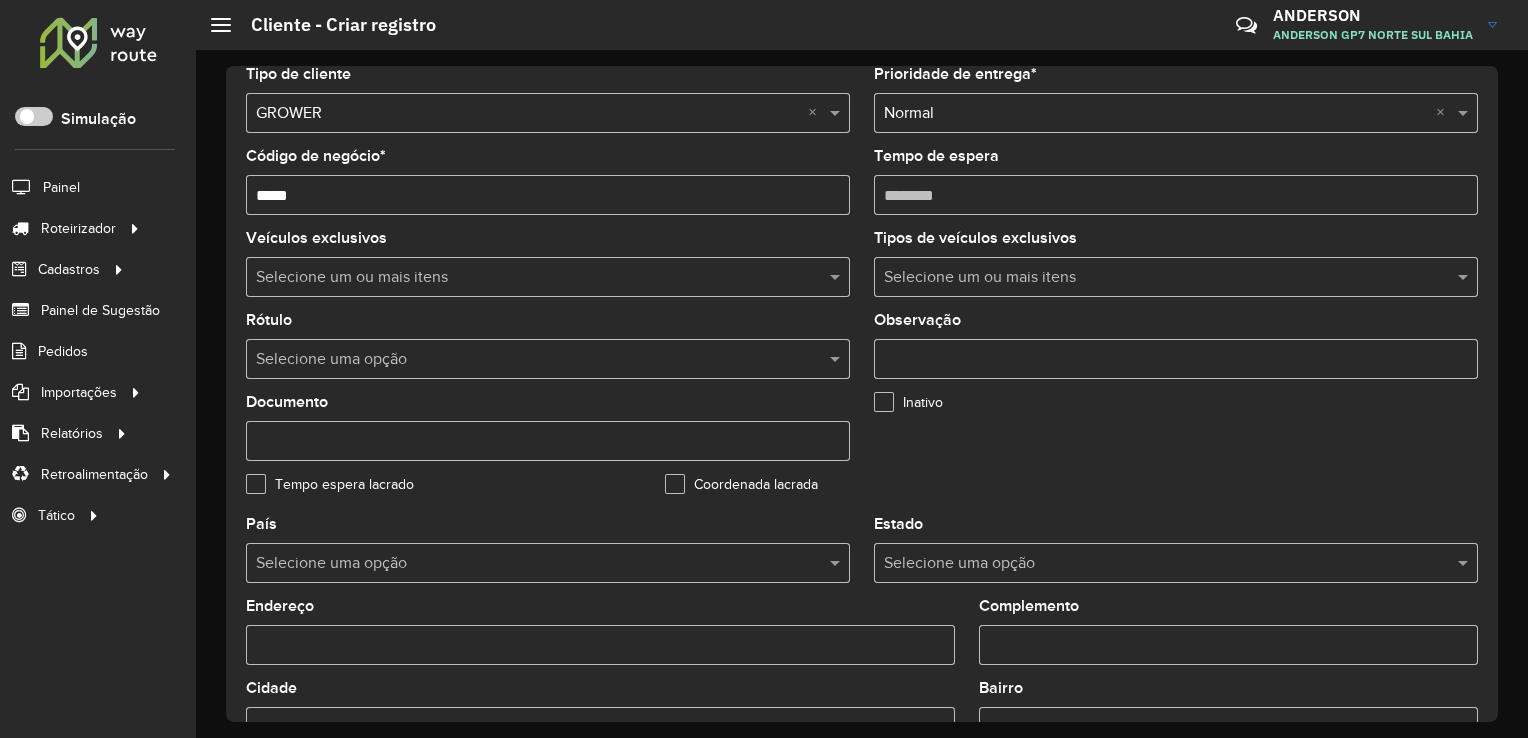 scroll, scrollTop: 200, scrollLeft: 0, axis: vertical 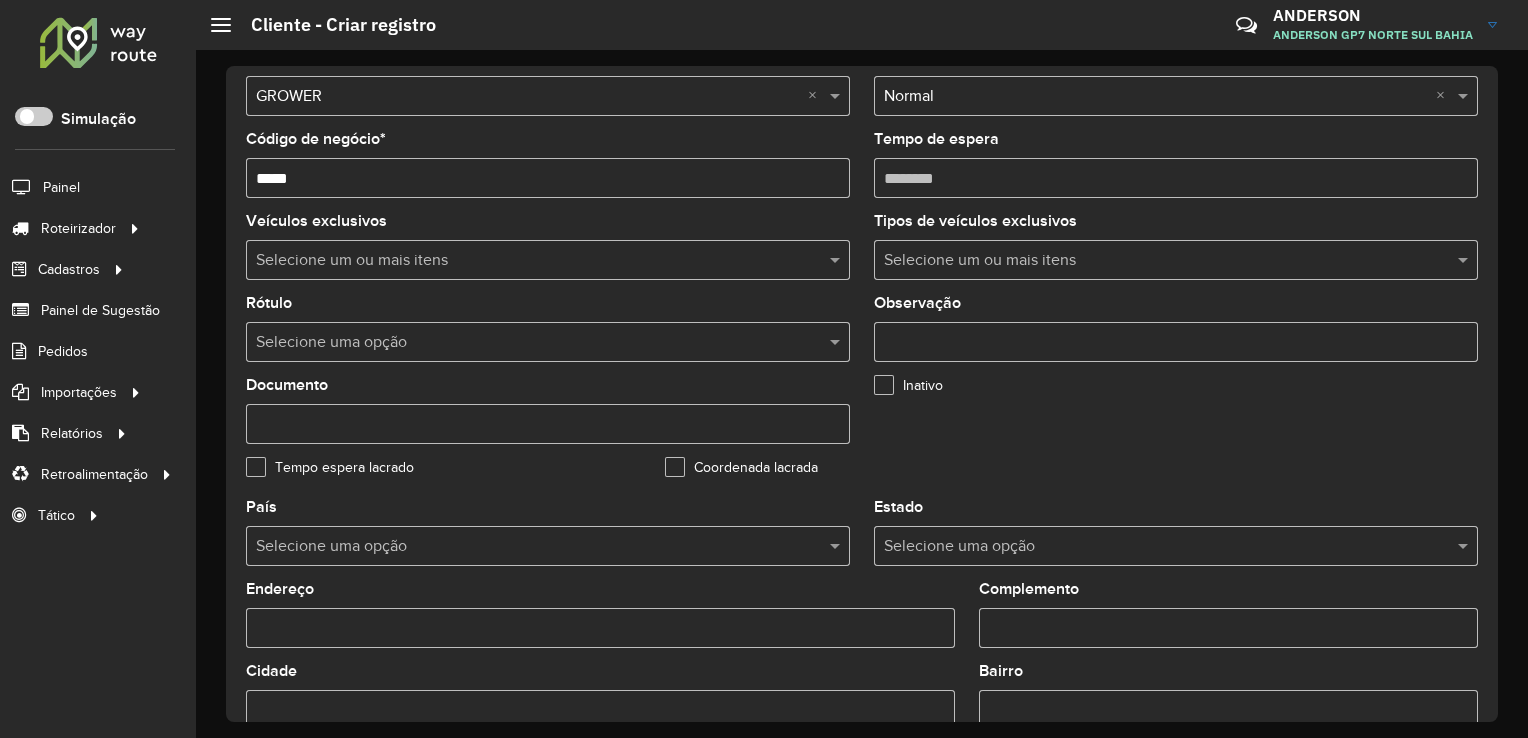 type on "*****" 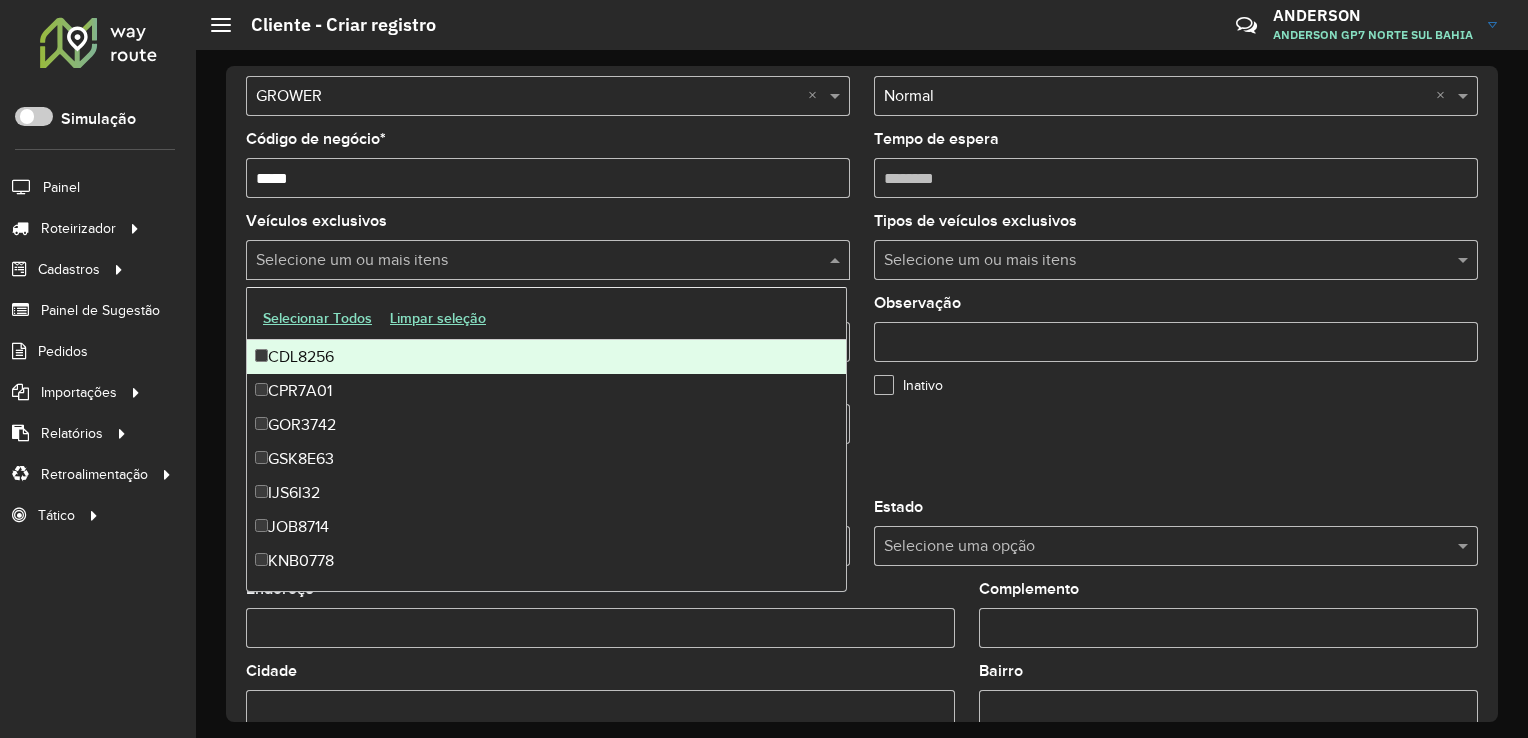 click at bounding box center [538, 261] 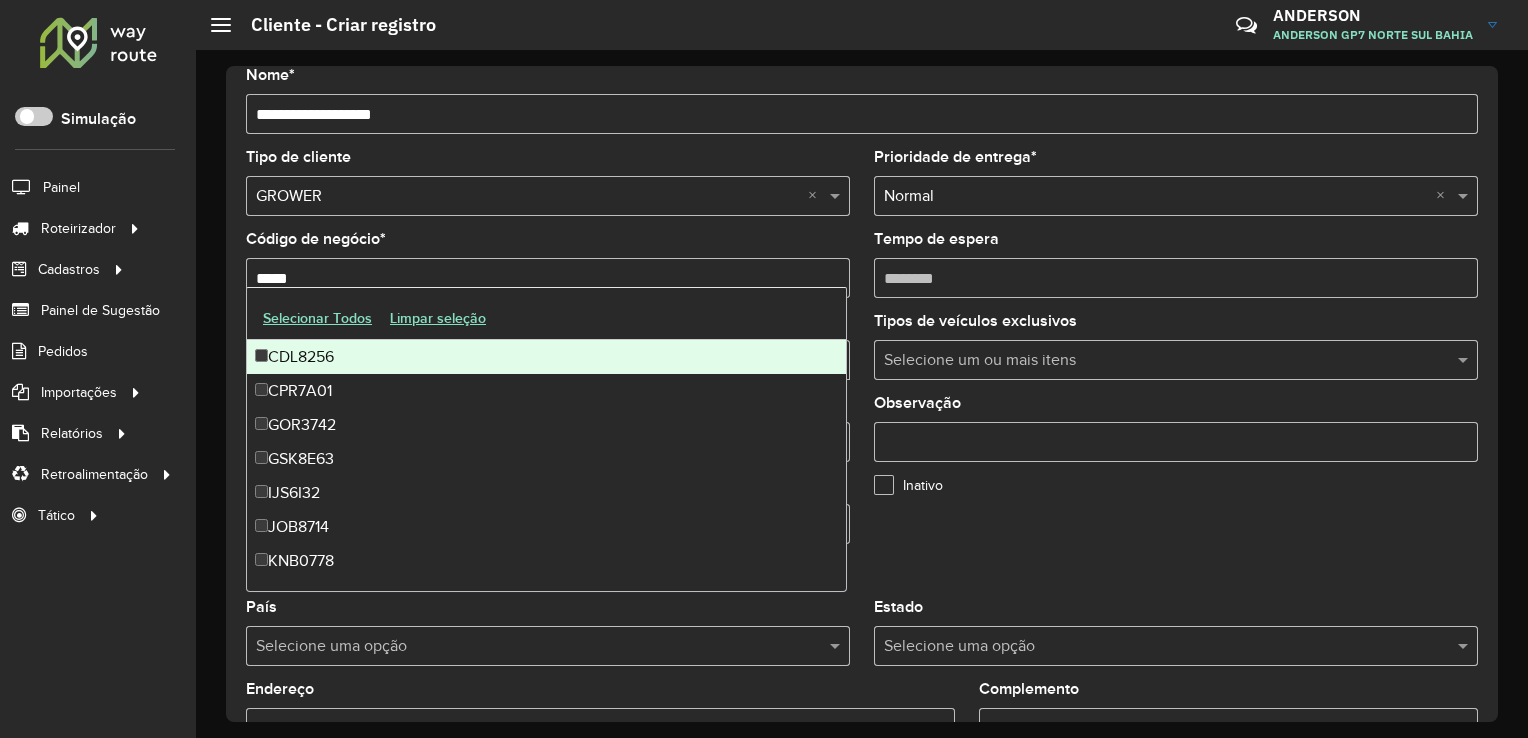 click on "Tempo de espera" 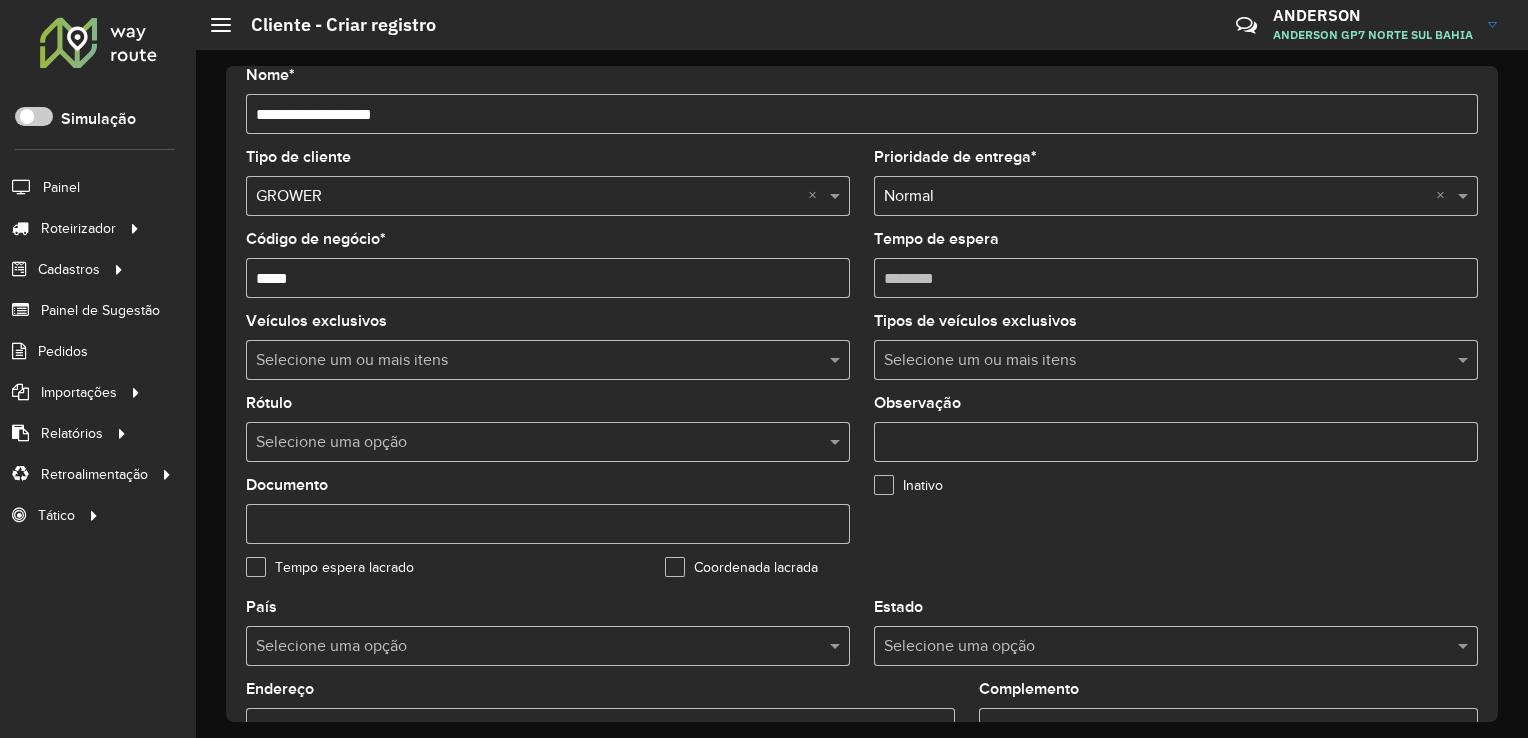 click on "Tempo de espera" at bounding box center (1176, 278) 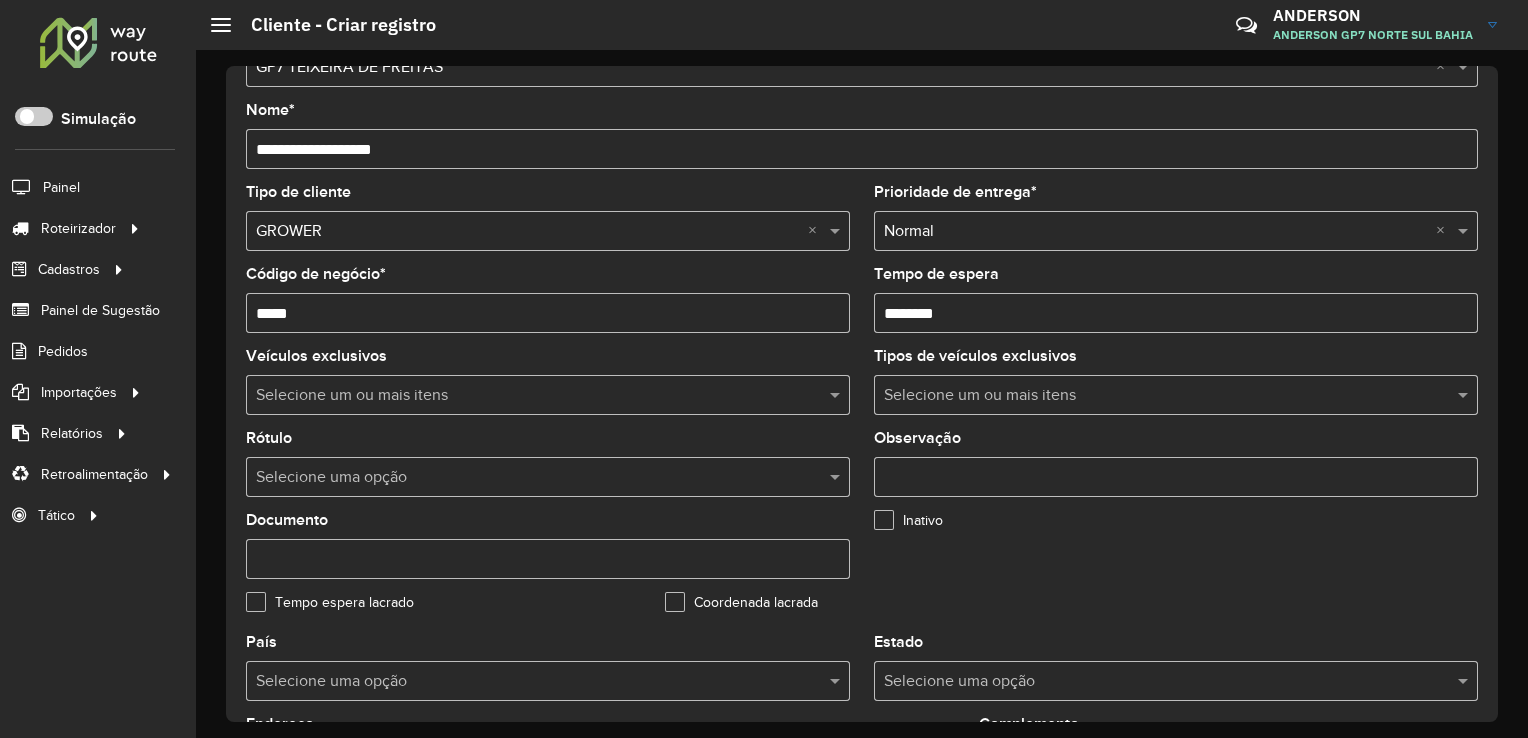 scroll, scrollTop: 100, scrollLeft: 0, axis: vertical 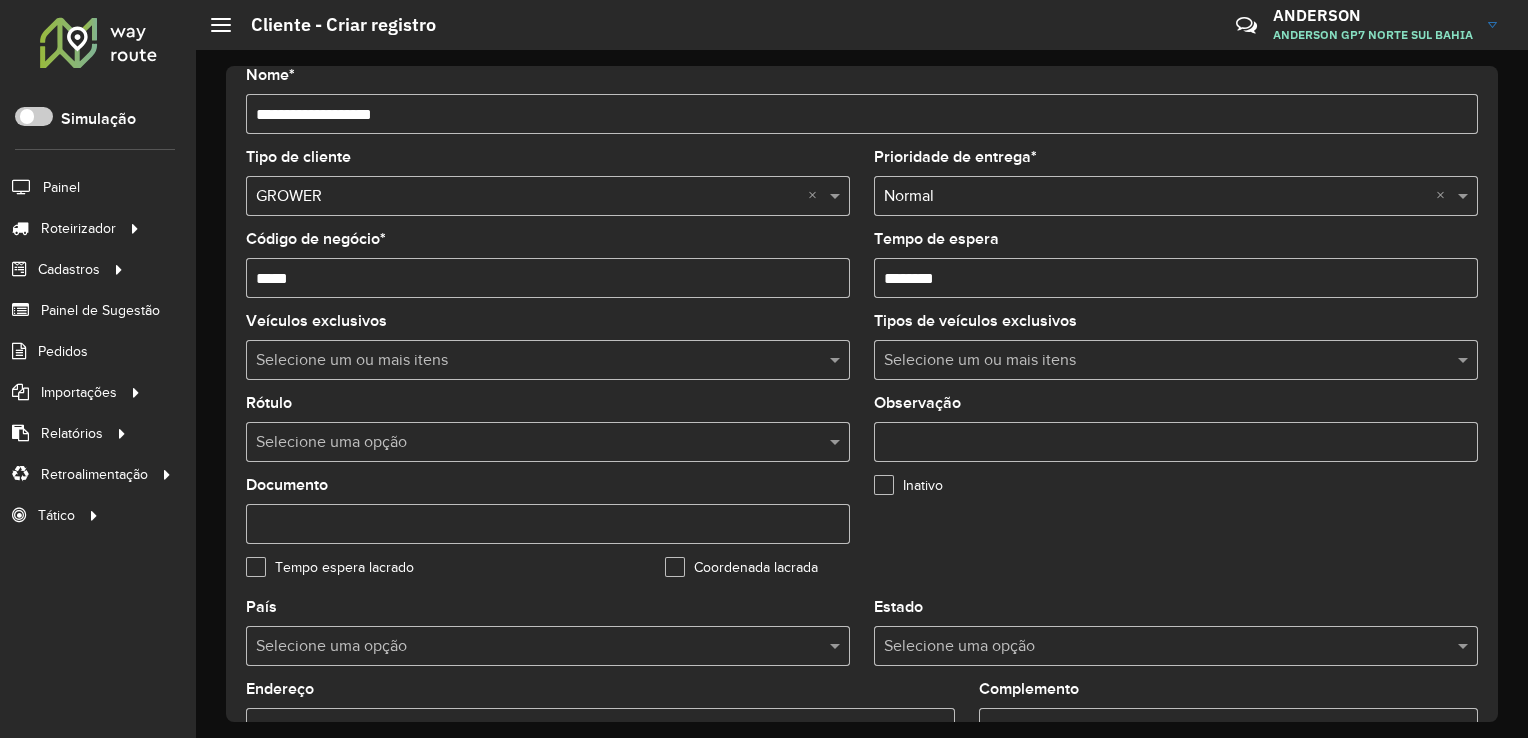 type on "********" 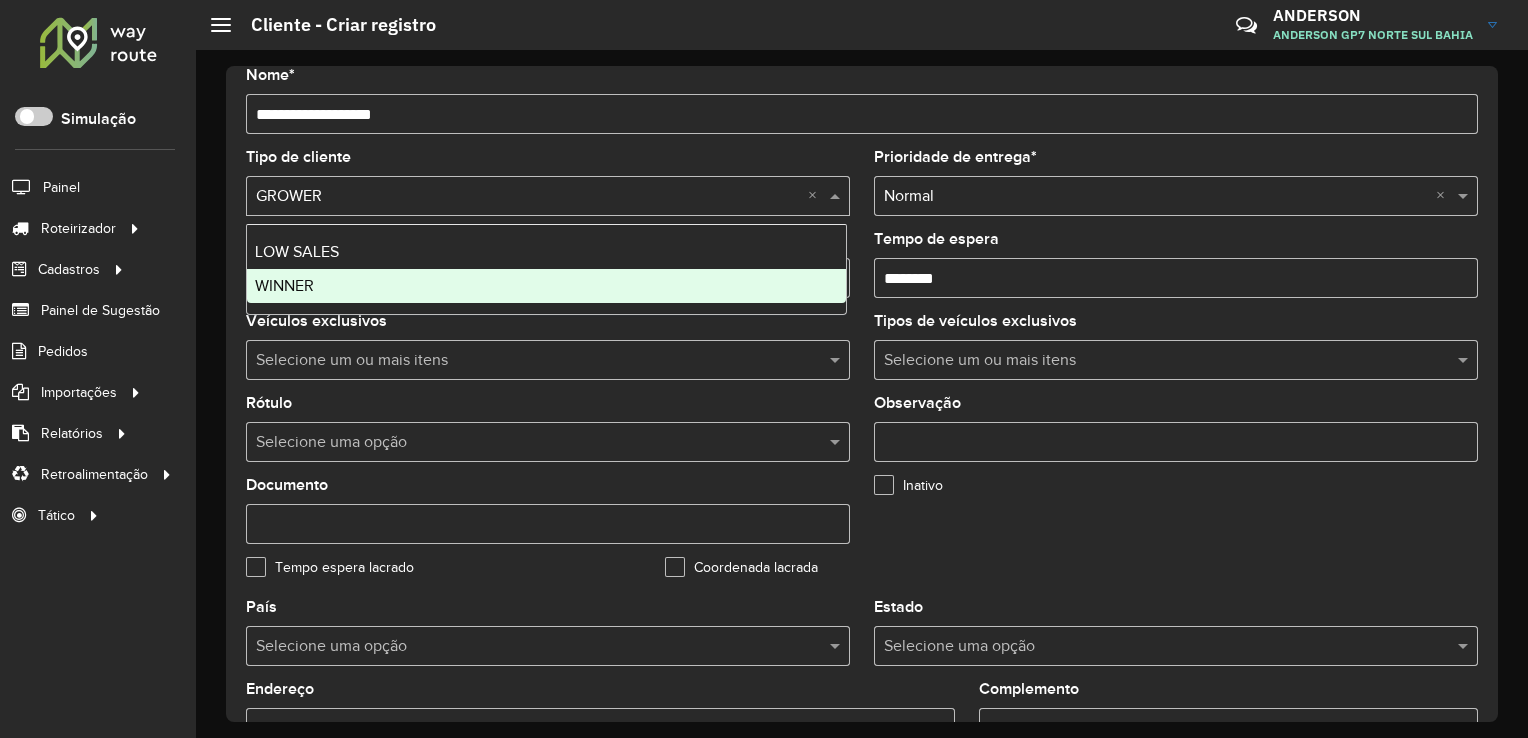 scroll, scrollTop: 741, scrollLeft: 0, axis: vertical 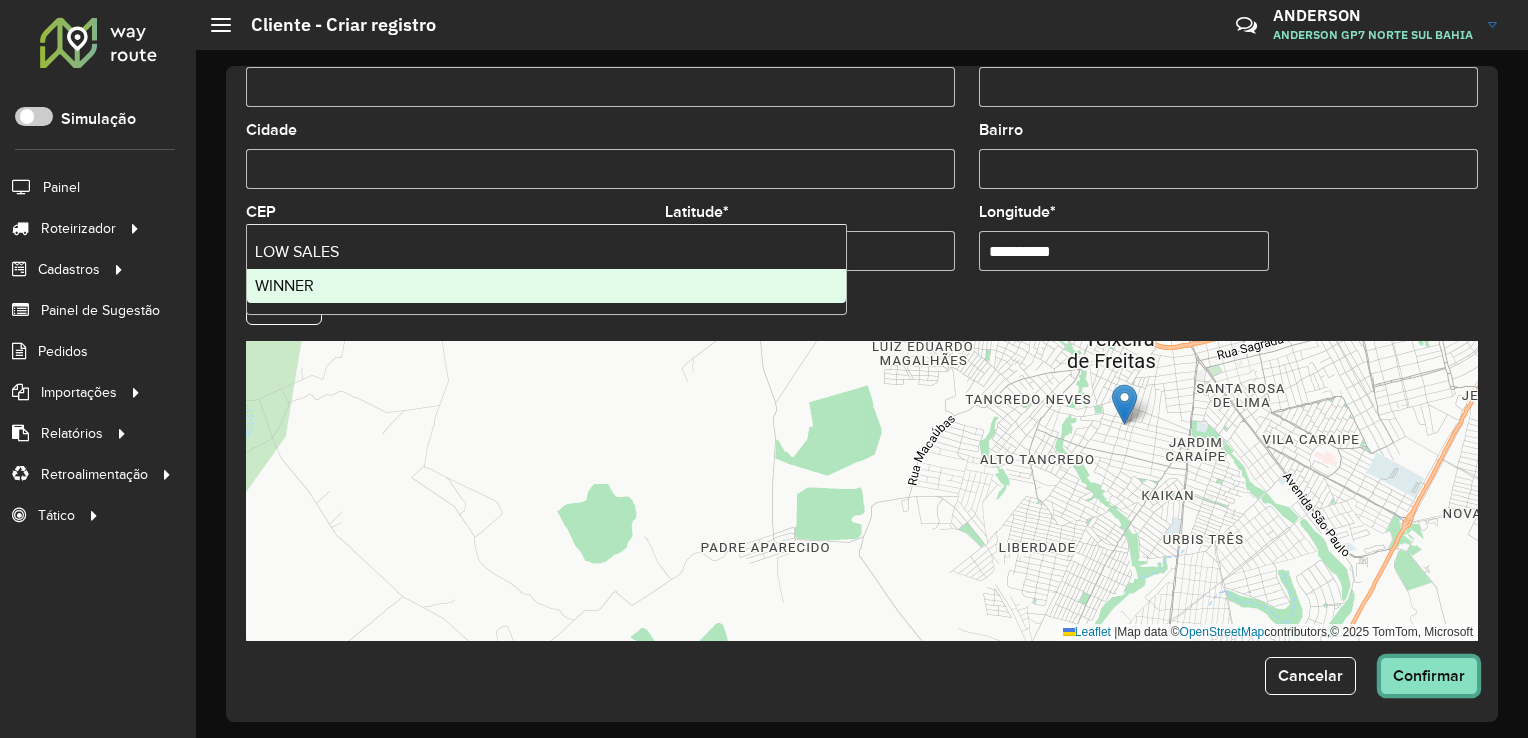 click on "Confirmar" 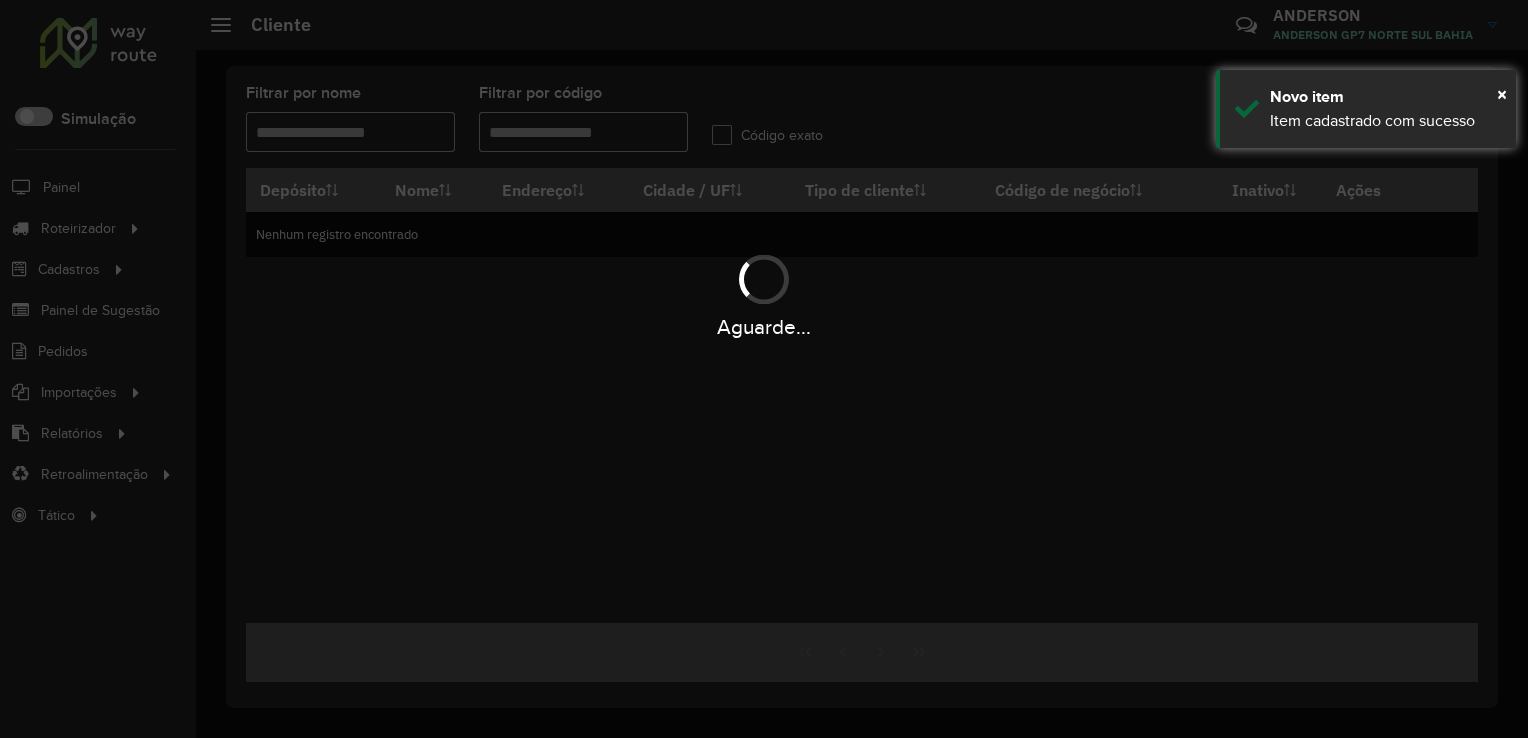 type on "*****" 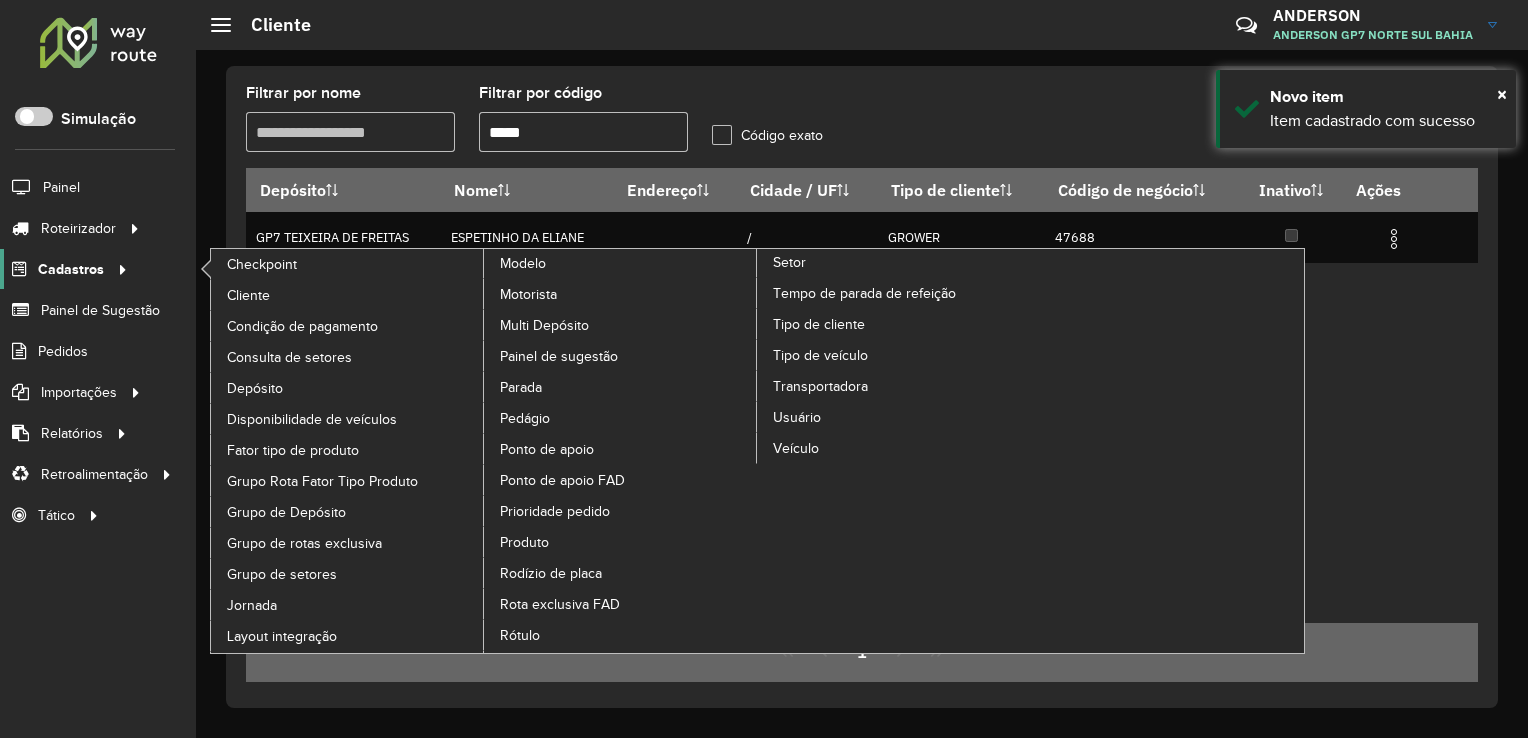 click 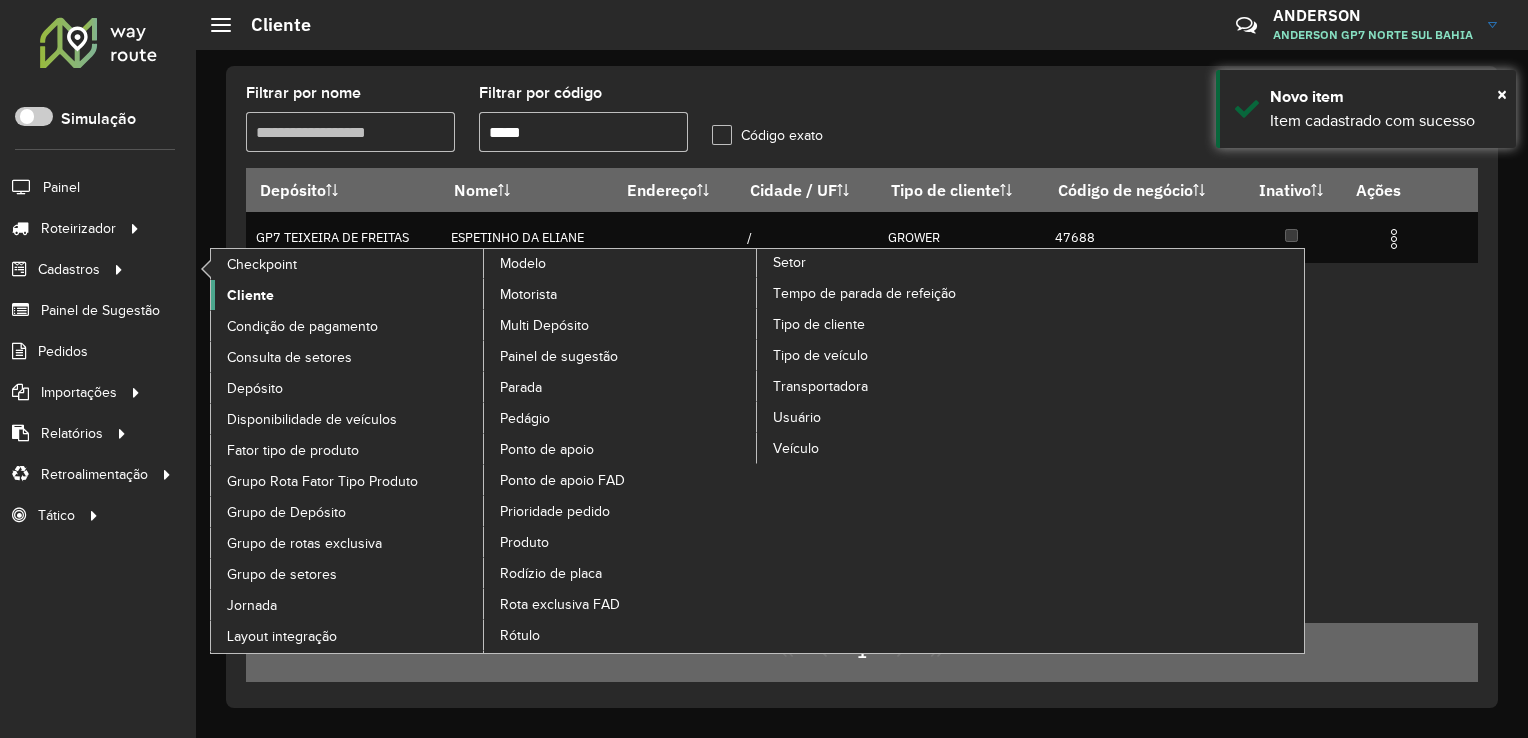 click on "Cliente" 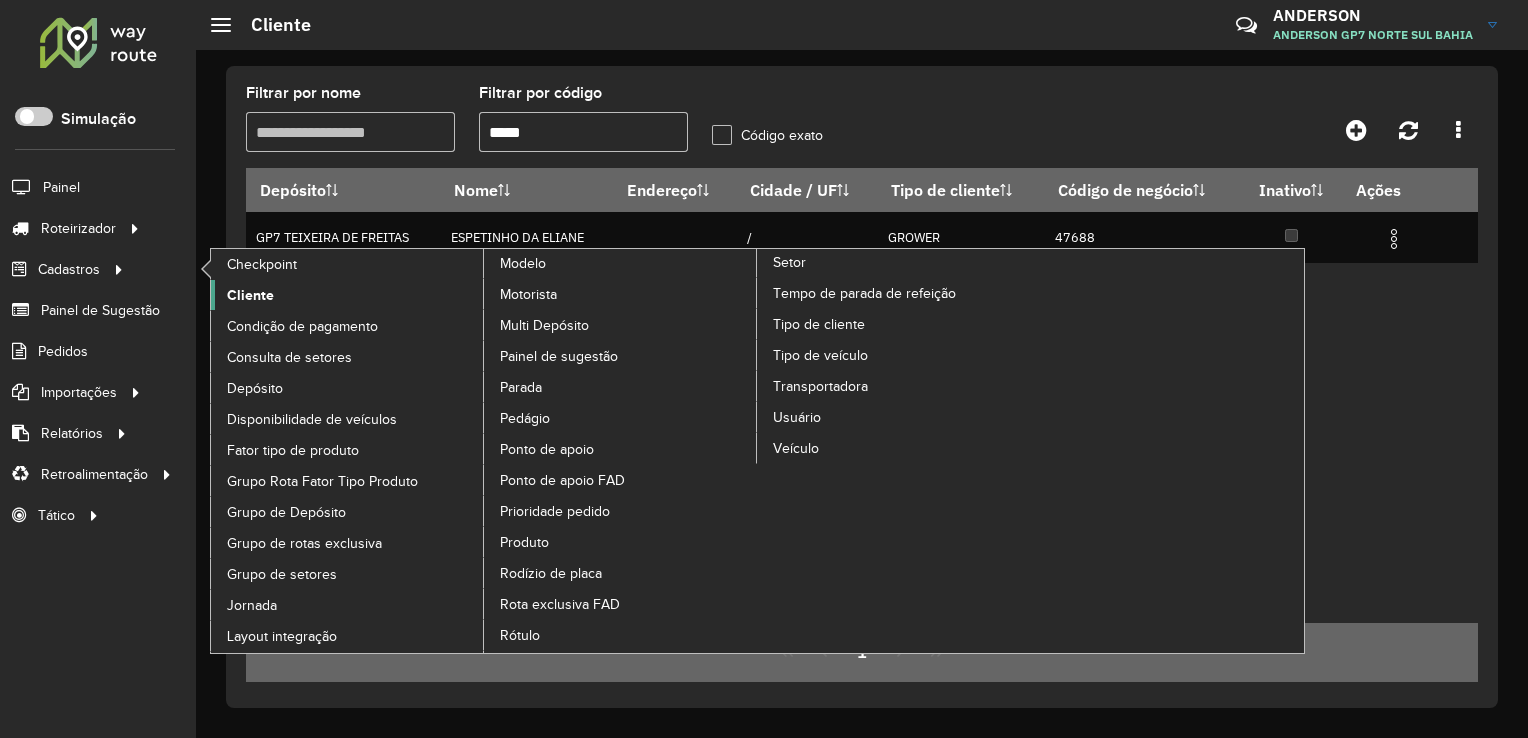 click on "Cliente" 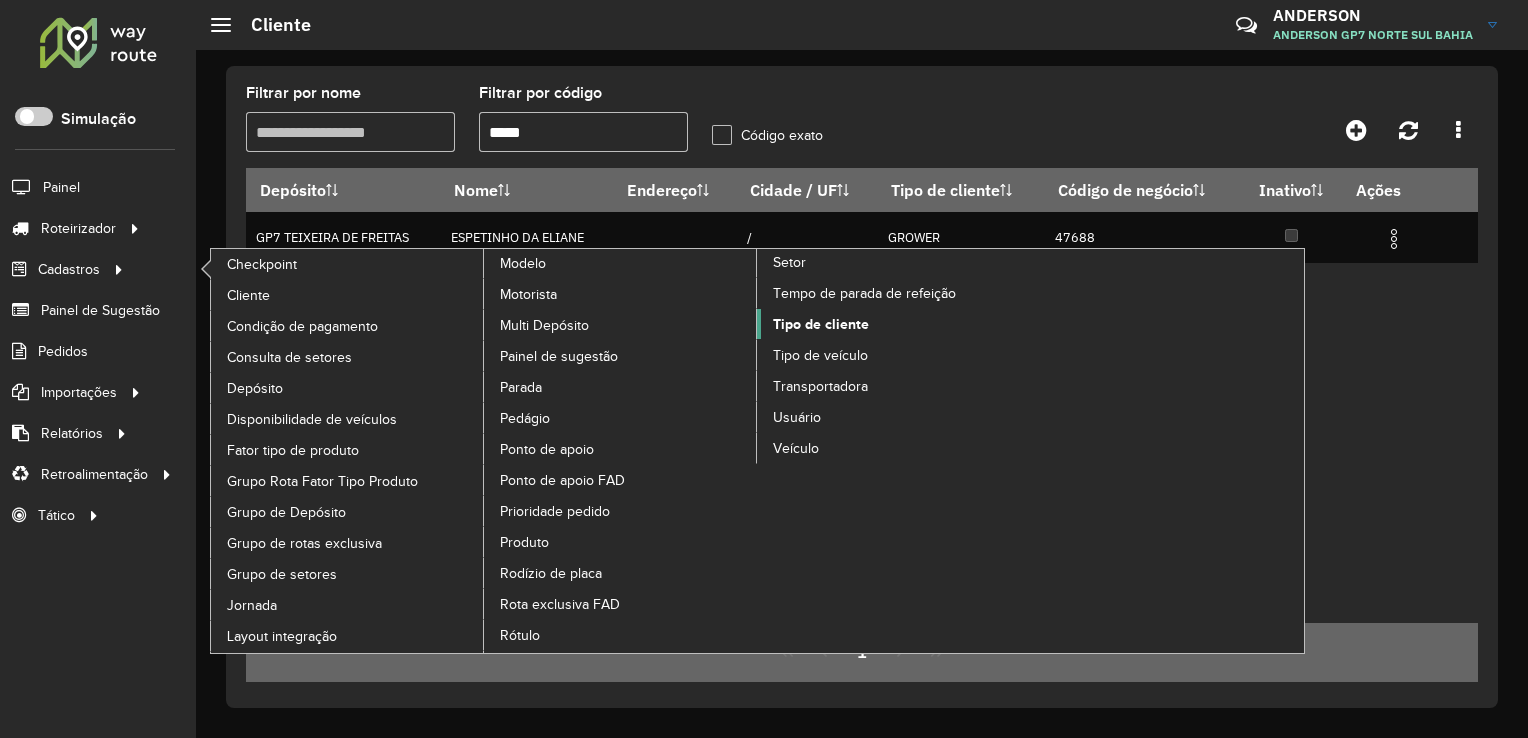 click on "Tipo de cliente" 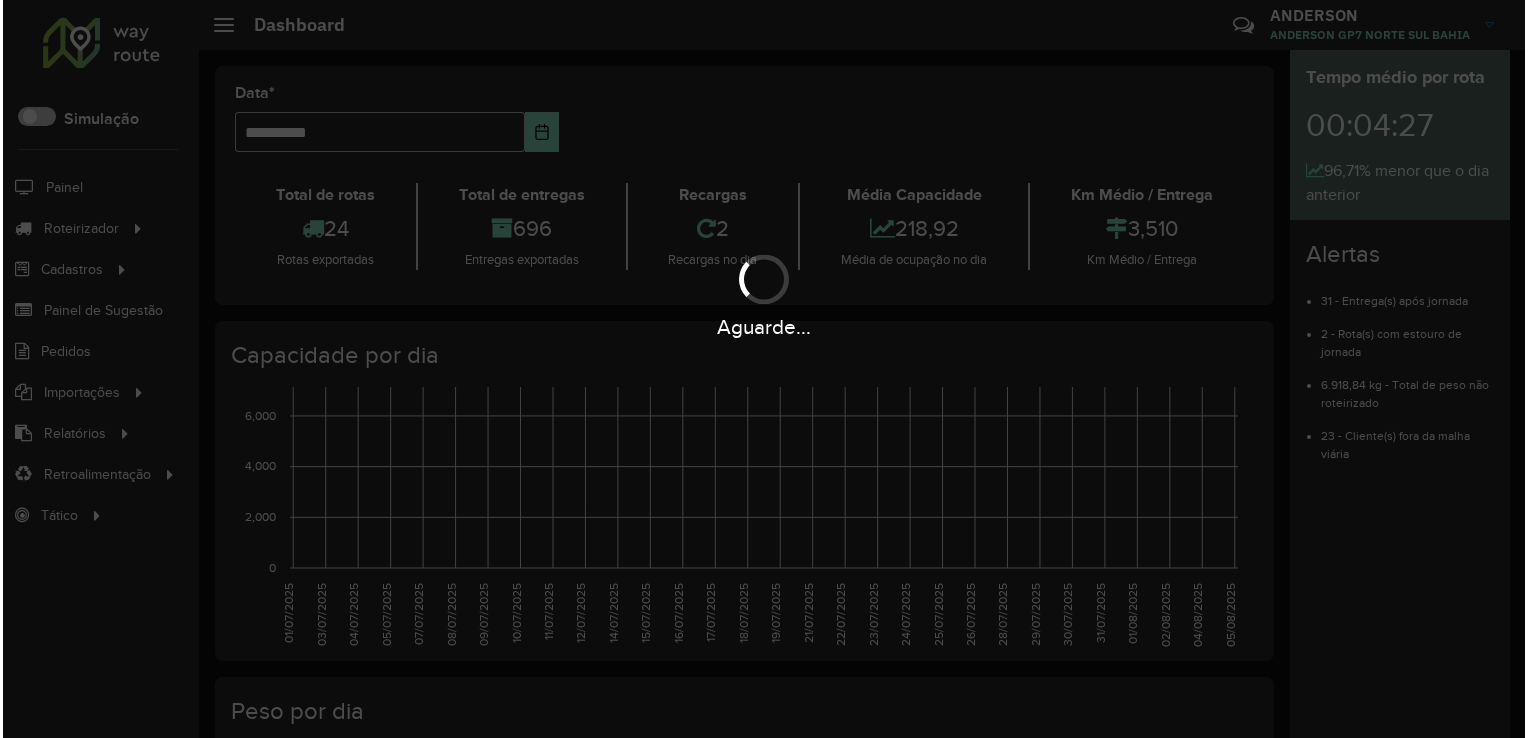 scroll, scrollTop: 0, scrollLeft: 0, axis: both 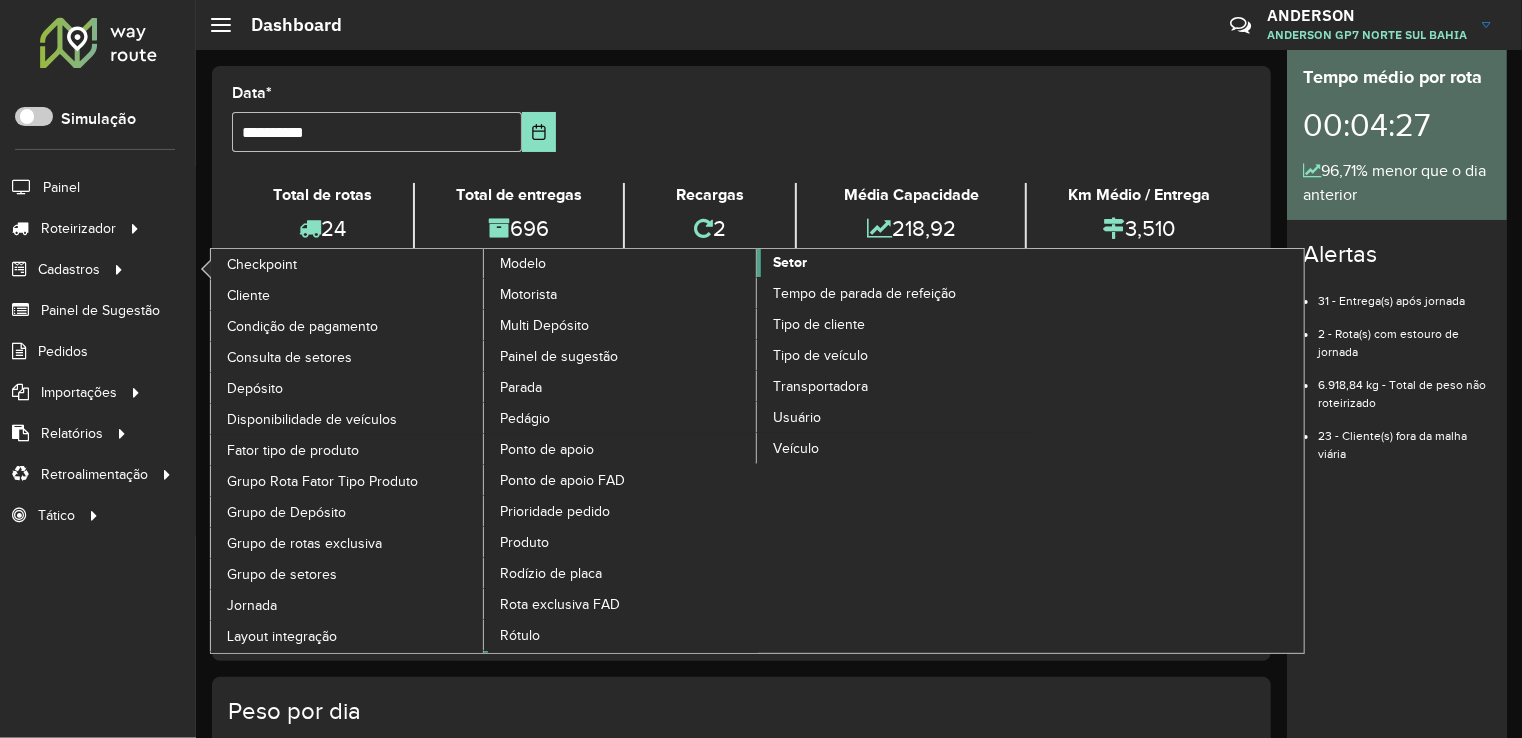 click on "Setor" 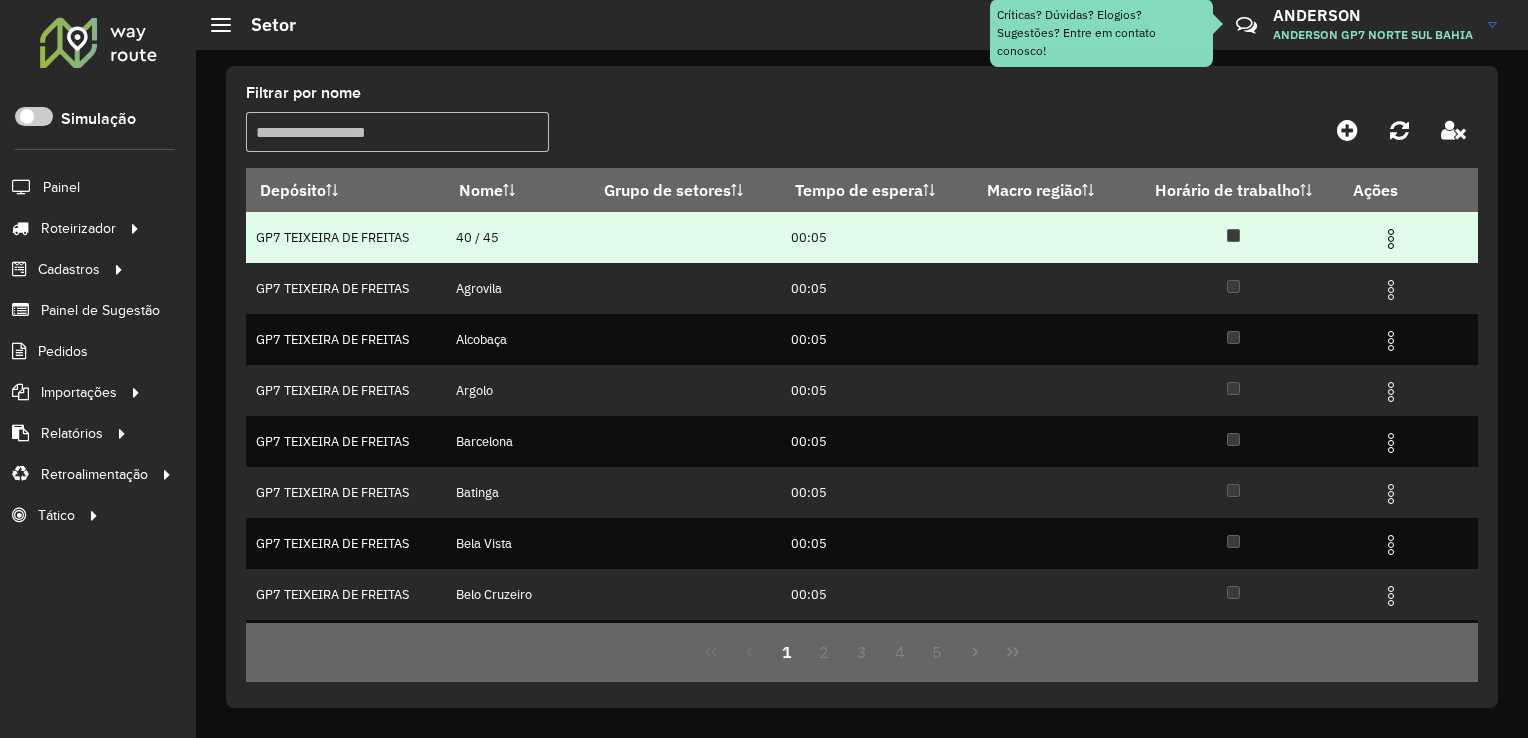click at bounding box center [1391, 239] 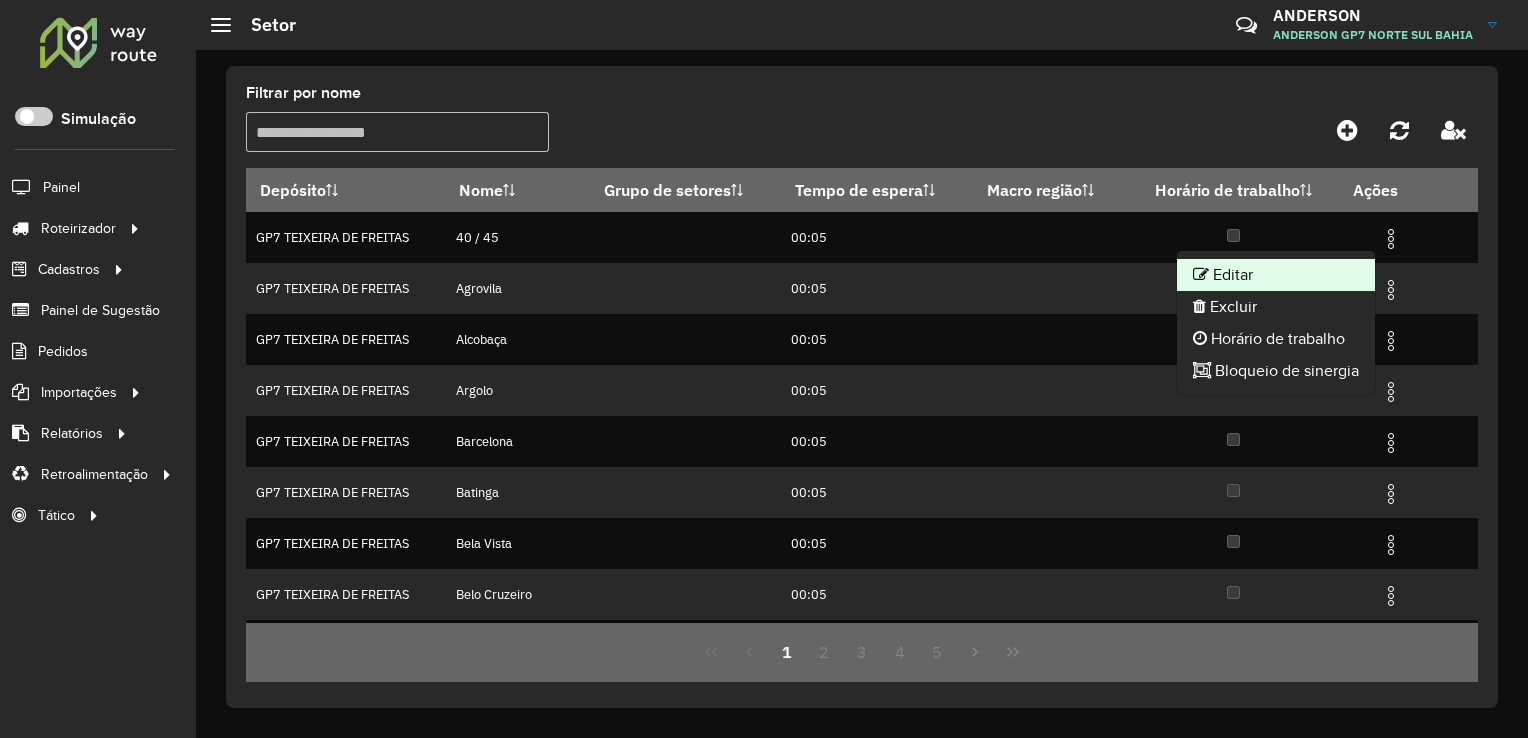 click on "Editar" 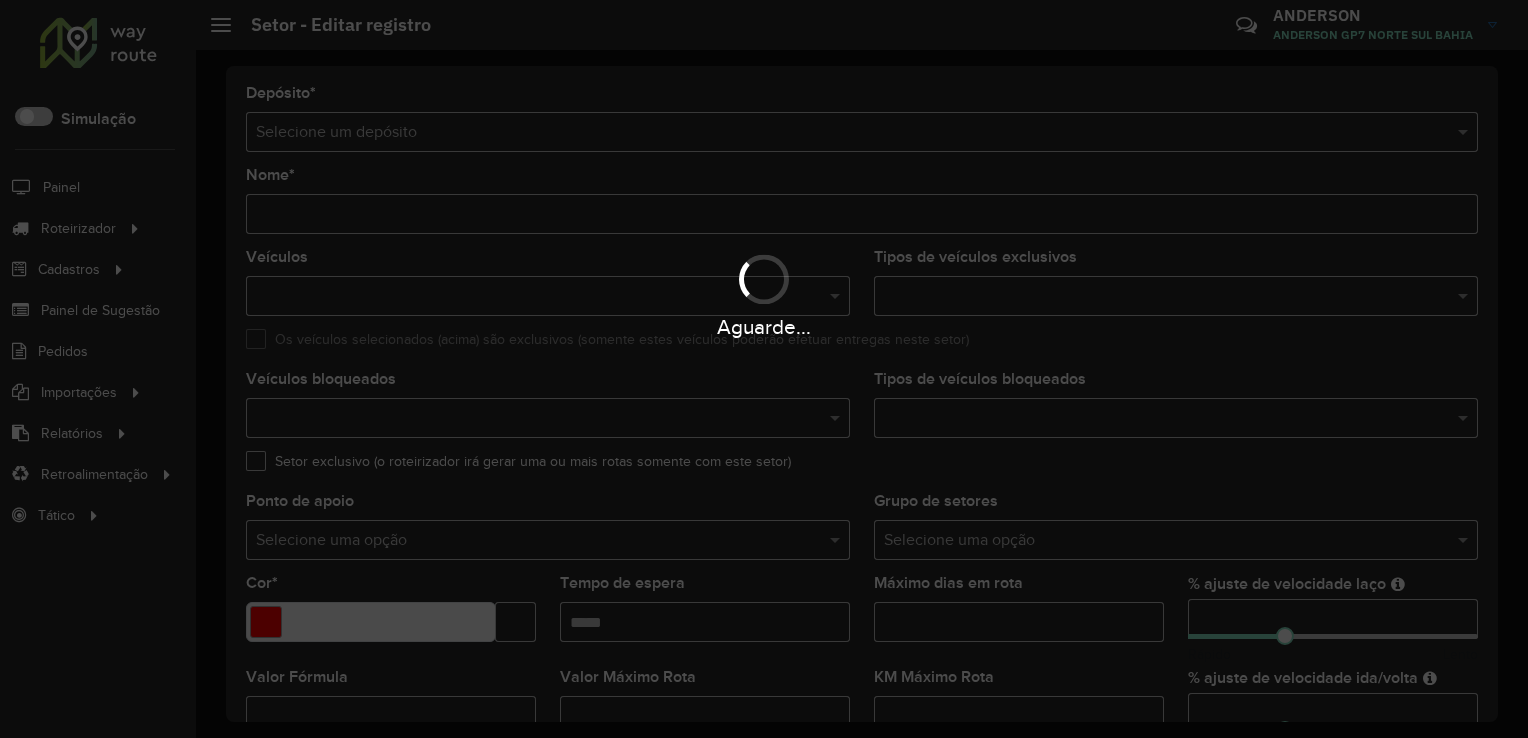 type on "*******" 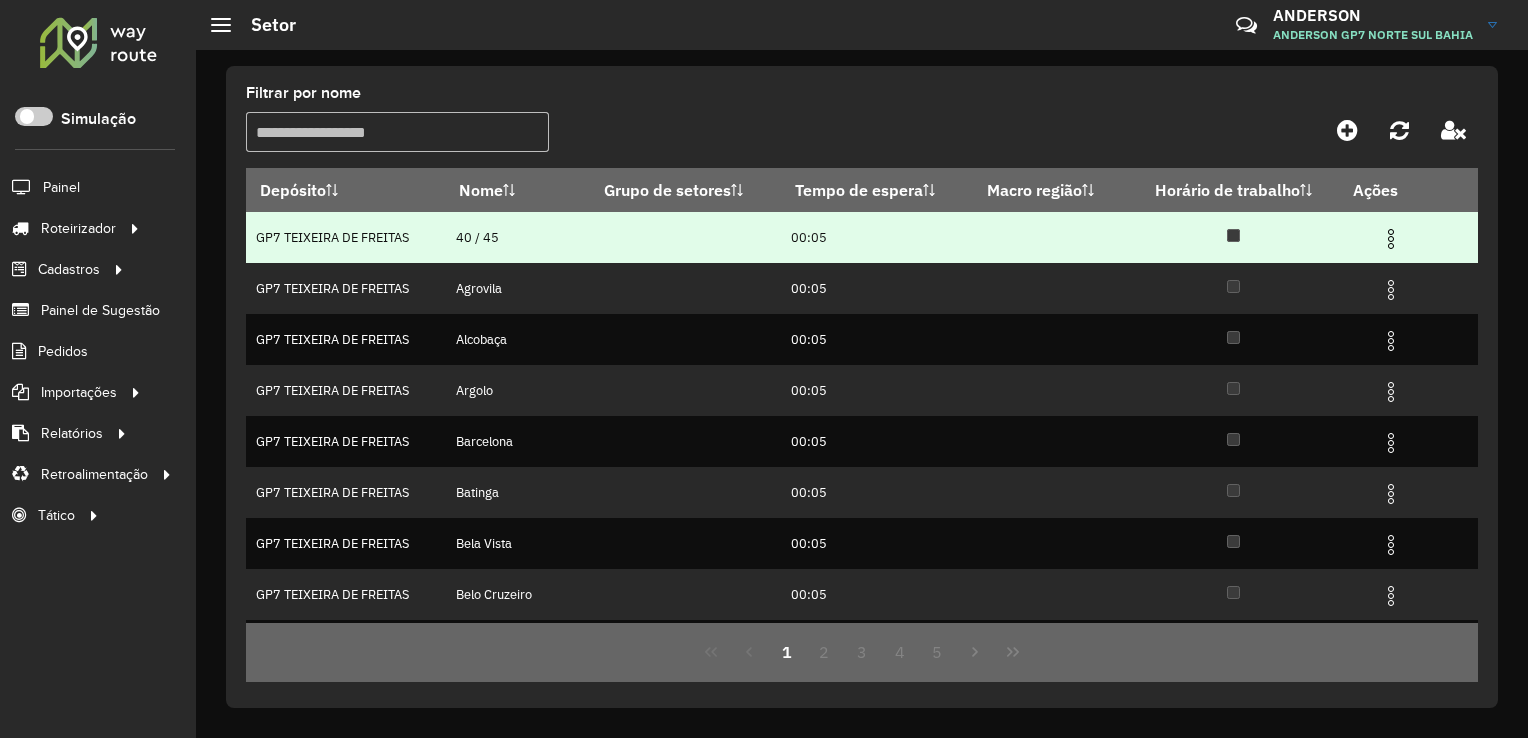 click at bounding box center [1391, 239] 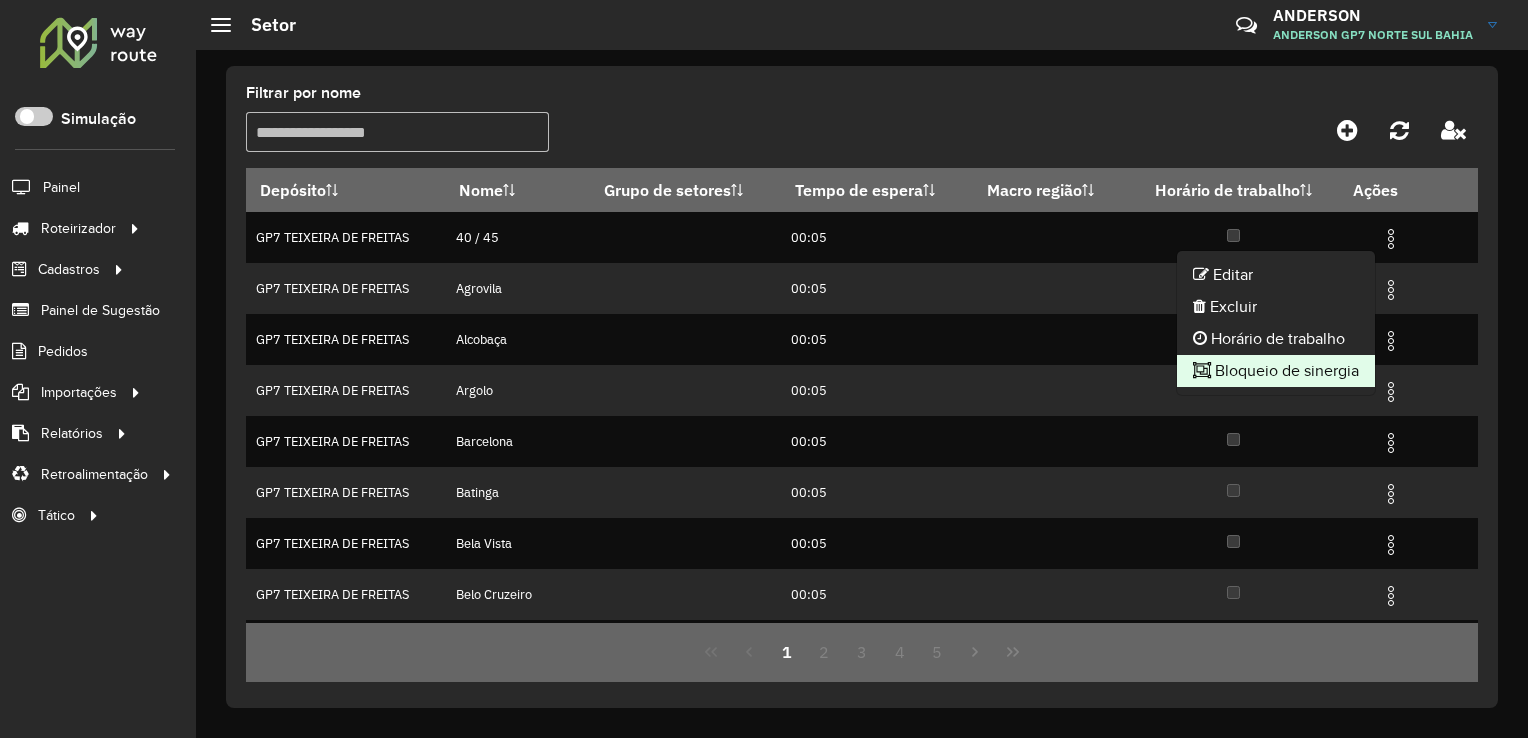 click on "Bloqueio de sinergia" 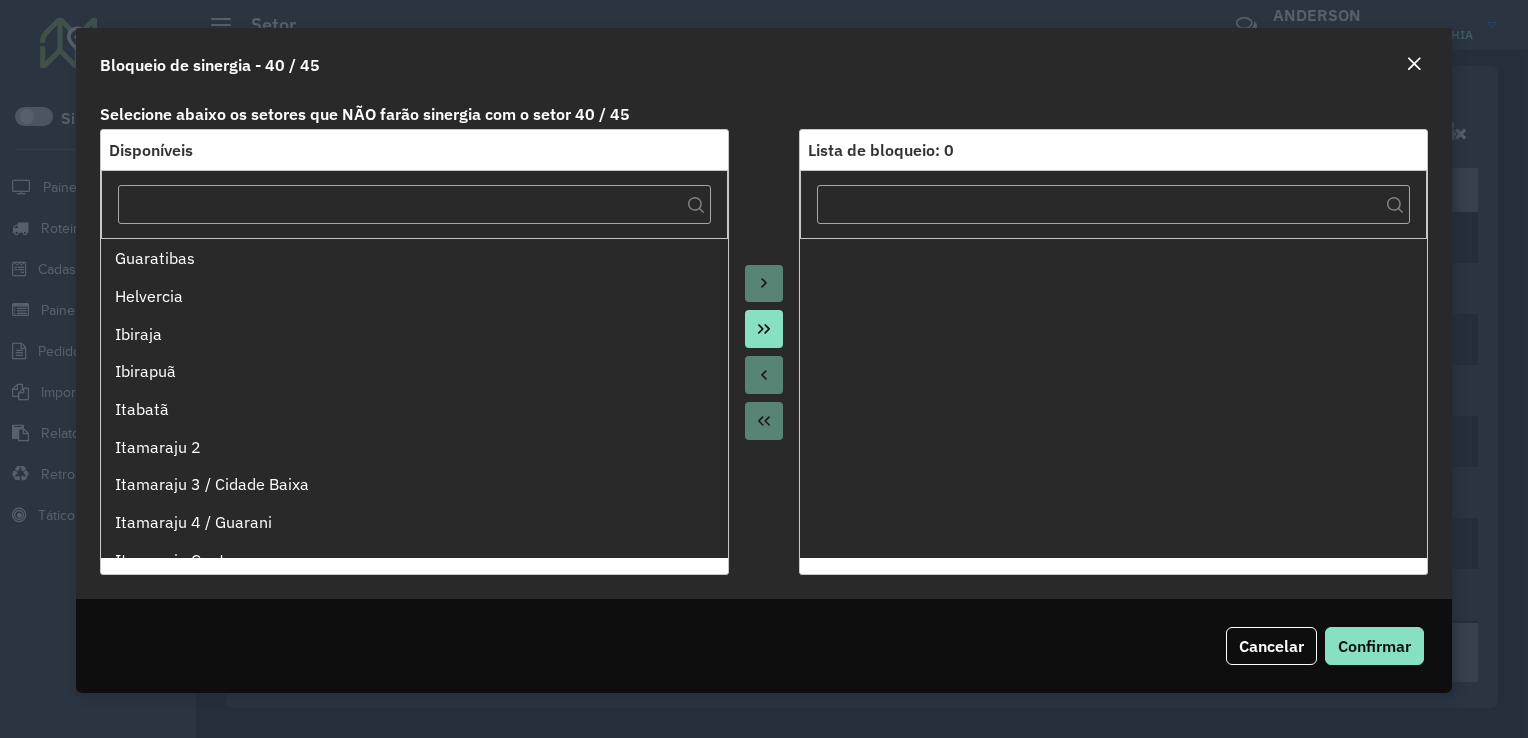 scroll, scrollTop: 800, scrollLeft: 0, axis: vertical 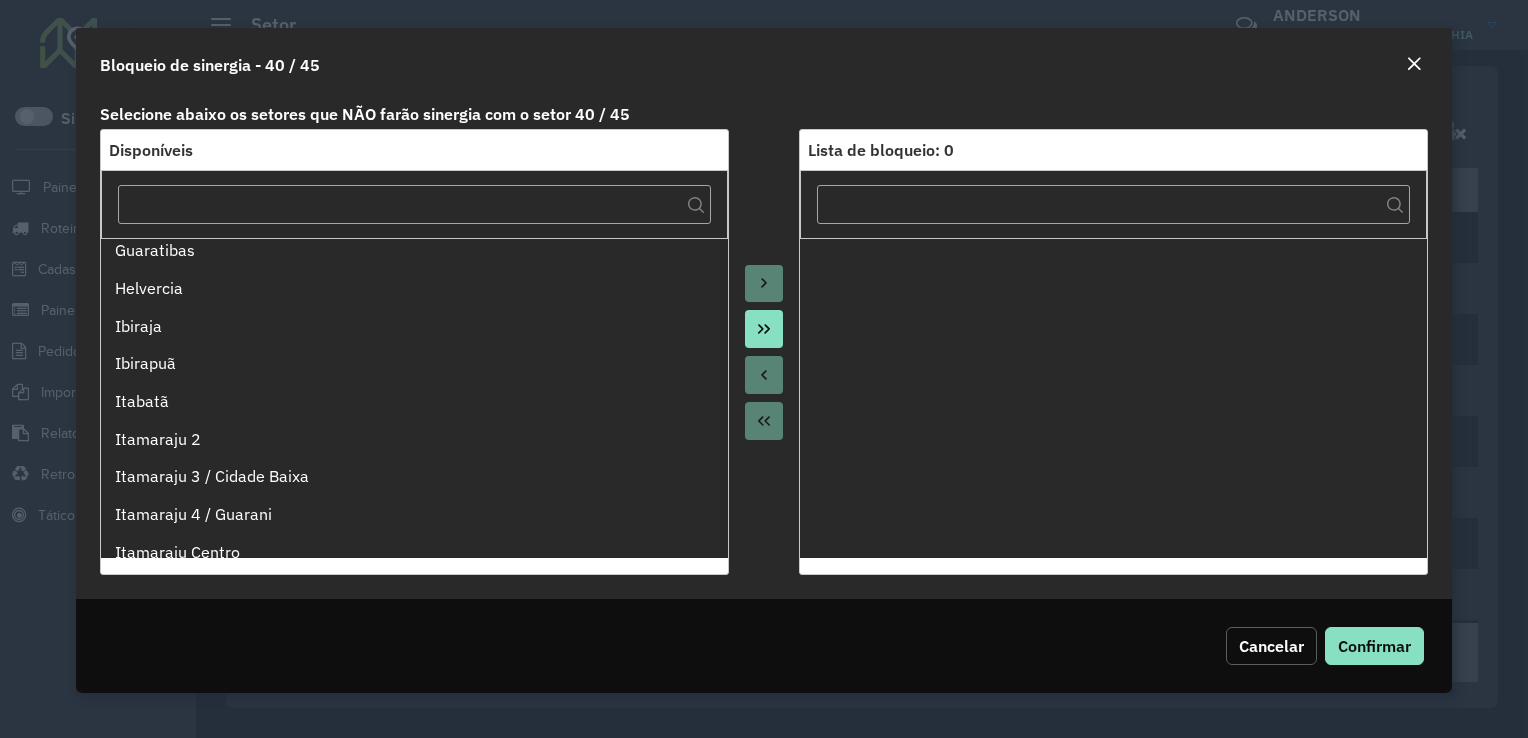 click on "Cancelar" 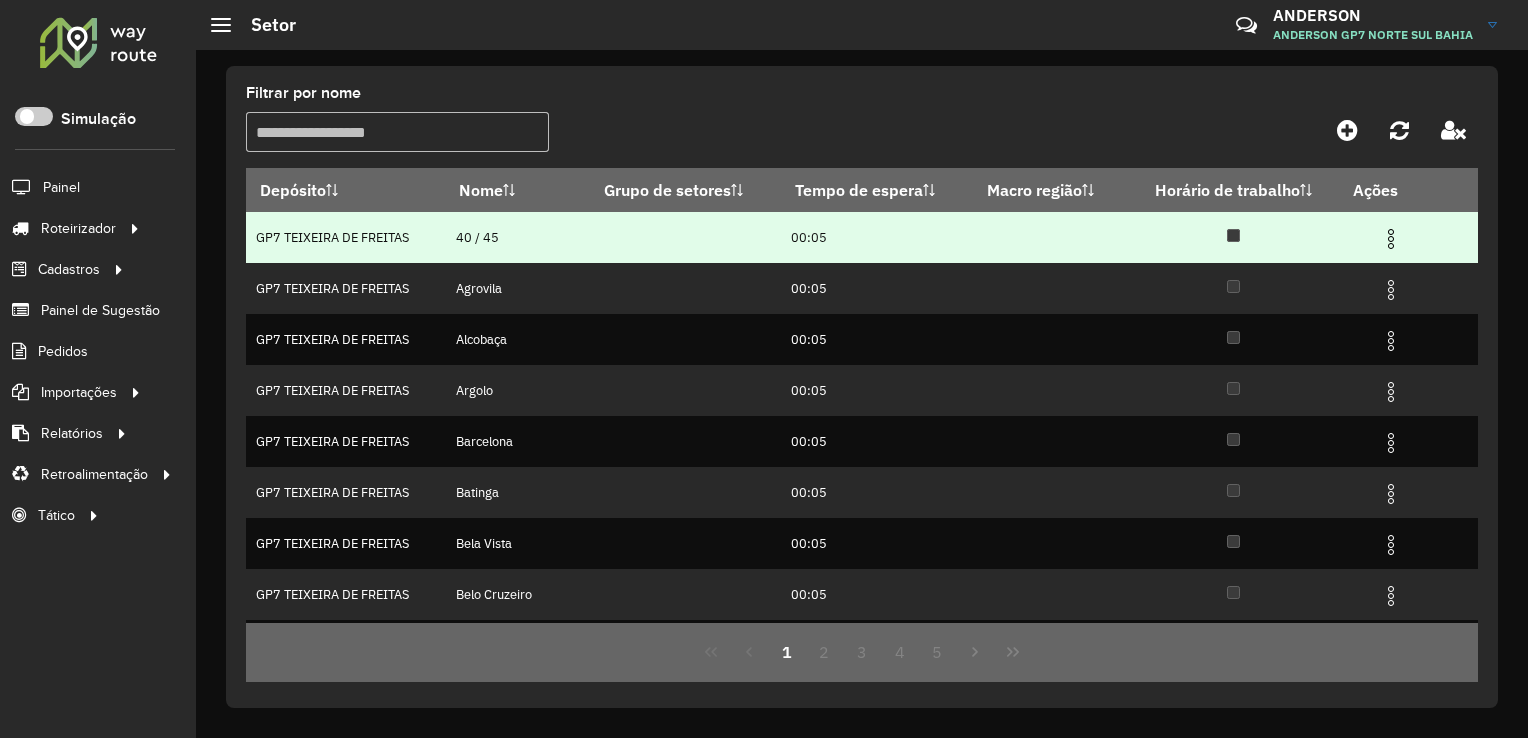click at bounding box center [1391, 239] 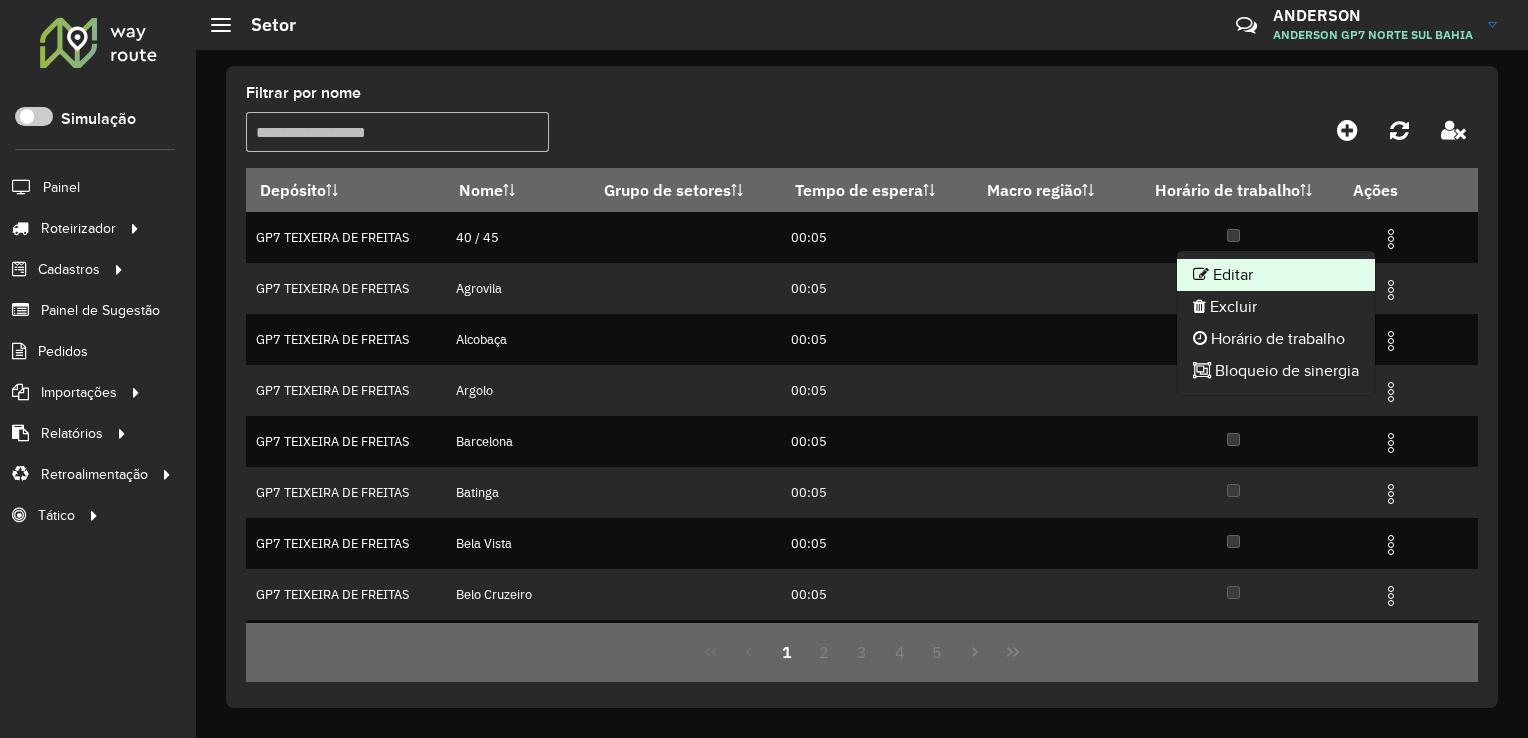 click on "Editar" 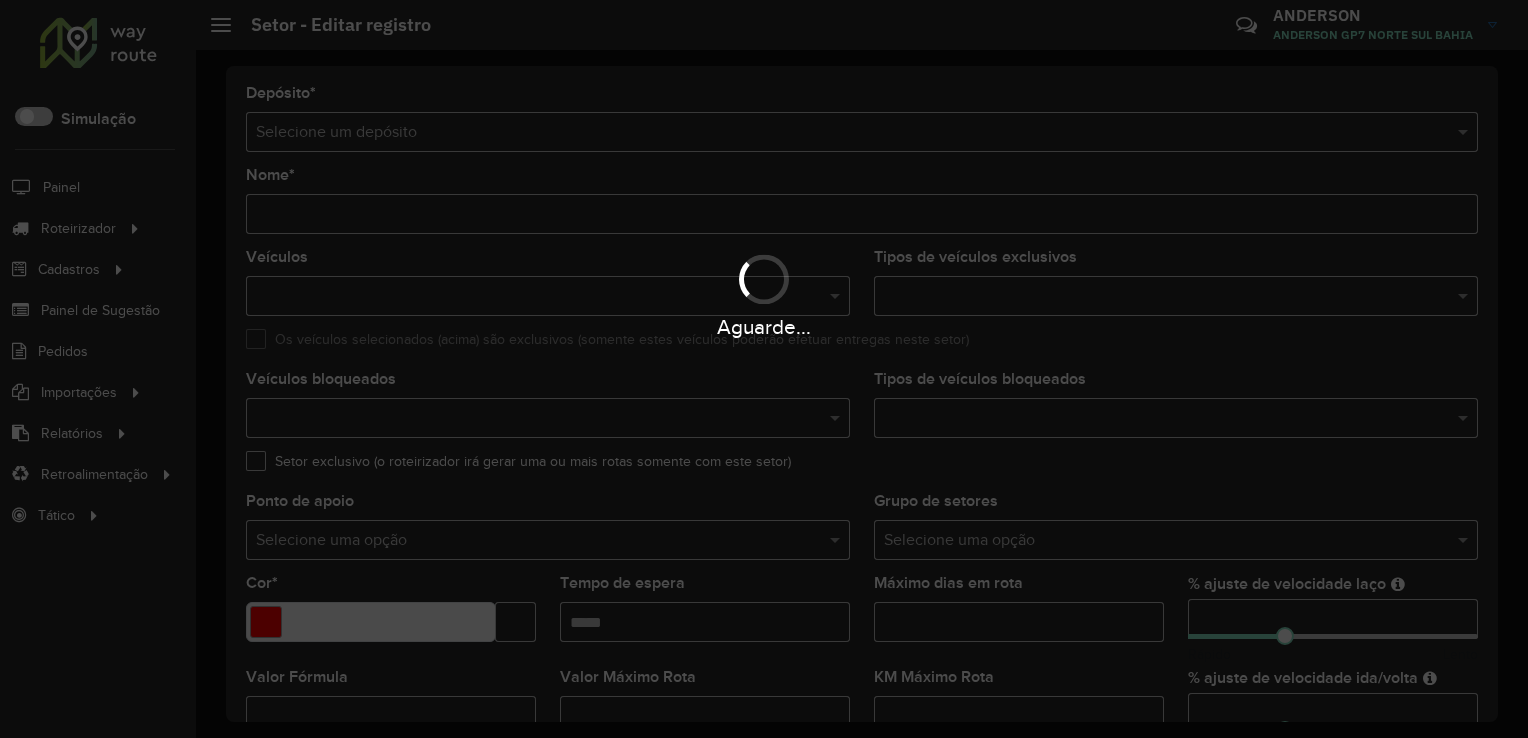 type on "*******" 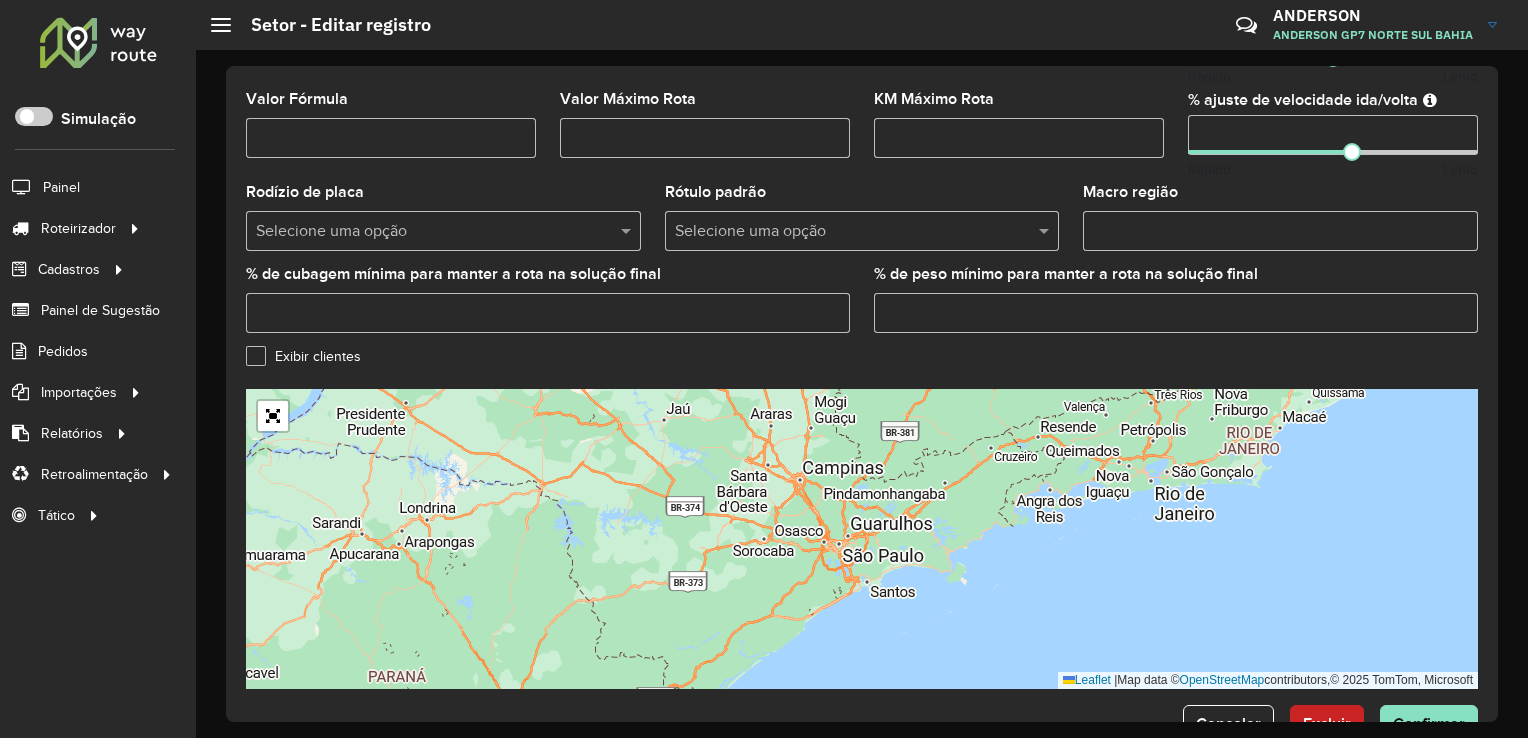 scroll, scrollTop: 600, scrollLeft: 0, axis: vertical 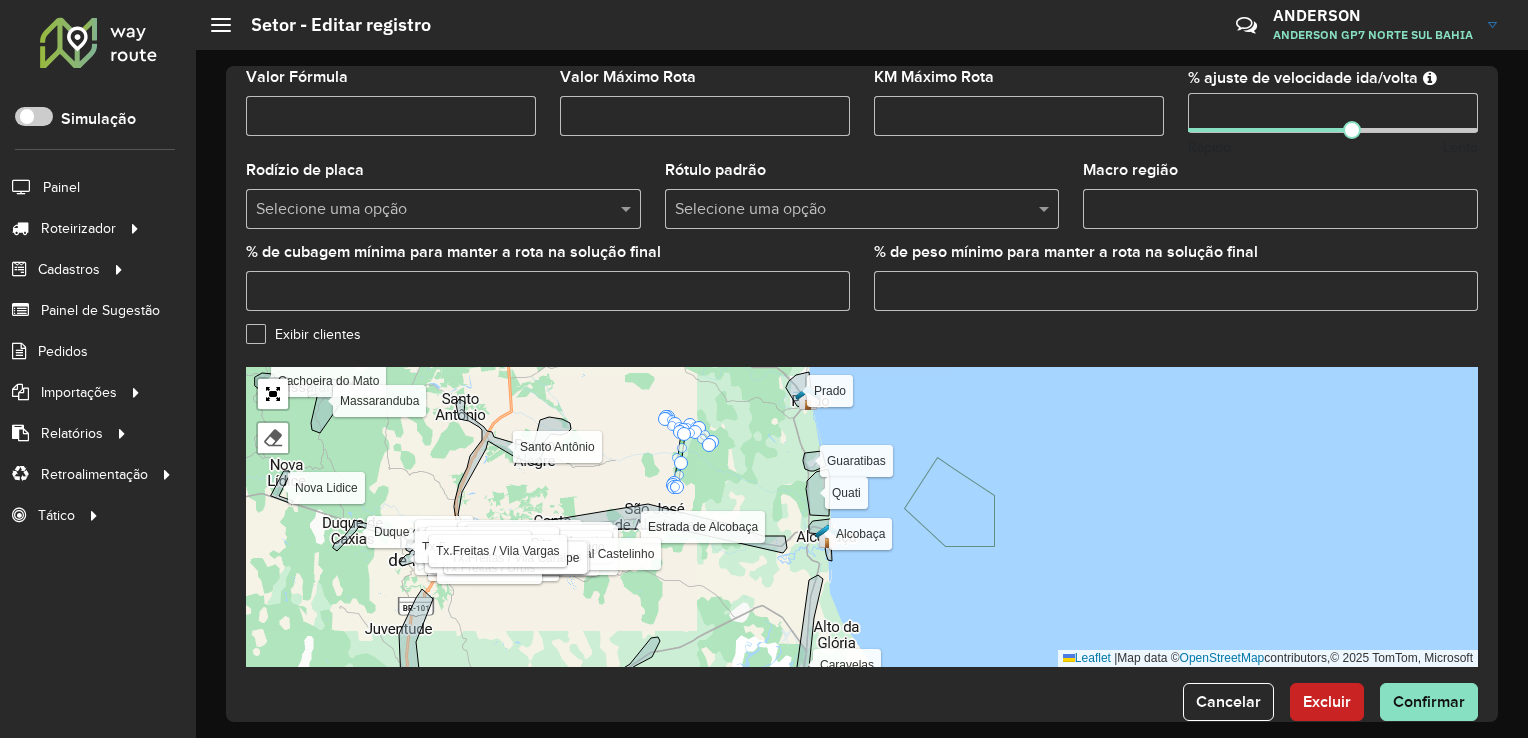 drag, startPoint x: 547, startPoint y: 458, endPoint x: 620, endPoint y: 437, distance: 75.96052 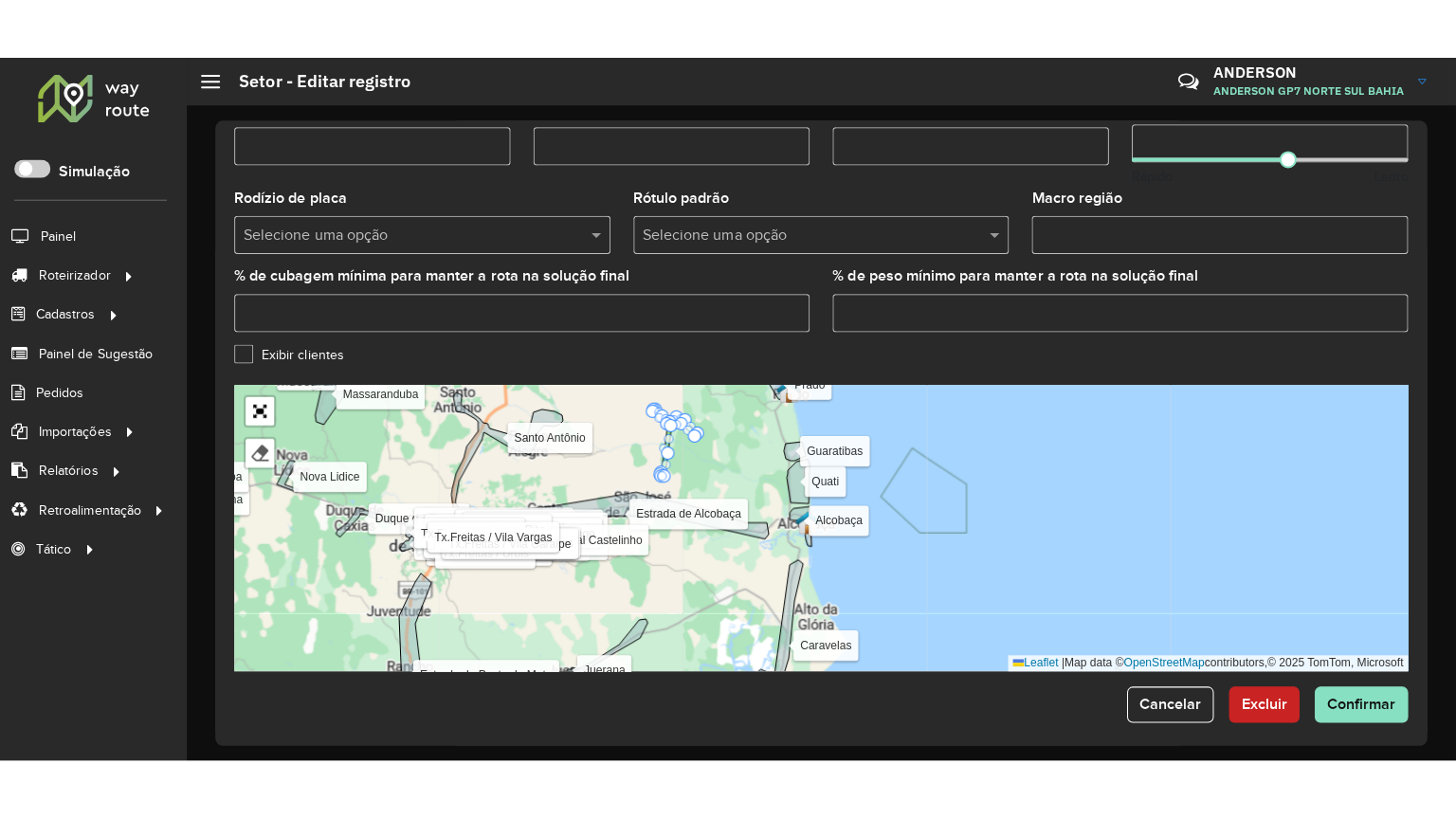 scroll, scrollTop: 596, scrollLeft: 0, axis: vertical 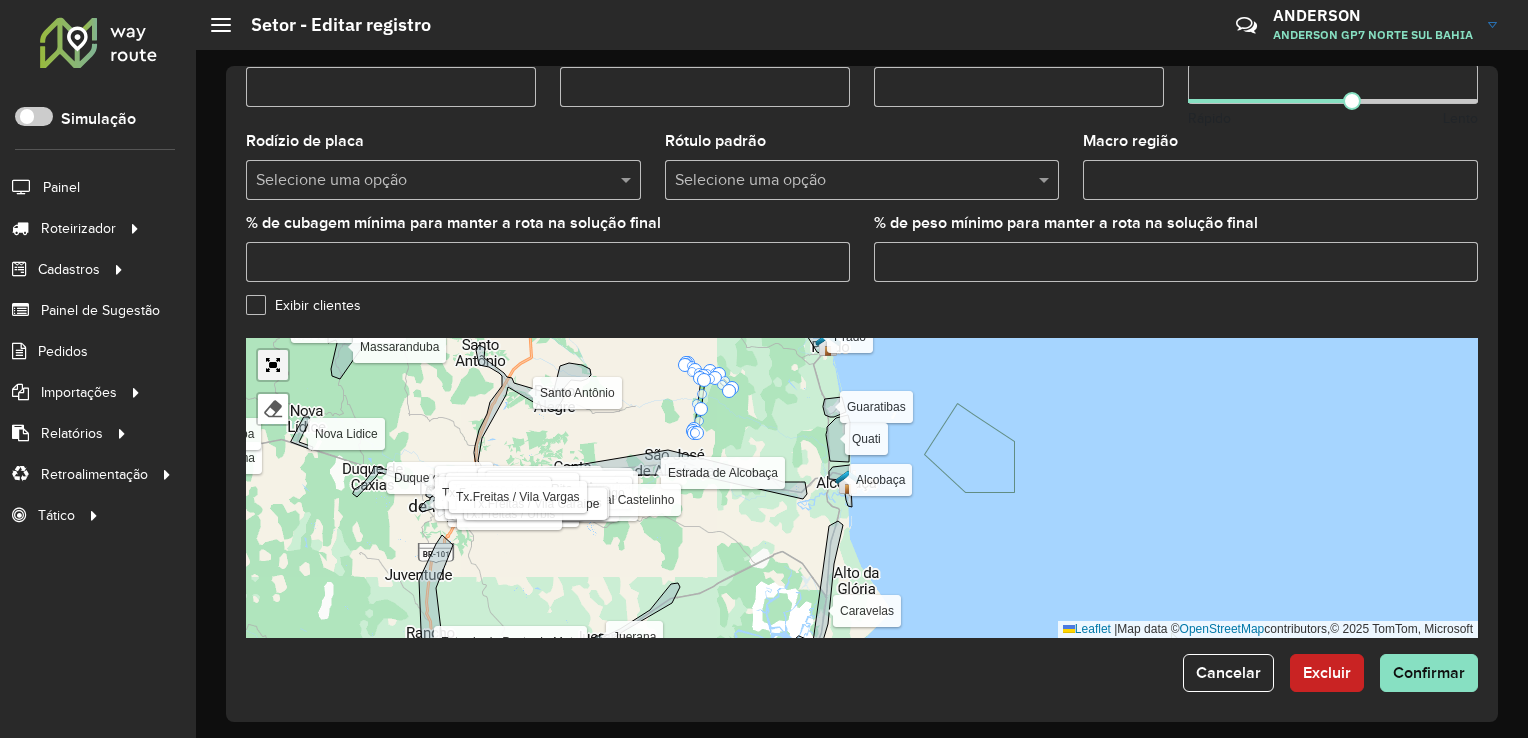 click at bounding box center (273, 365) 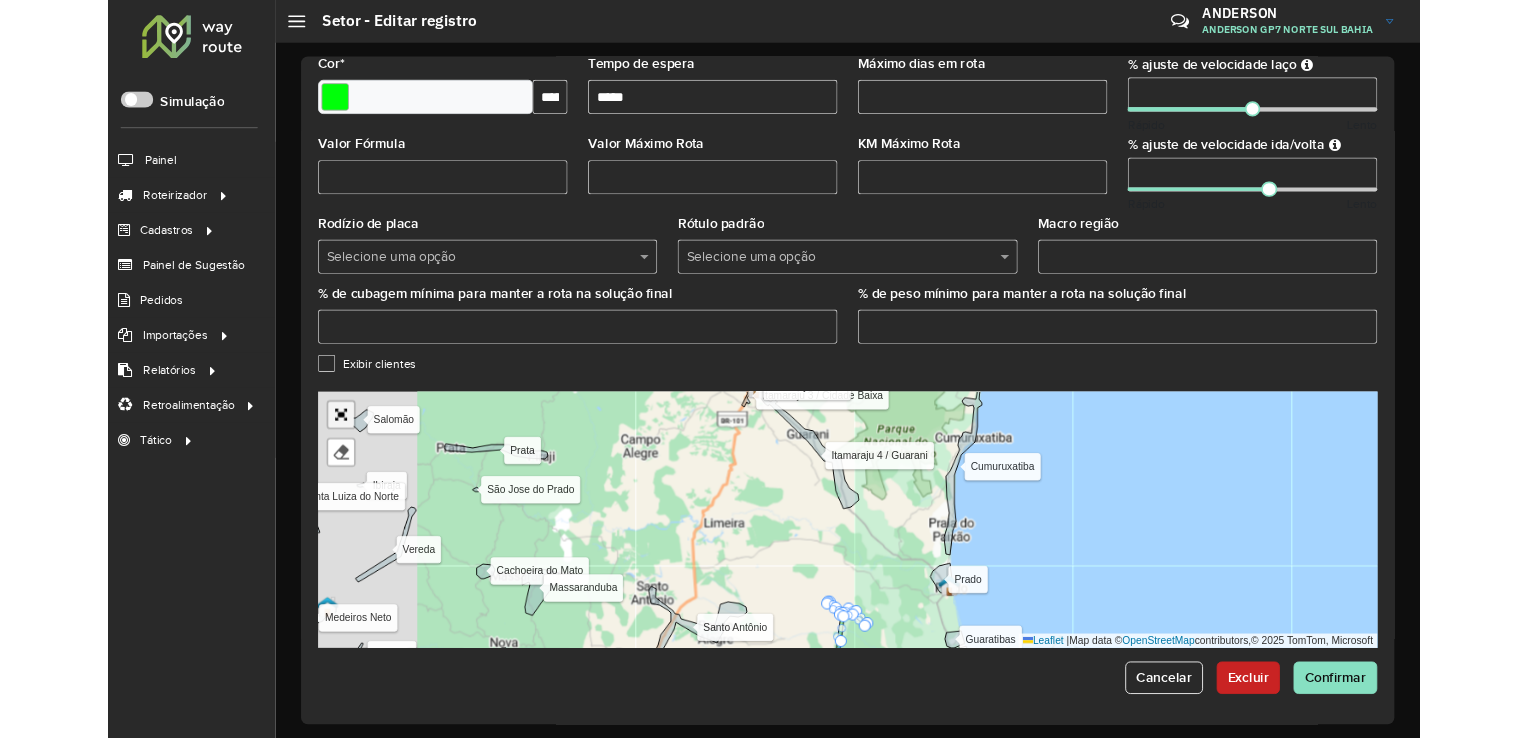 scroll, scrollTop: 188, scrollLeft: 0, axis: vertical 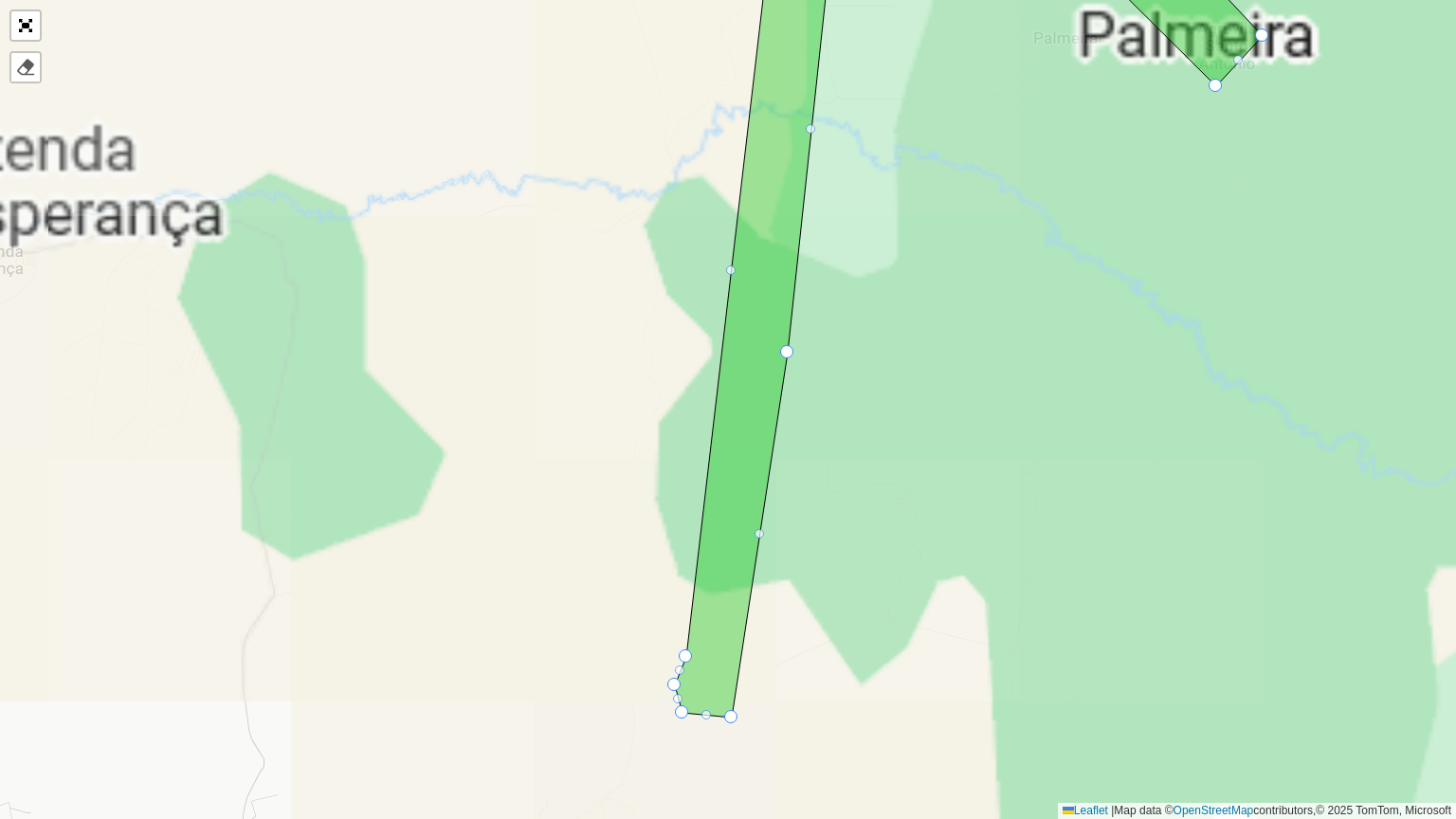 click on "Agrovila Alcobaça Argolo Barcelona Batinga Bela Vista Belo Cruzeiro Cachoeira do Mato Caravelas Castelinho Centro Colônia Nova Costa Dourada Cruzeiro do Sul Cumuruxatiba Curumbal Divisa Duque de Caxias Estrada de Alcobaça Estrada de Mucuri Estrada de Posto da Mata Guaratibas Helvercia Ibiraja Ibirapuã Itabatã Itamaraju 2 Itamaraju 3 / Cidade Baixa Itamaraju 4 / Guarani Itamaraju Centro Itanhém Itupeva Jucuruçu Juerana Juracitaba Lajedão Massaranduba Medeiros Neto Mucuri Nova Lidice Nova Viçosa Portela Posto da Mata Prado Prata Quati Salomão Santa Luiza do Norte Santo Antônio São Jorge São Jose do Prado Taquari Tx.Freitas / Colina Verde Tx.Freitas / Estancia Biquine Tx.Freitas / Jardim Caraipe Tx.Freitas / Jardim Liberdade Tx.Freitas / Liberdade Tx.Freitas / Luiz Eduardo Tx.Freitas / Mirante do Rio Tx.Freitas / Monte Castelo Tx.Freitas / Nova America Tx.Freitas / Novo Jerusalém Tx.Freitas / Recanto do Lago Tx.Freitas / Redenção Tx.Freitas / Residencial Castelinho Tx.Freitas / Santa Rita Vereda" at bounding box center (728, 410) 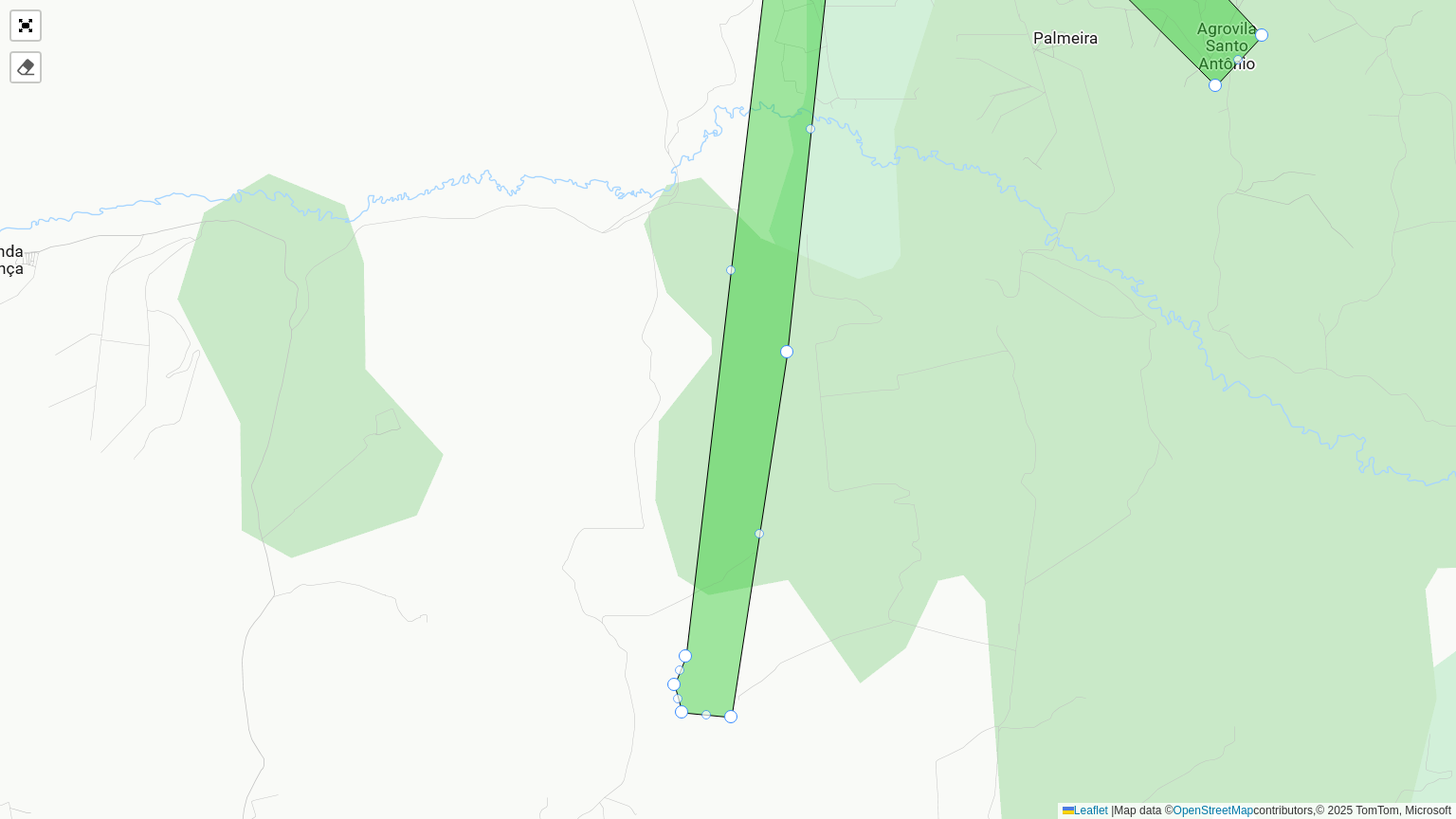 click 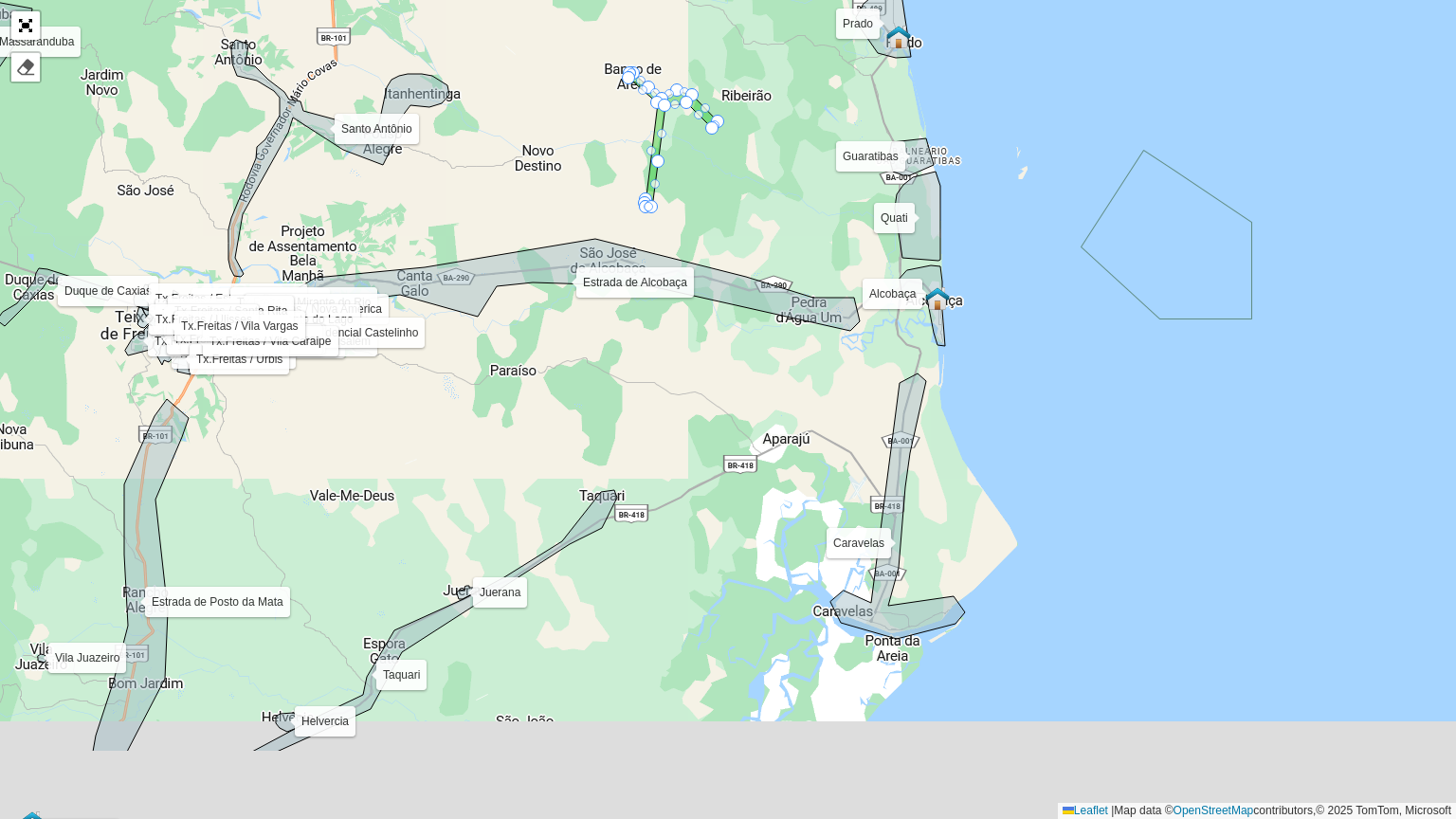 drag, startPoint x: 617, startPoint y: 359, endPoint x: 736, endPoint y: 156, distance: 235.30831 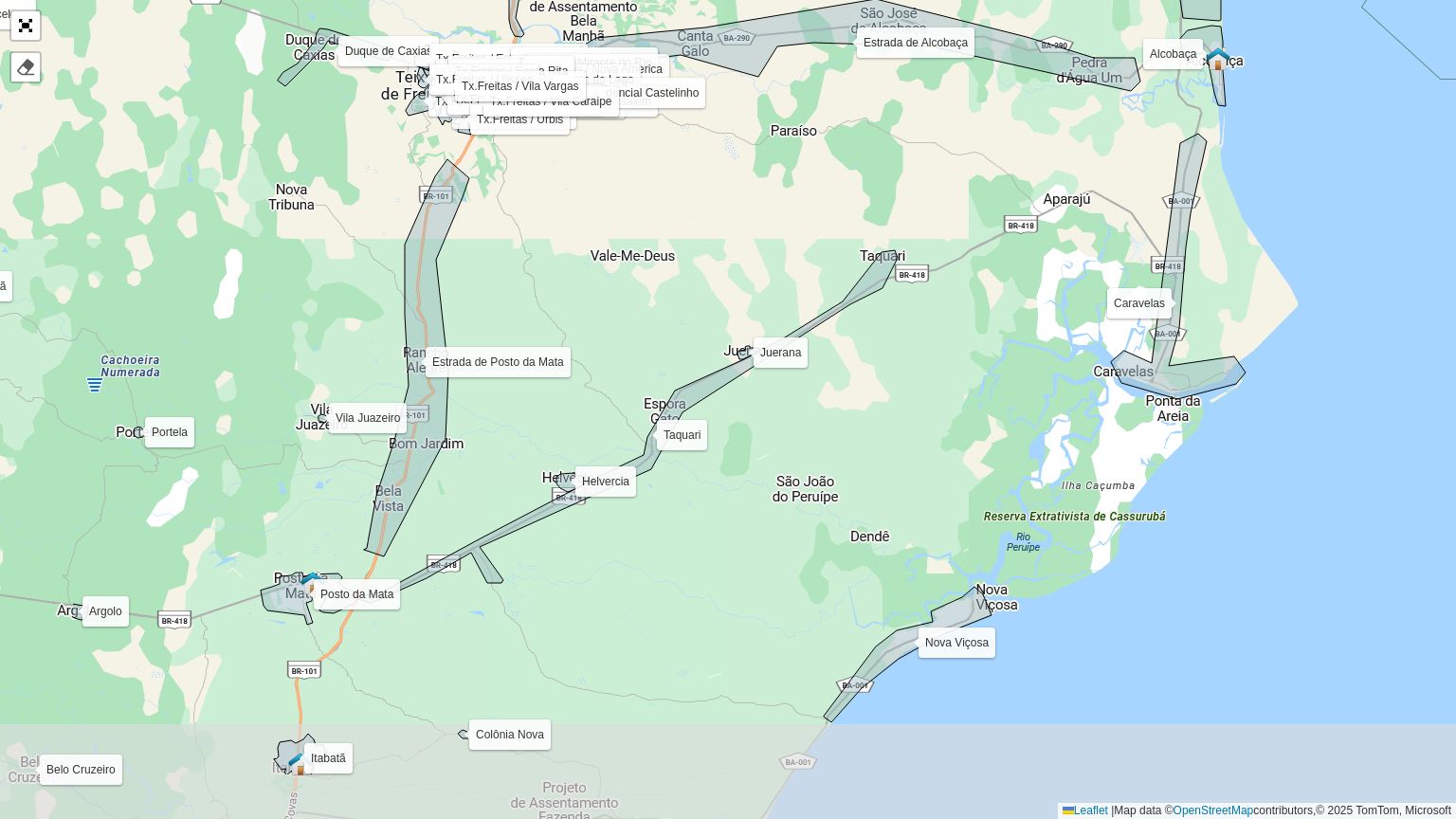 drag, startPoint x: 451, startPoint y: 422, endPoint x: 630, endPoint y: 315, distance: 208.54256 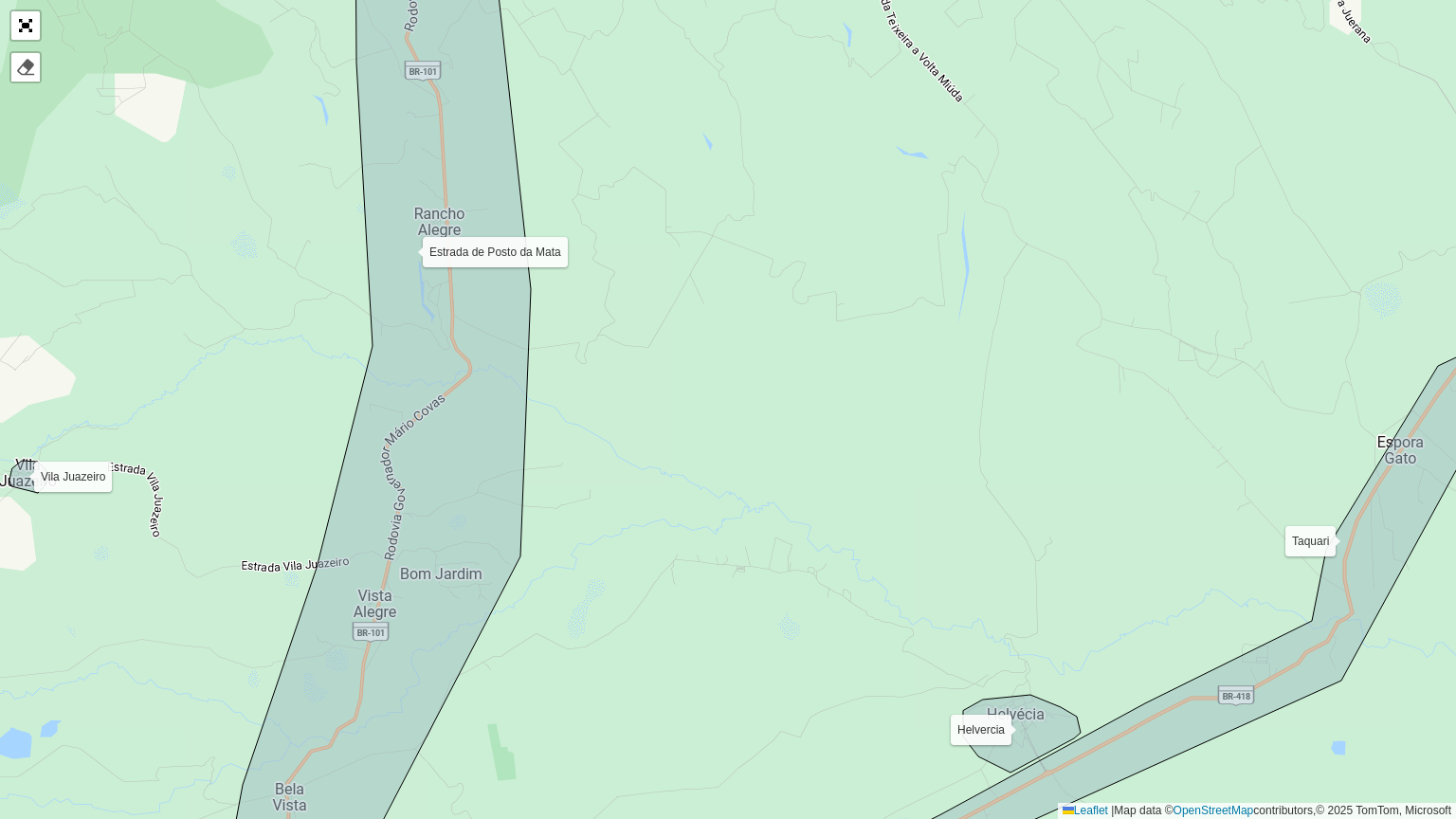 click on "Agrovila Alcobaça Argolo Barcelona Batinga Bela Vista Belo Cruzeiro Cachoeira do Mato Caravelas Castelinho Centro Colônia Nova Costa Dourada Cruzeiro do Sul Cumuruxatiba Curumbal Divisa Duque de Caxias Estrada de Alcobaça Estrada de Mucuri Estrada de Posto da Mata Guaratibas Helvercia Ibiraja Ibirapuã Itabatã Itamaraju 2 Itamaraju 3 / Cidade Baixa Itamaraju 4 / Guarani Itamaraju Centro Itanhém Itupeva Jucuruçu Juerana Juracitaba Lajedão Massaranduba Medeiros Neto Mucuri Nova Lidice Nova Viçosa Portela Posto da Mata Prado Prata Quati Salomão Santa Luiza do Norte Santo Antônio São Jorge São Jose do Prado Taquari Tx.Freitas / Colina Verde Tx.Freitas / Estancia Biquine Tx.Freitas / Jardim Caraipe Tx.Freitas / Jardim Liberdade Tx.Freitas / Liberdade Tx.Freitas / Luiz Eduardo Tx.Freitas / Mirante do Rio Tx.Freitas / Monte Castelo Tx.Freitas / Nova America Tx.Freitas / Novo Jerusalém Tx.Freitas / Recanto do Lago Tx.Freitas / Redenção Tx.Freitas / Residencial Castelinho Tx.Freitas / Santa Rita Vereda" at bounding box center [728, 410] 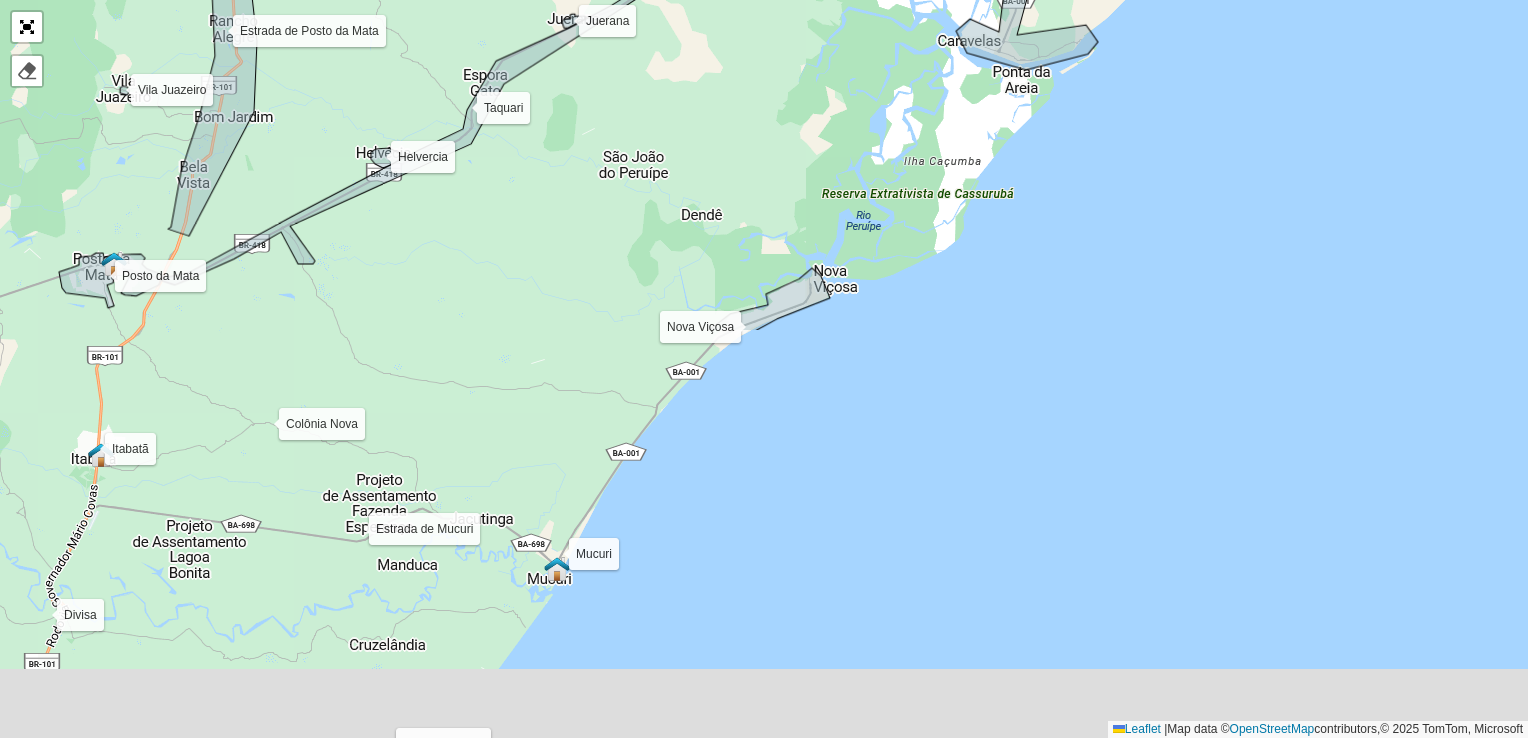 scroll, scrollTop: 488, scrollLeft: 0, axis: vertical 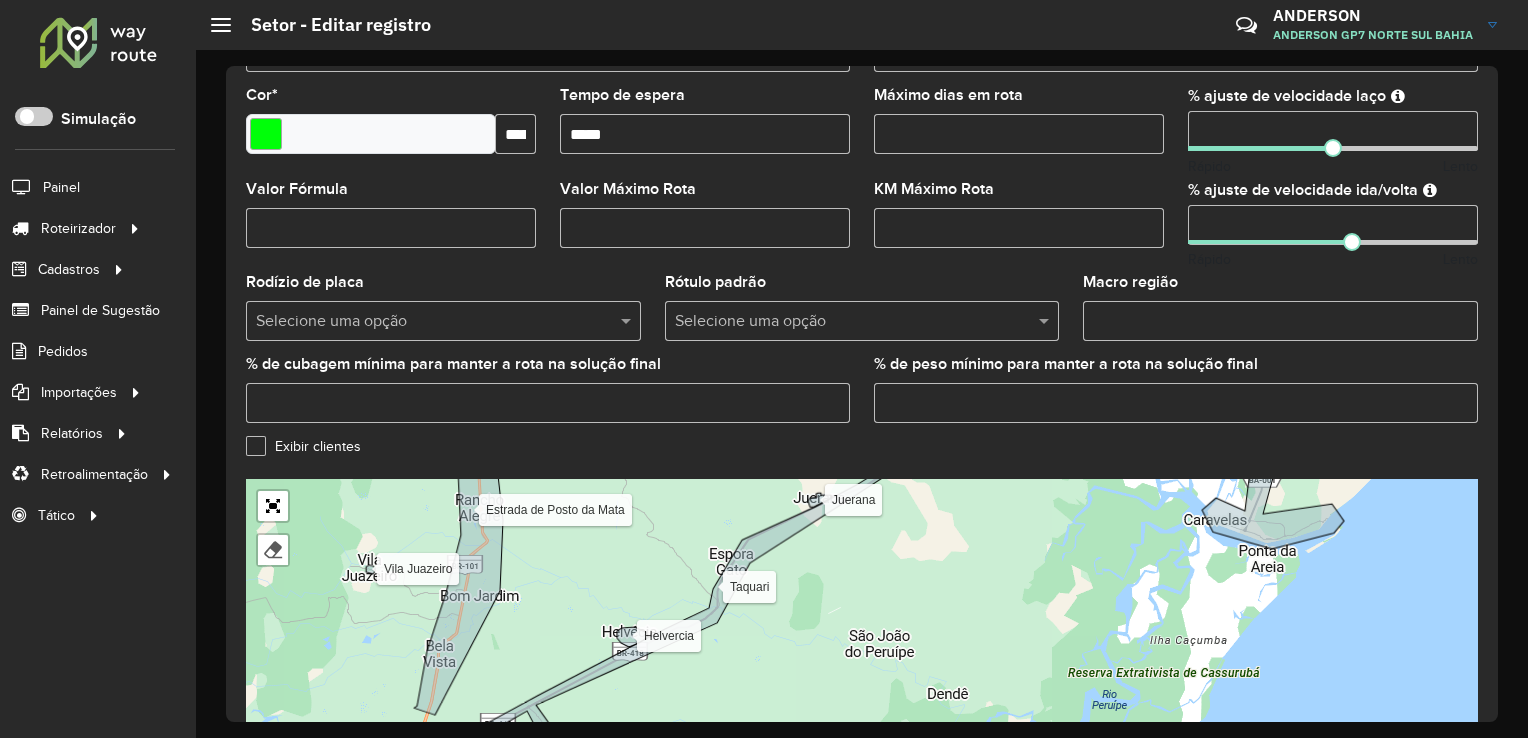 click at bounding box center [842, 322] 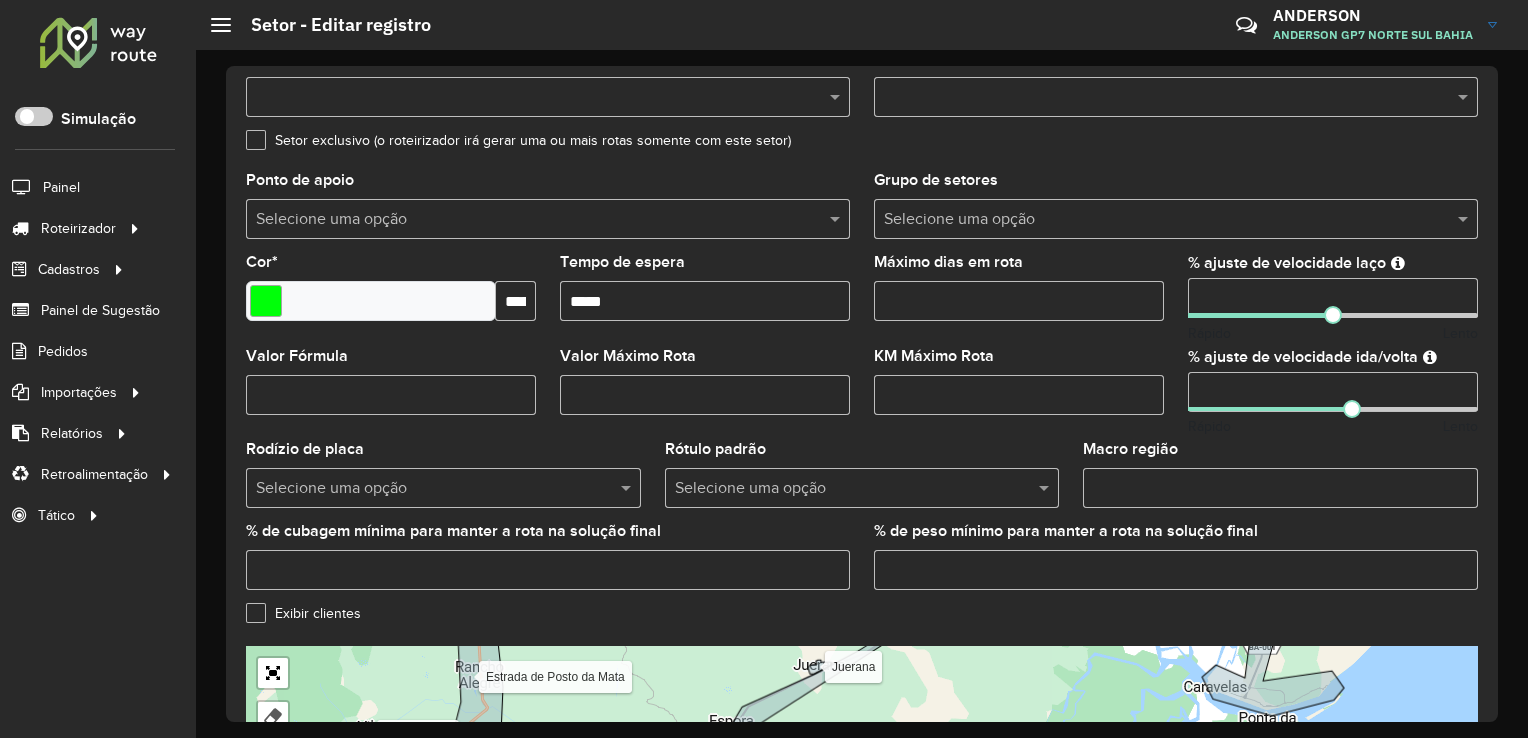 scroll, scrollTop: 288, scrollLeft: 0, axis: vertical 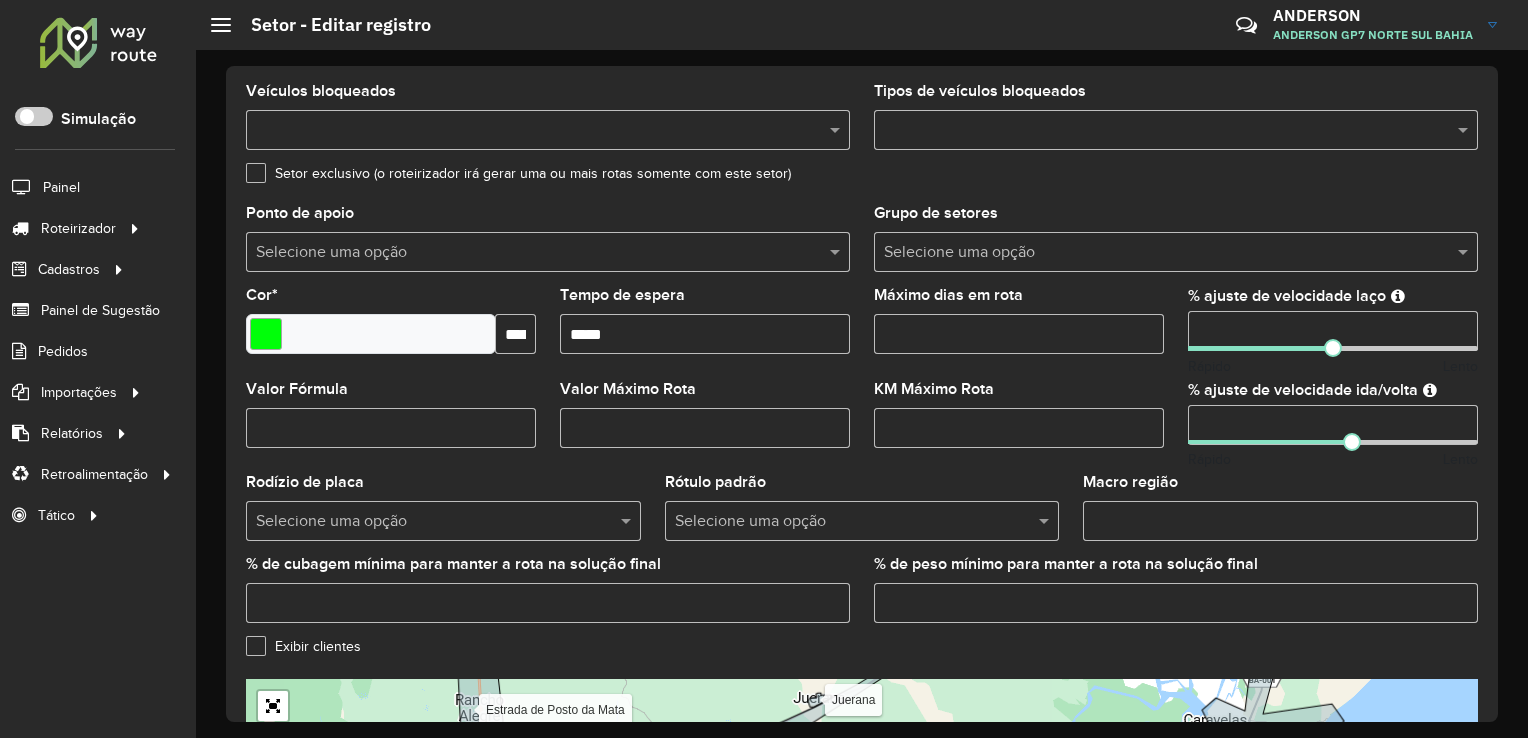 click at bounding box center (548, 252) 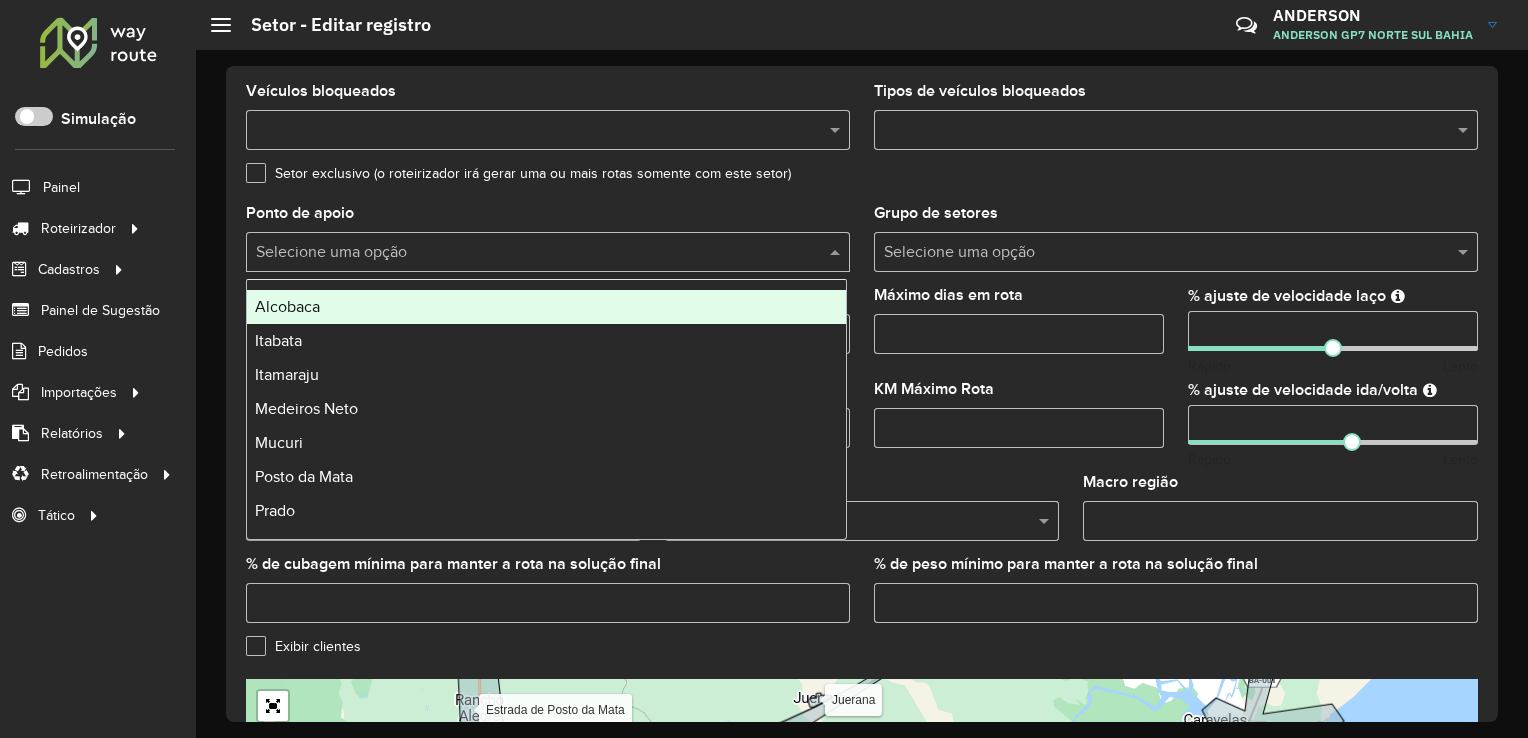 click at bounding box center [548, 252] 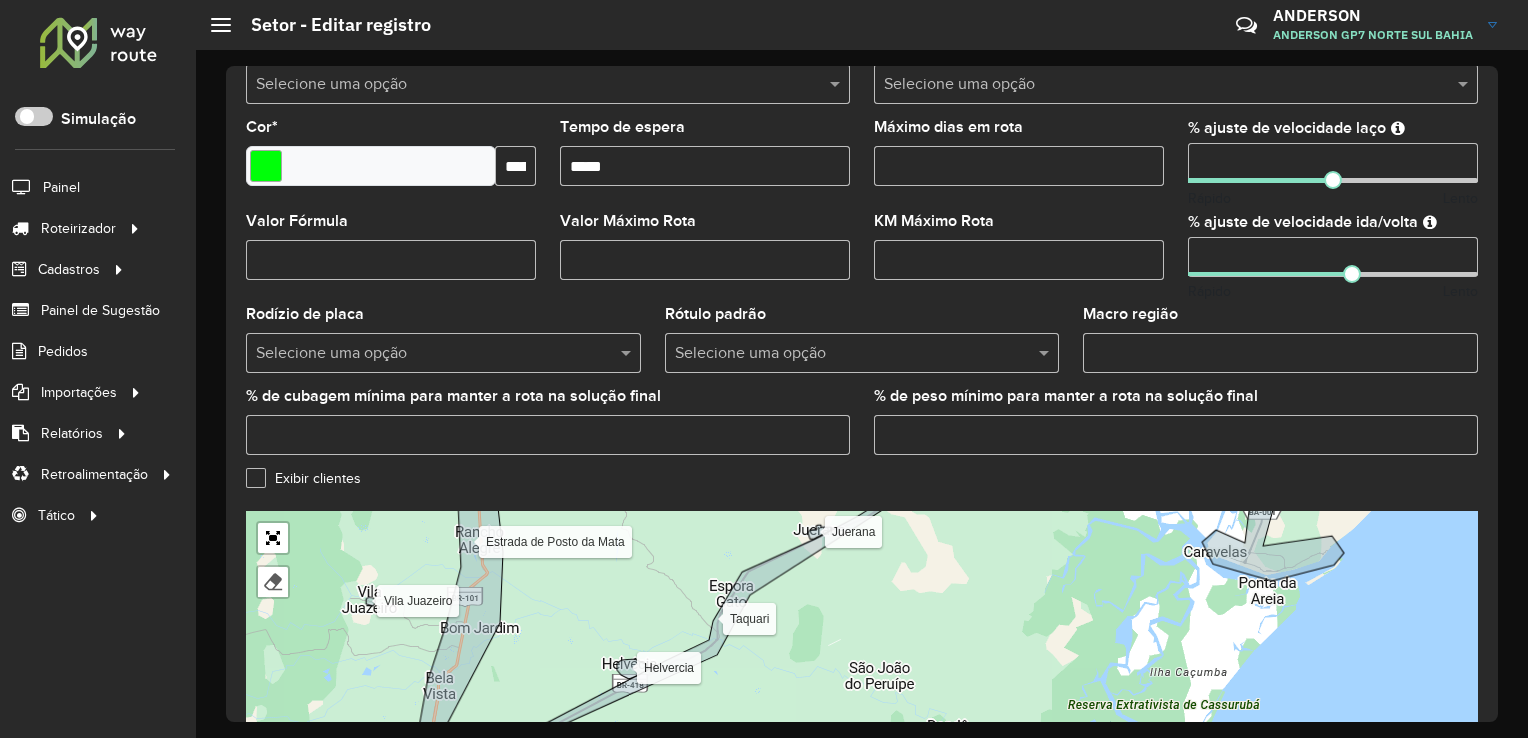 scroll, scrollTop: 500, scrollLeft: 0, axis: vertical 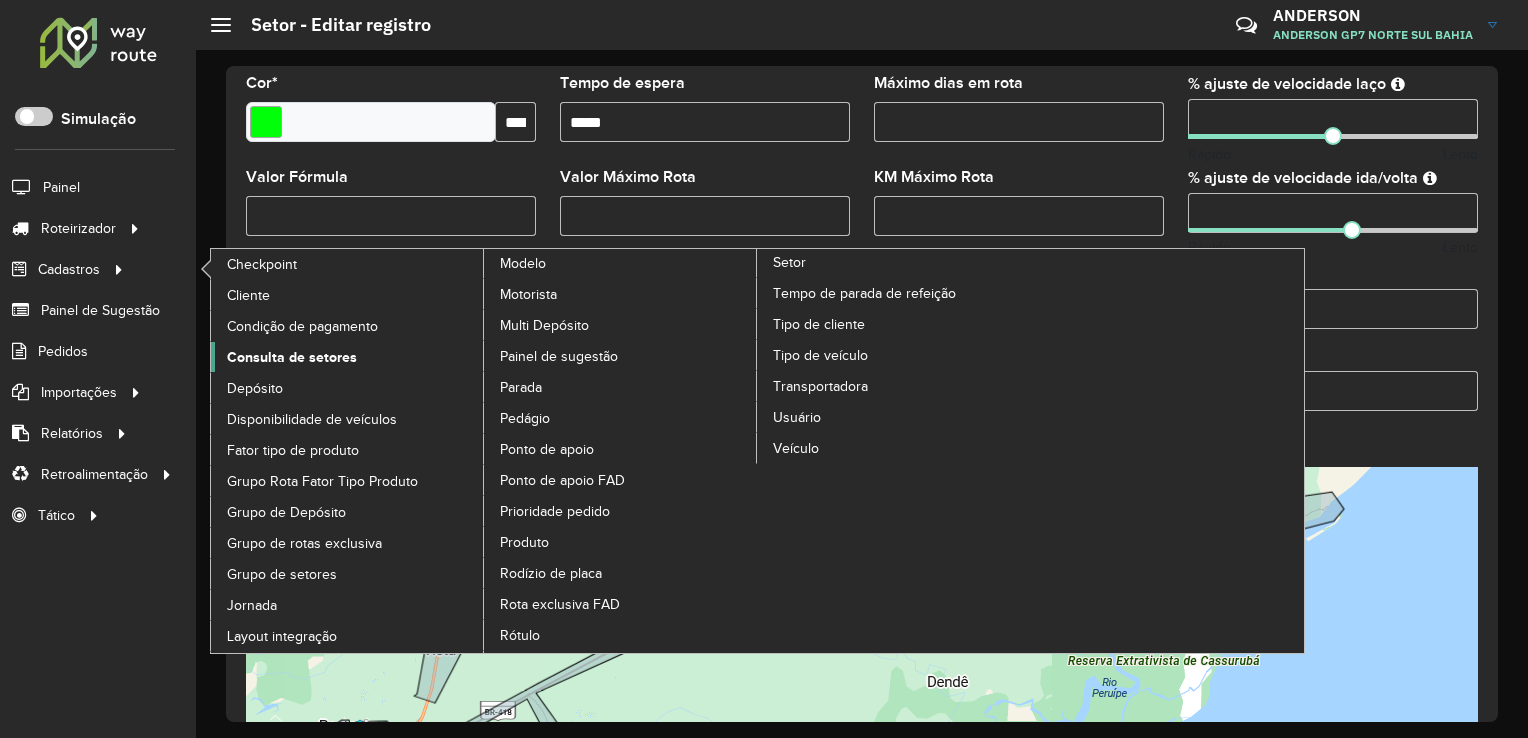 click on "Consulta de setores" 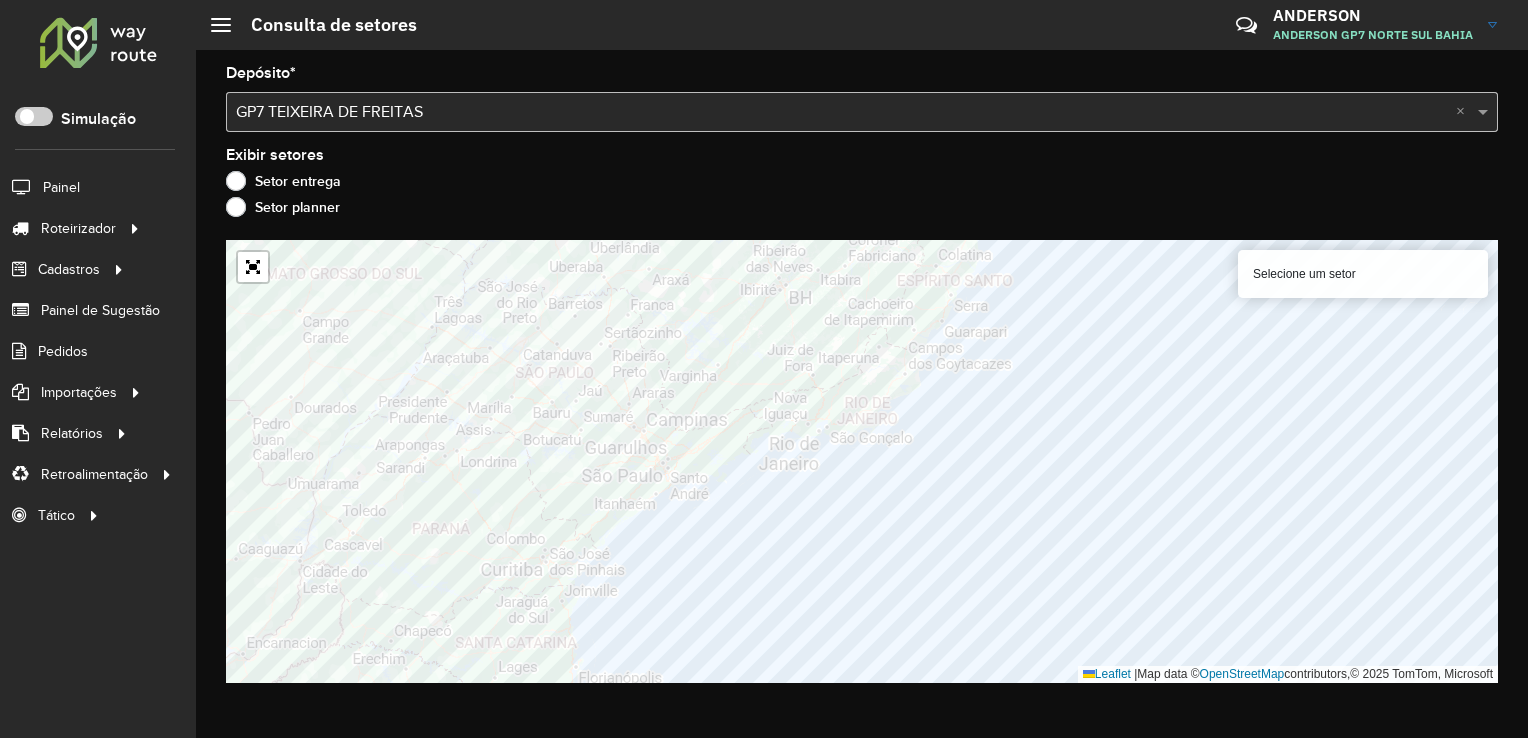 click on "Selecione um setor" at bounding box center (1363, 274) 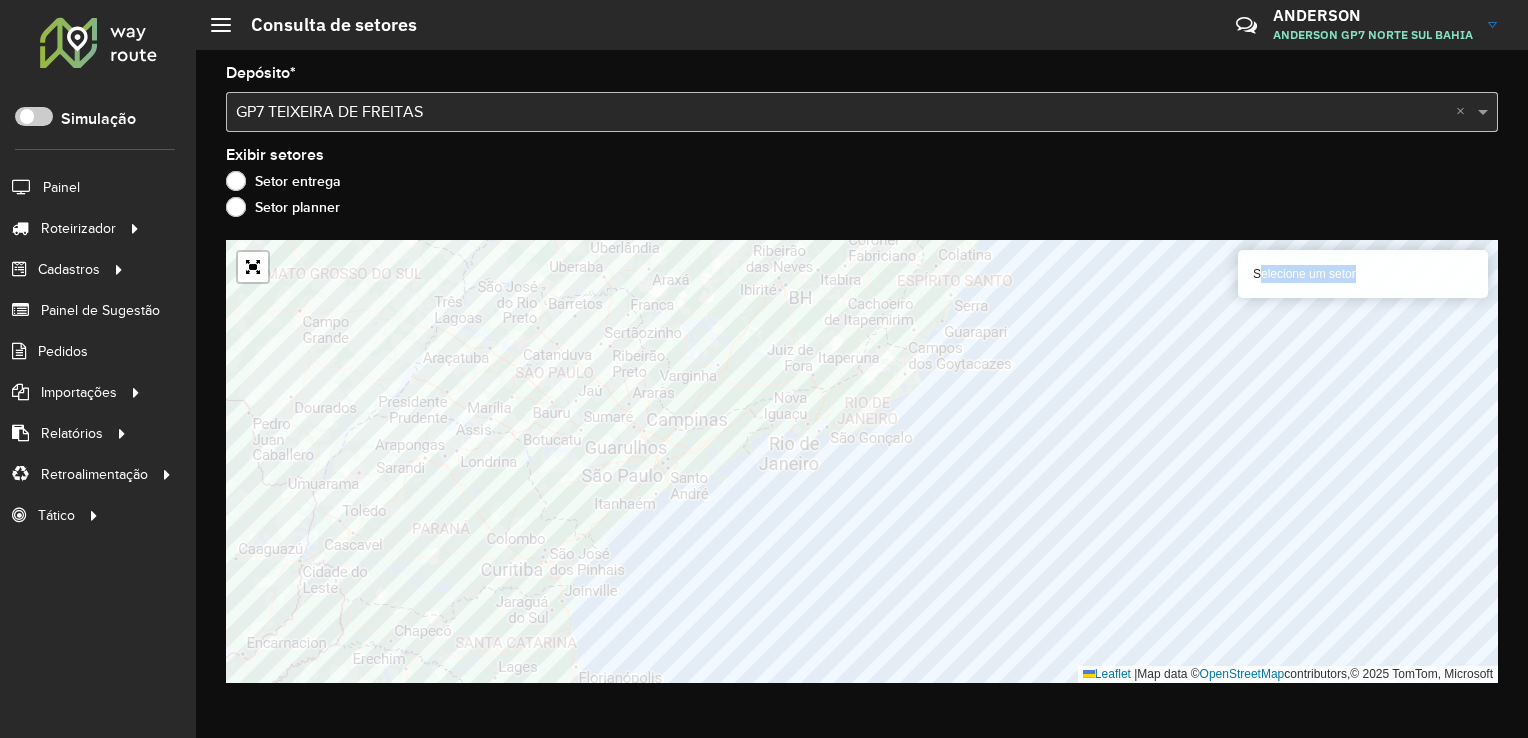 click on "Selecione um setor" at bounding box center (1363, 274) 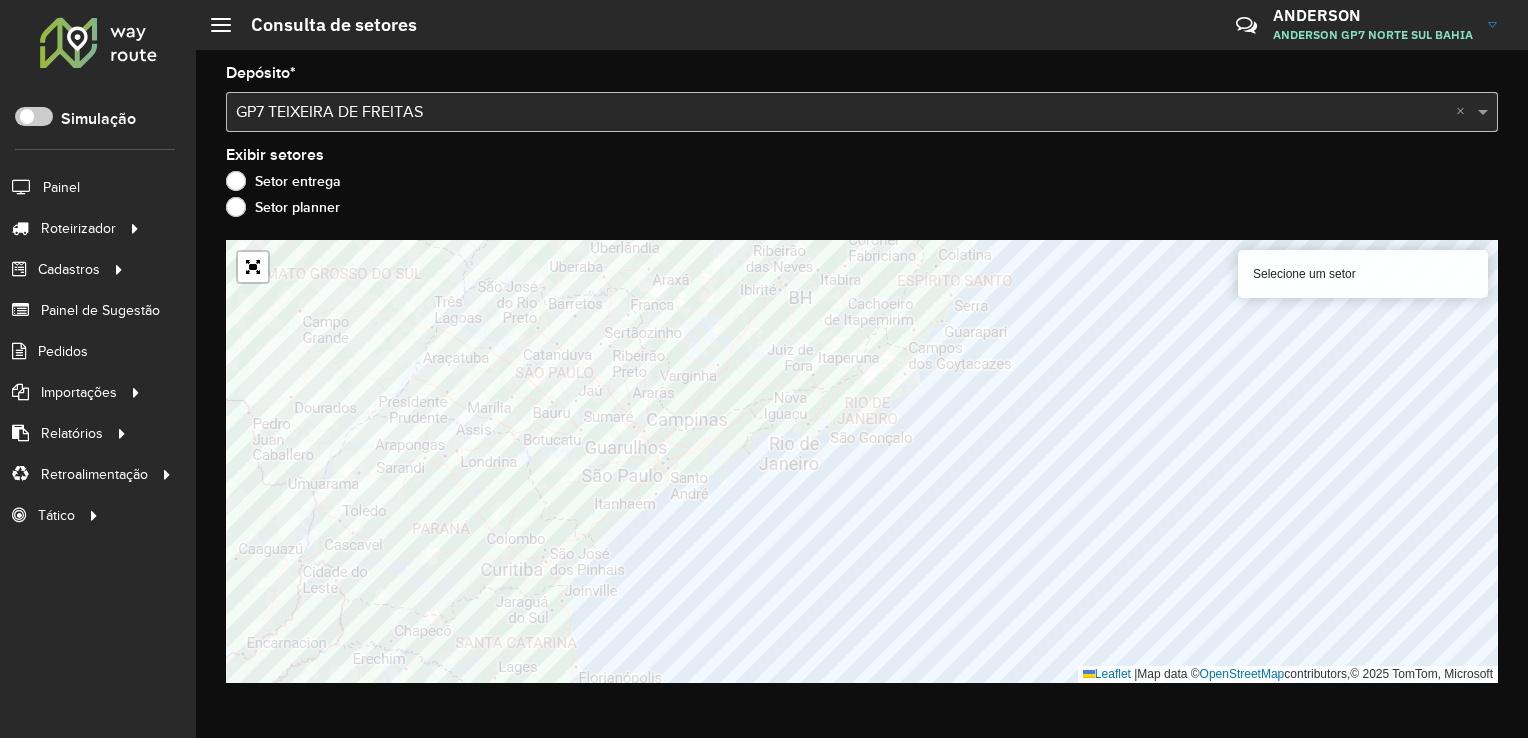 click on "Selecione um setor" at bounding box center (1363, 274) 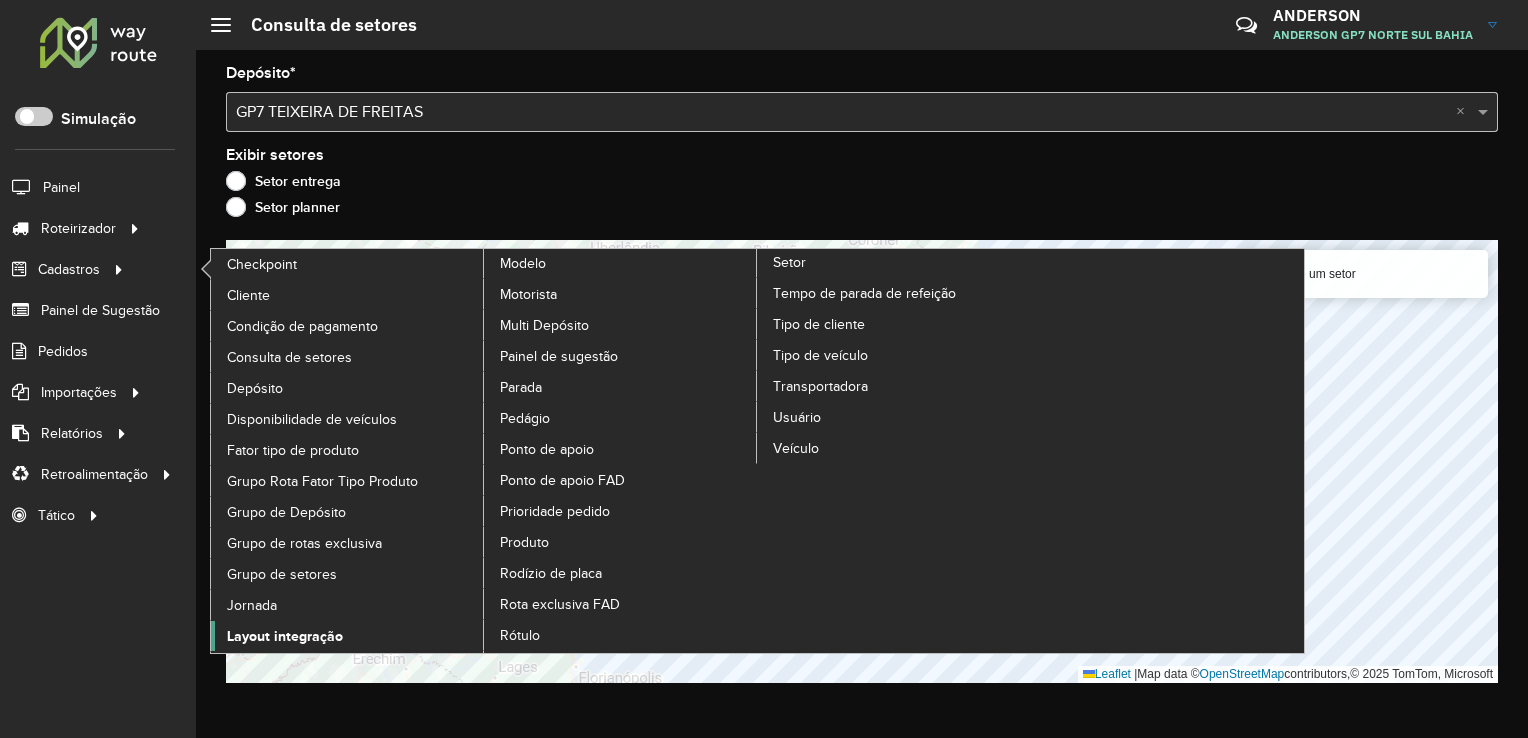 click on "Layout integração" 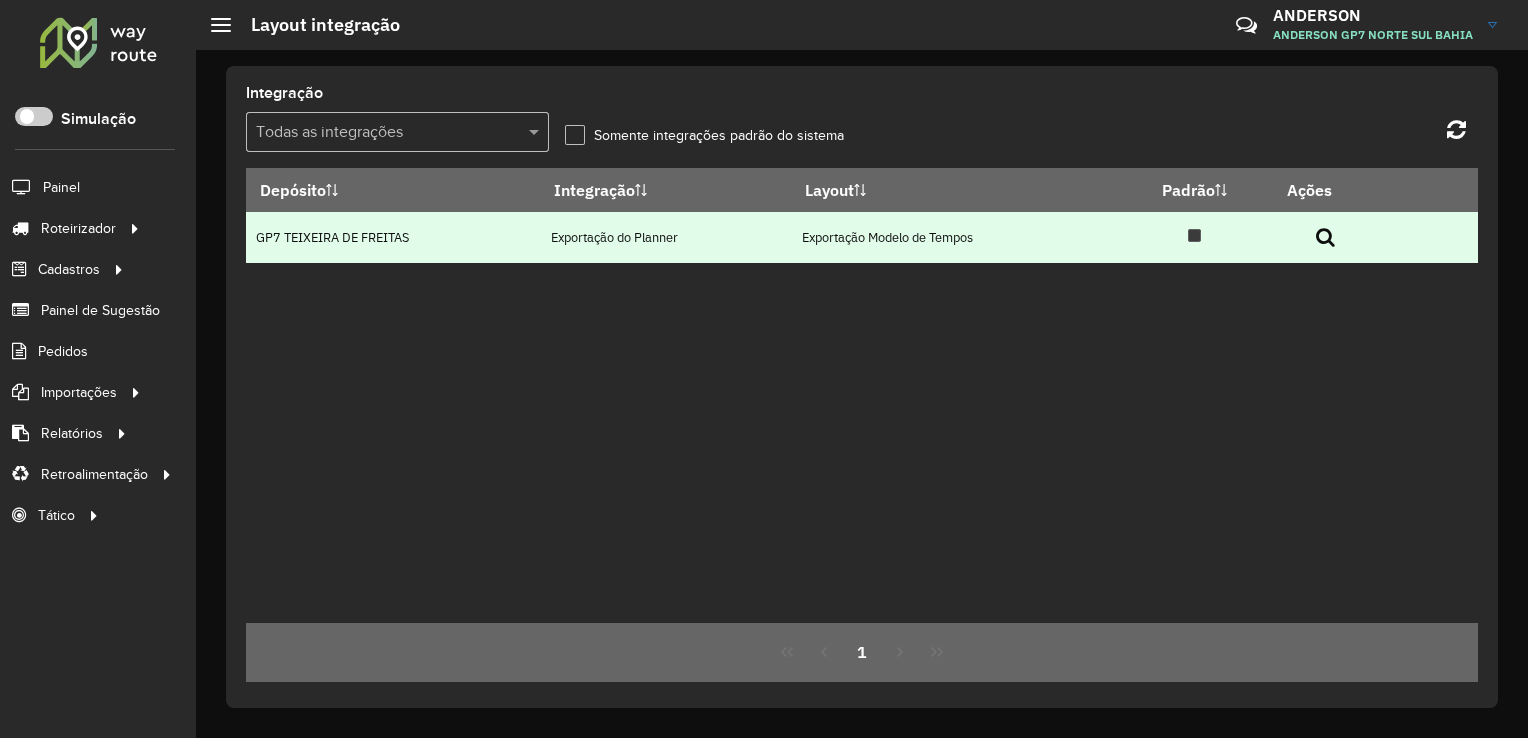 click on "Exportação do Planner" at bounding box center (665, 237) 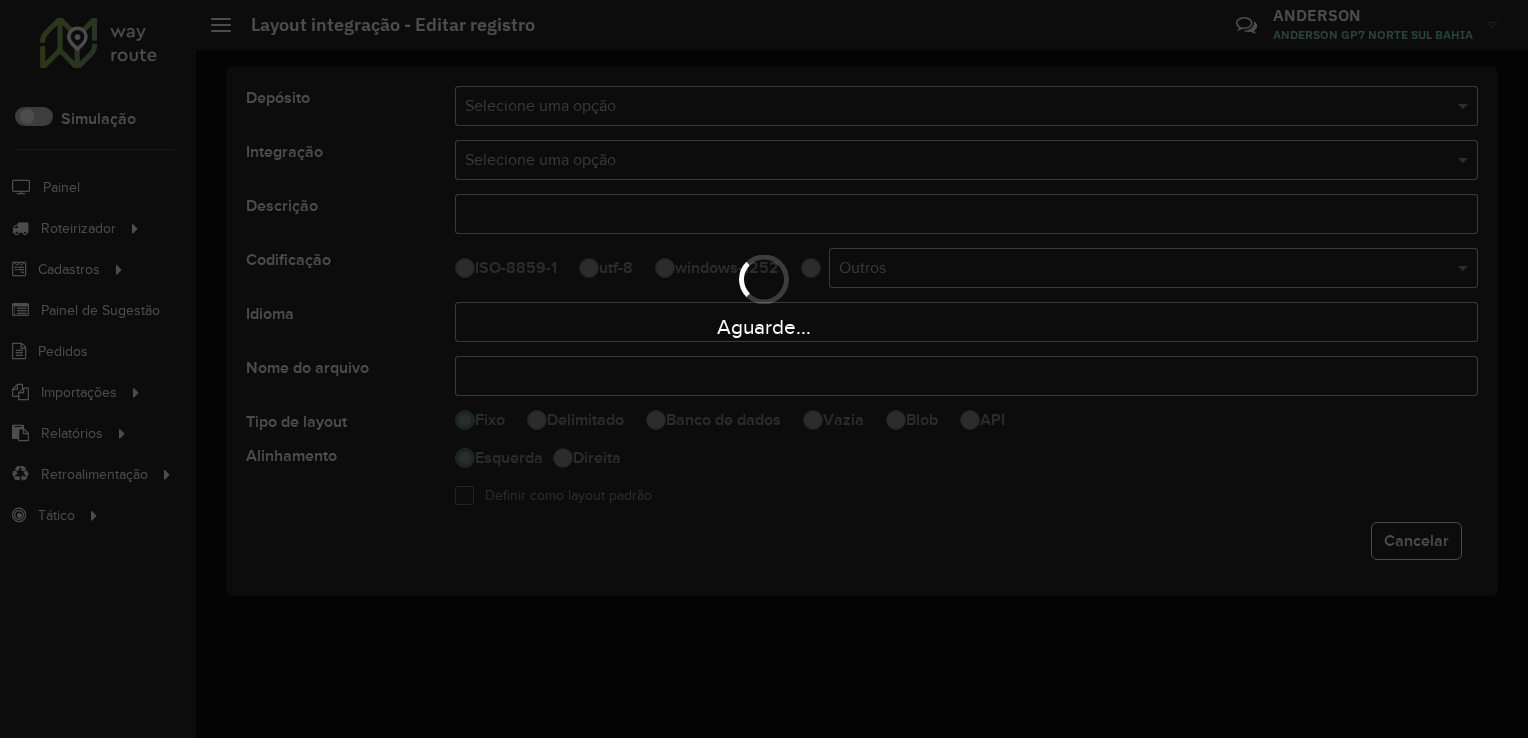 type on "**********" 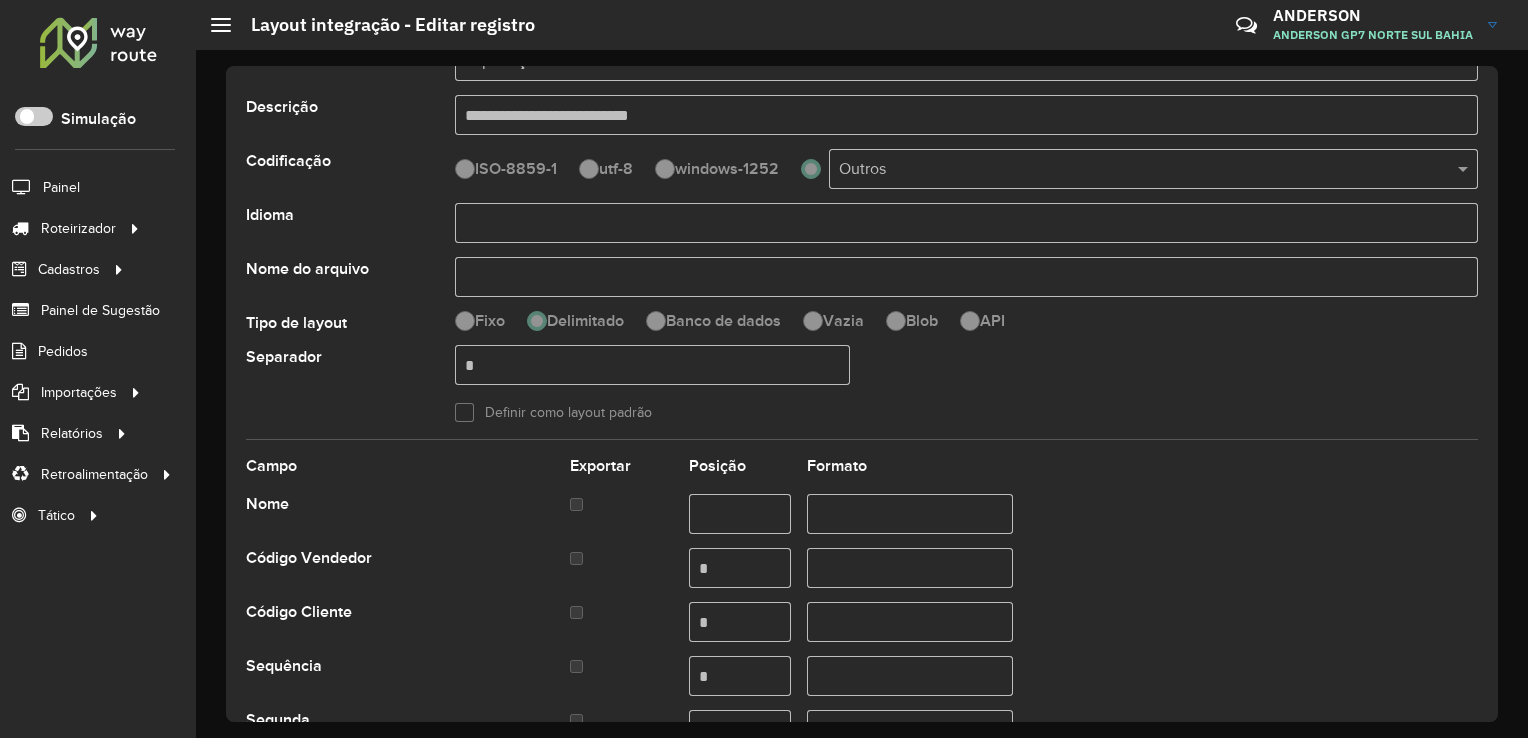scroll, scrollTop: 100, scrollLeft: 0, axis: vertical 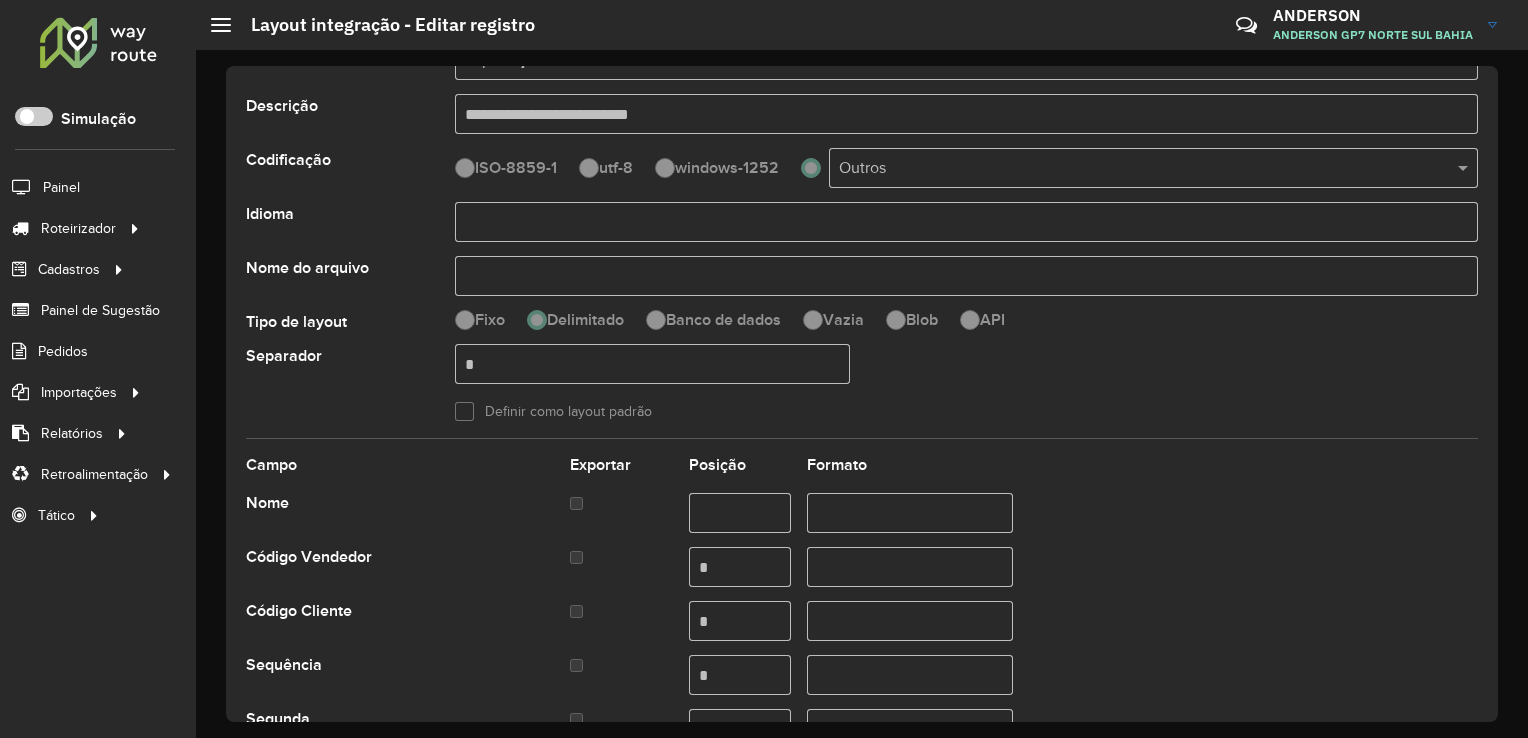 click on "Fixo Delimitado Banco de dados Vazia Blob API" 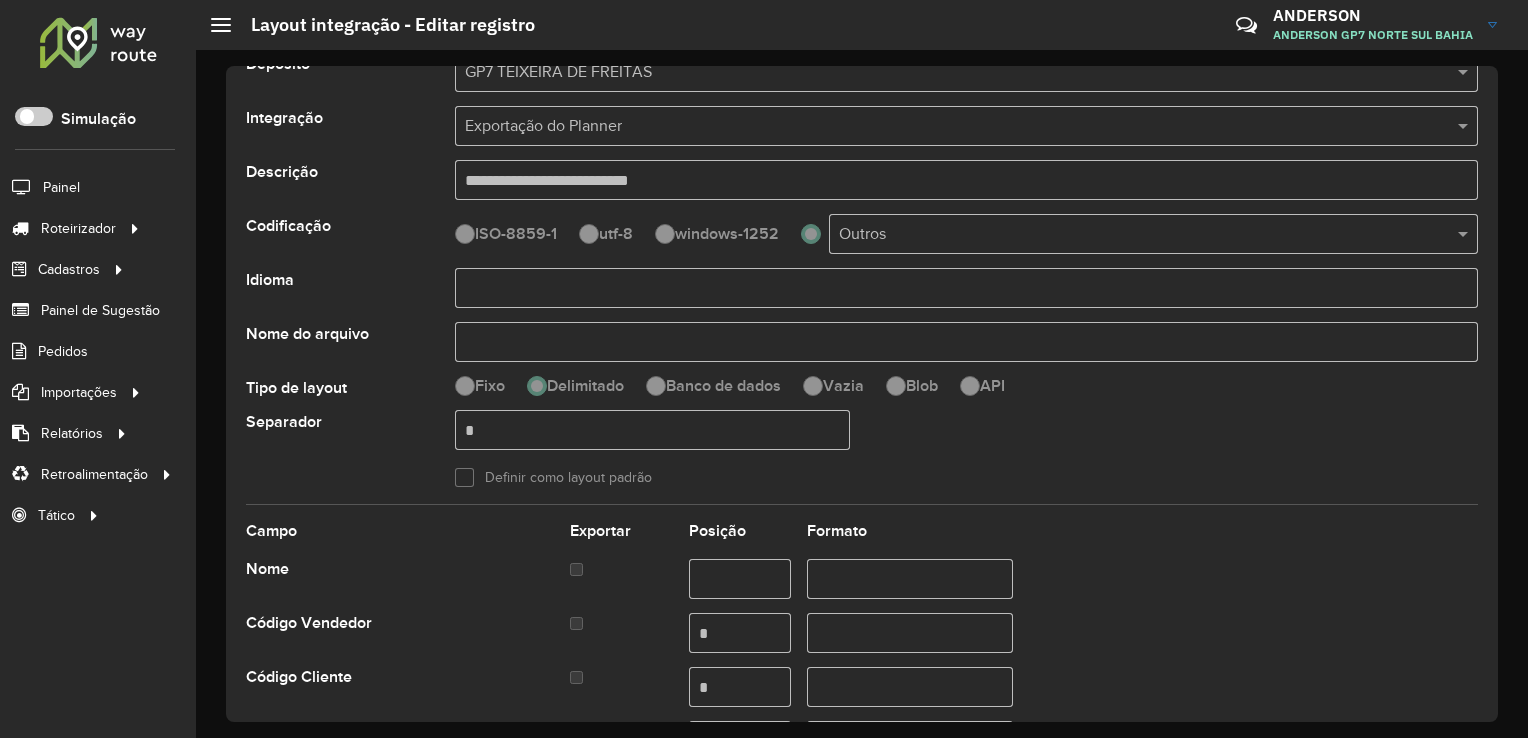 scroll, scrollTop: 0, scrollLeft: 0, axis: both 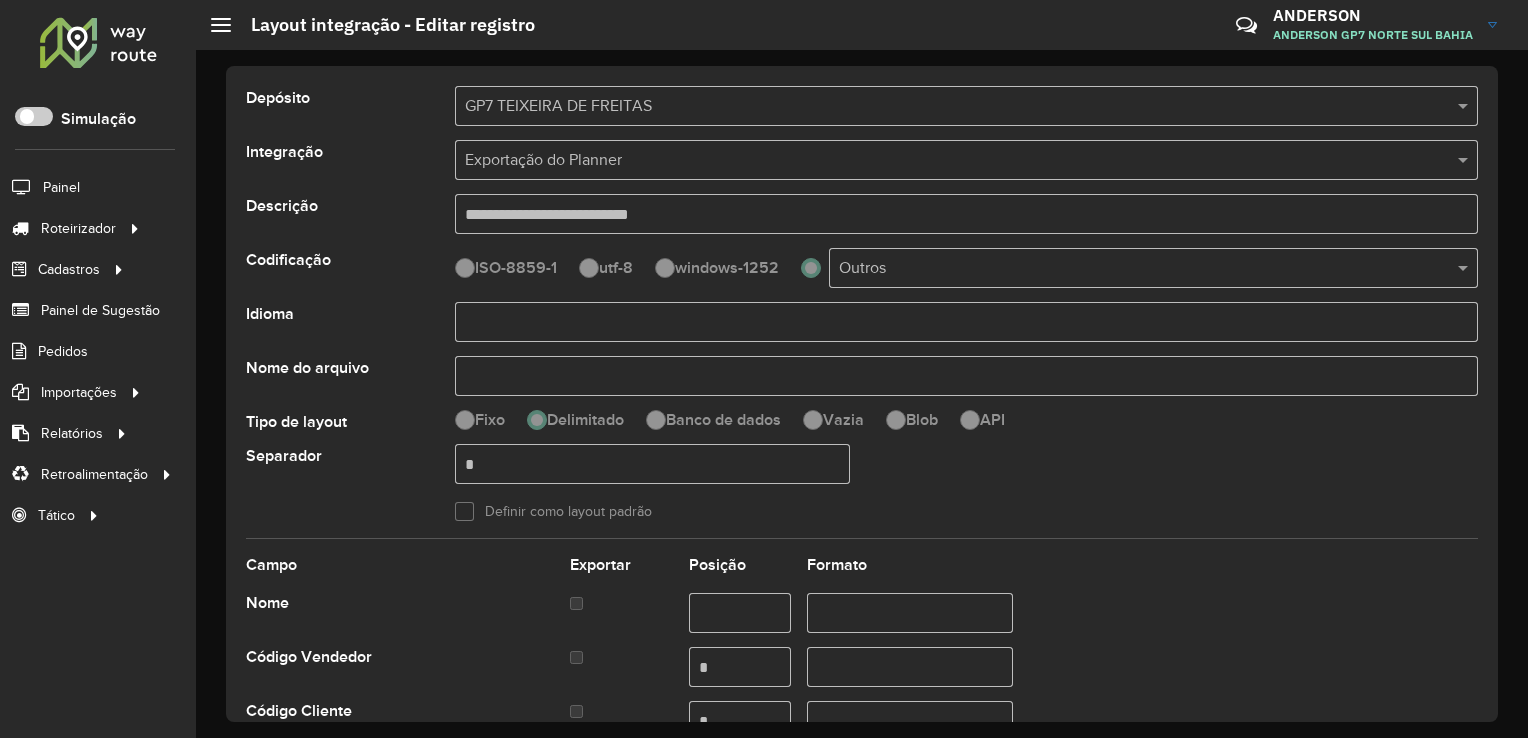 click on "**********" 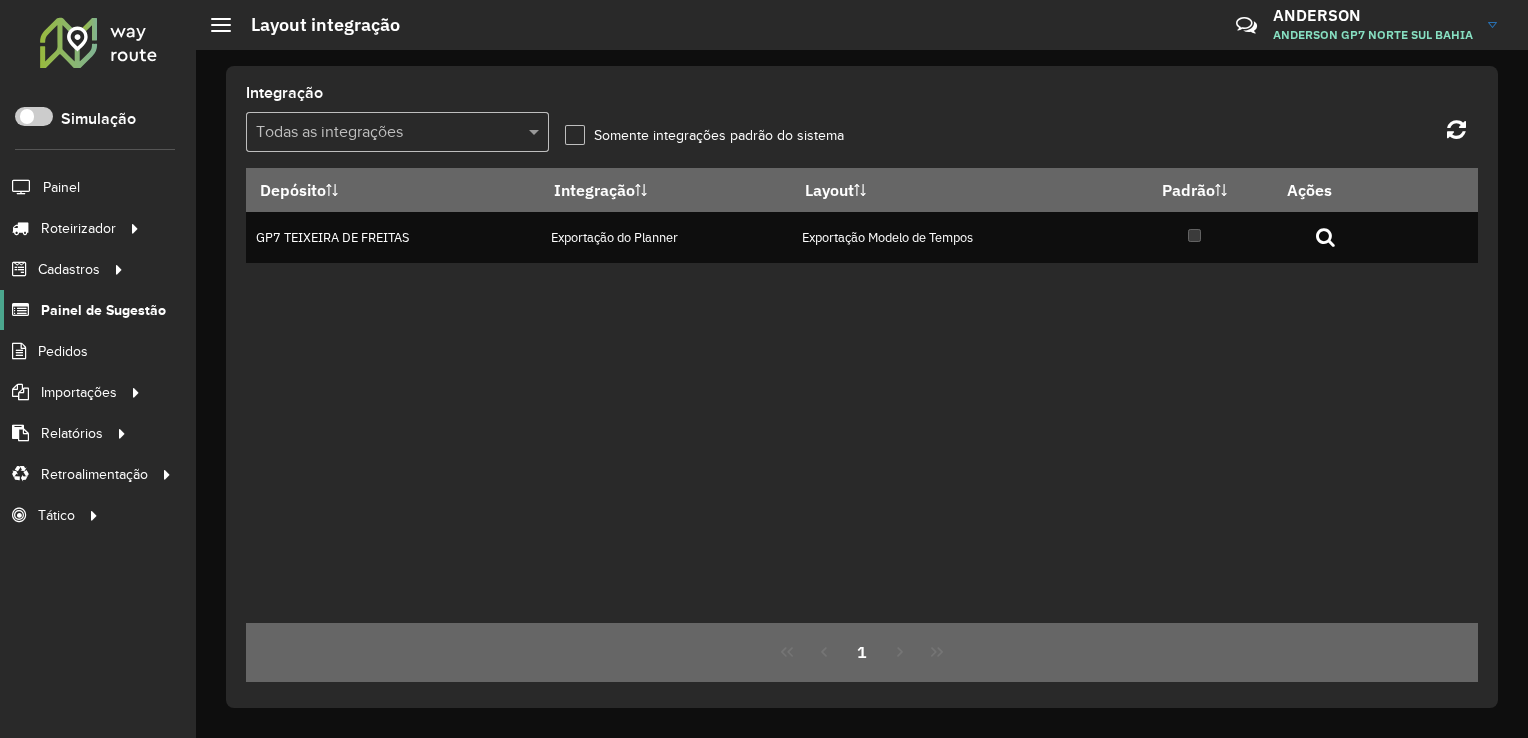 click on "Painel de Sugestão" 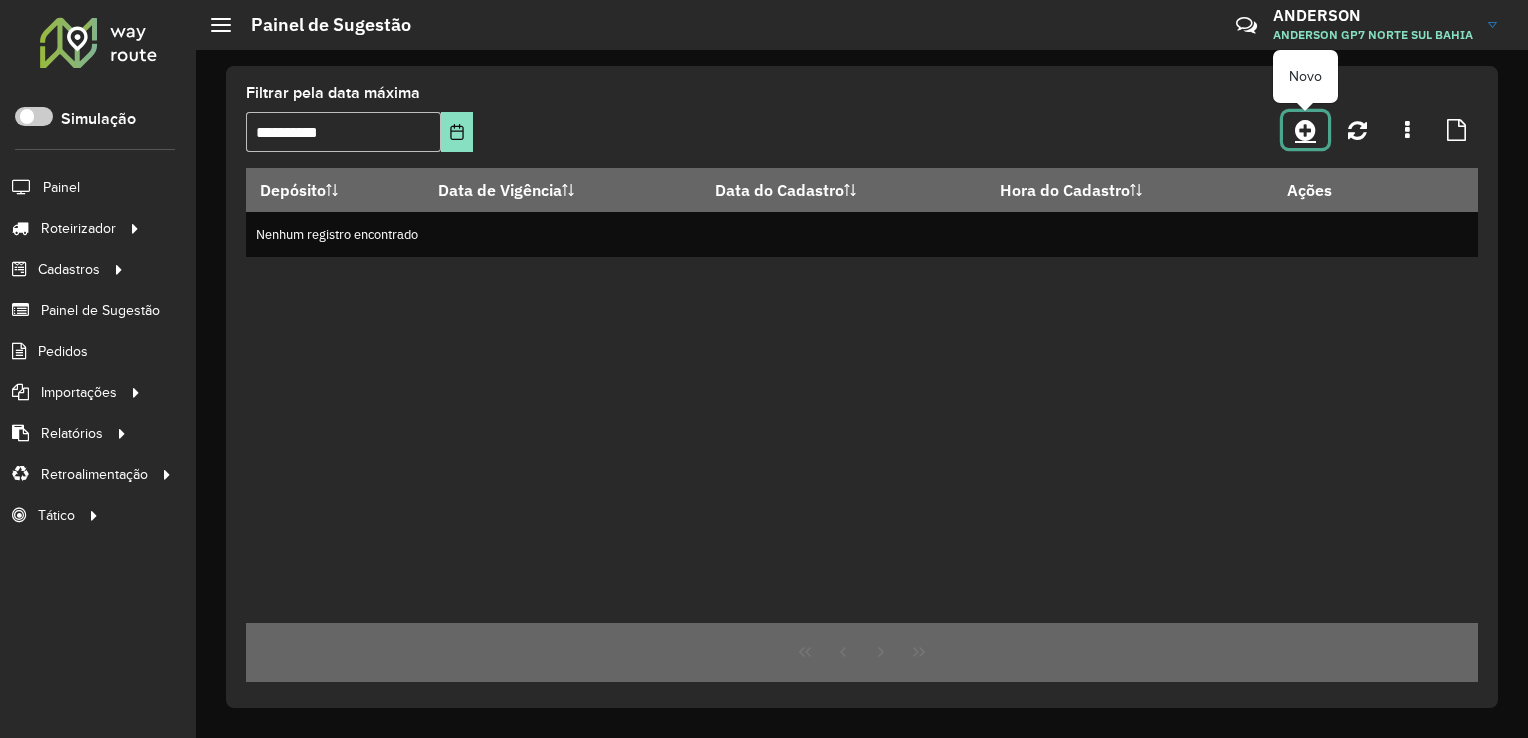 click 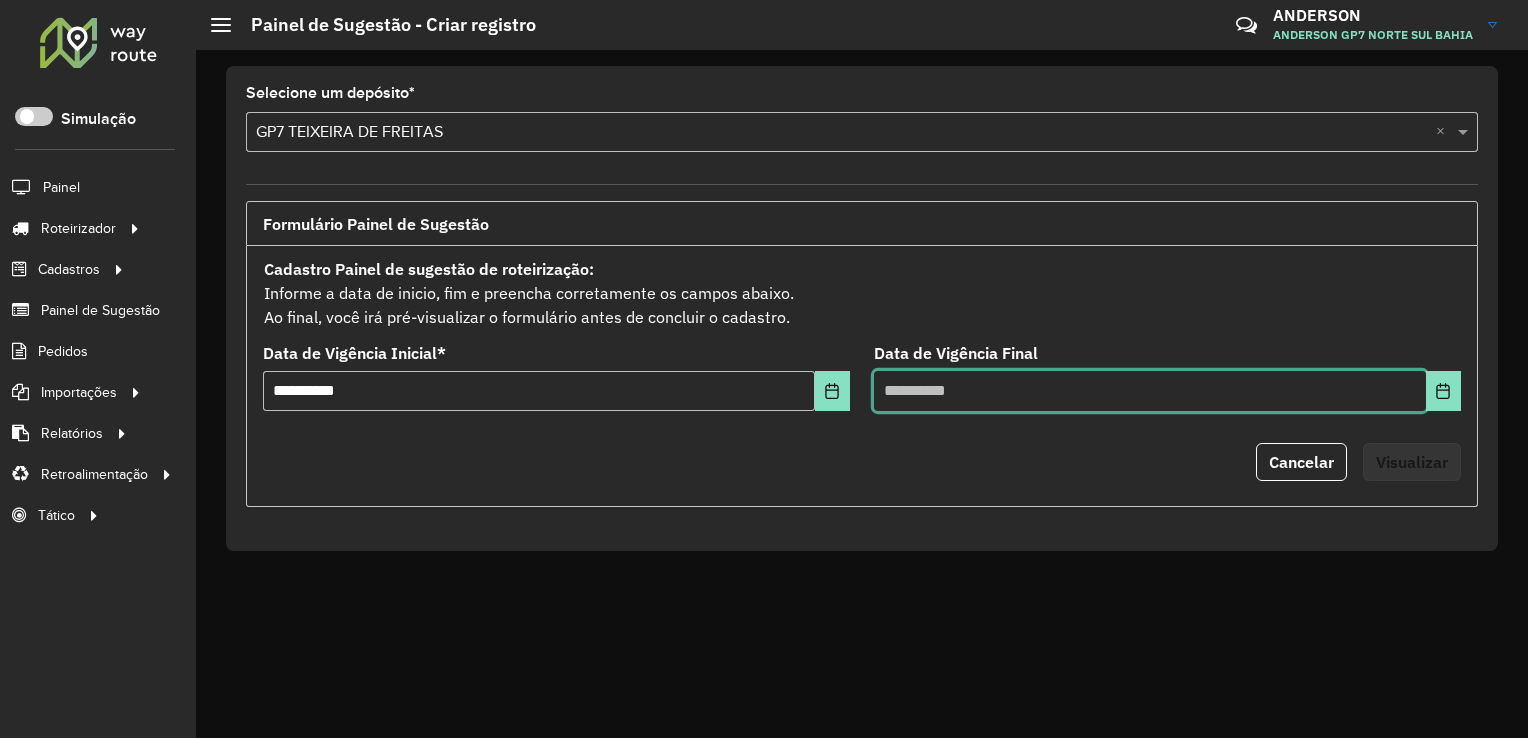 click at bounding box center [1150, 391] 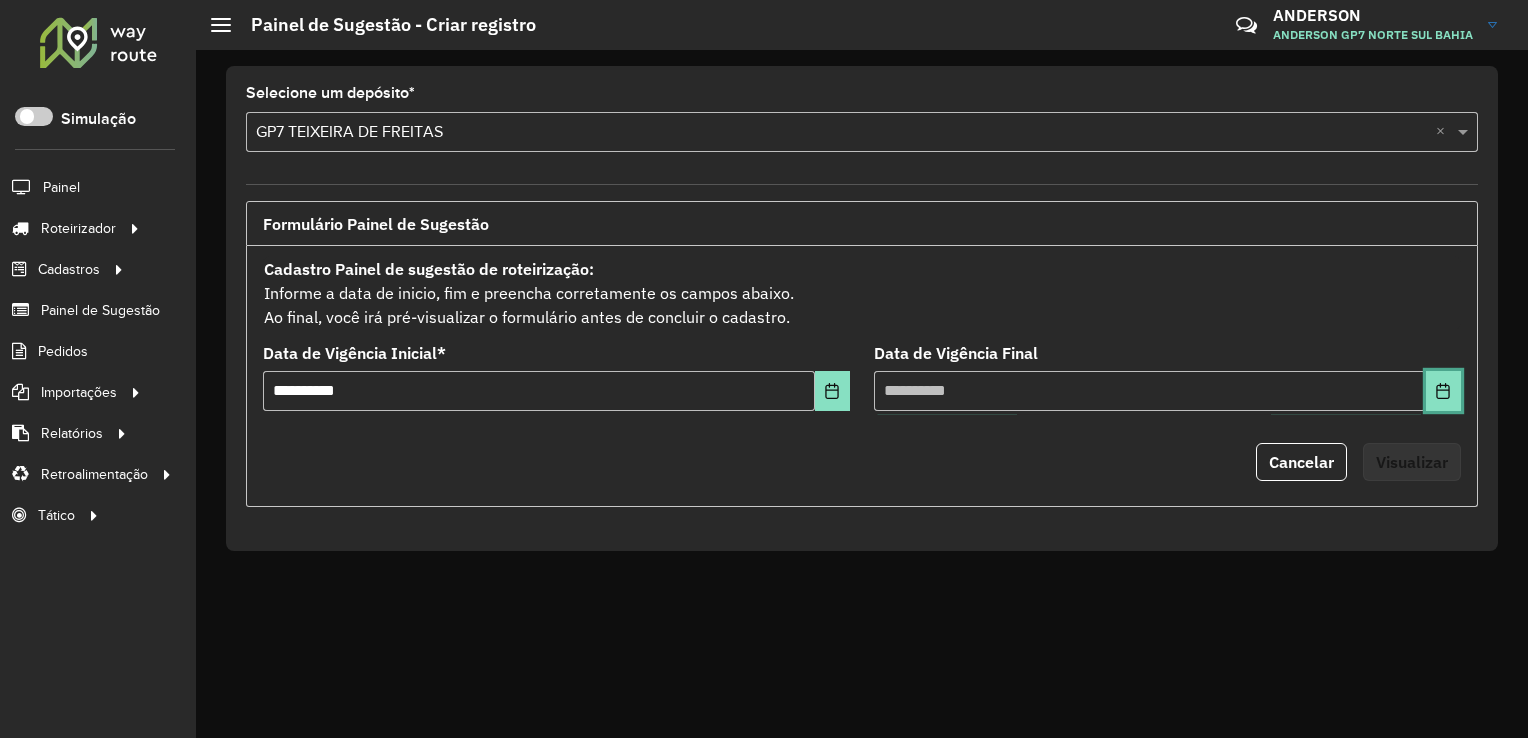 click 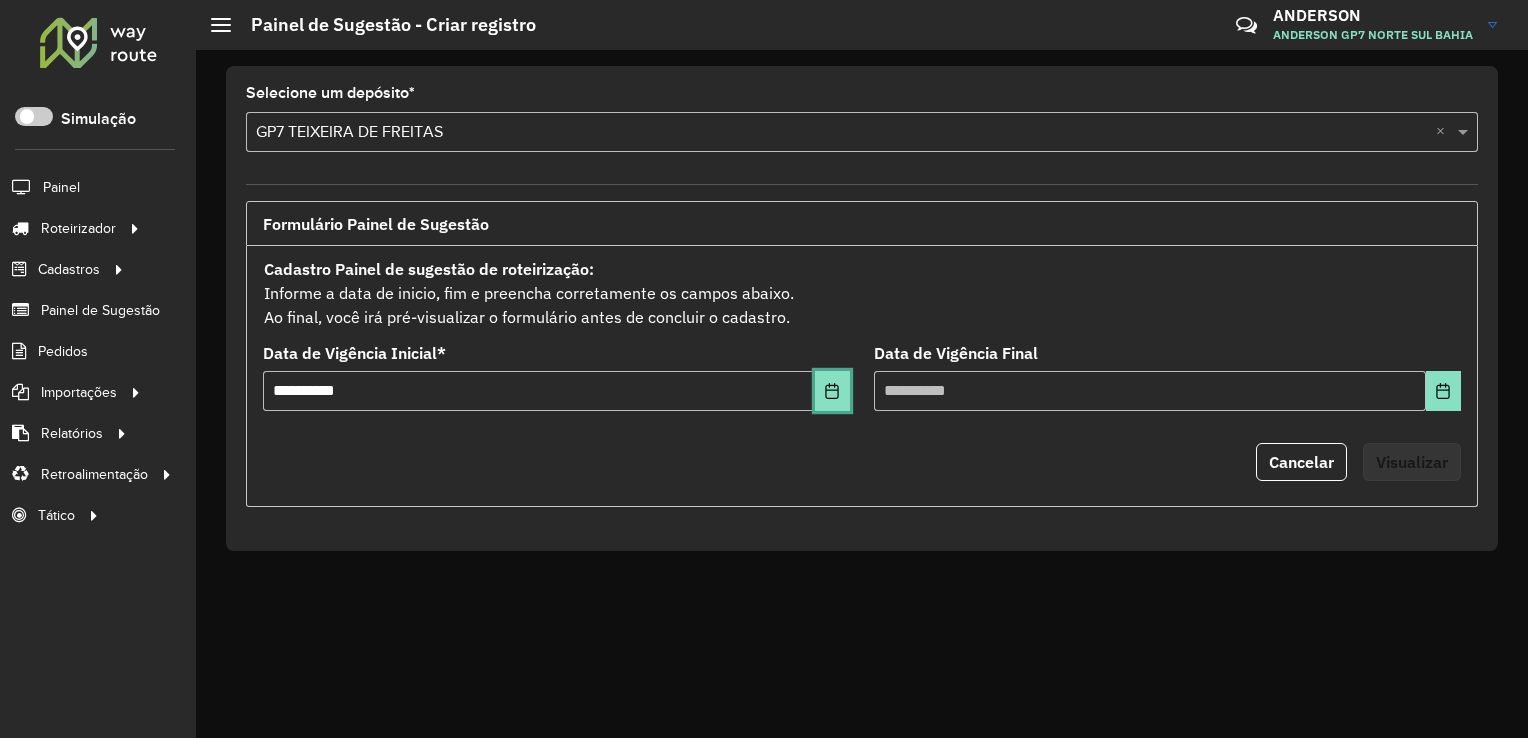 click 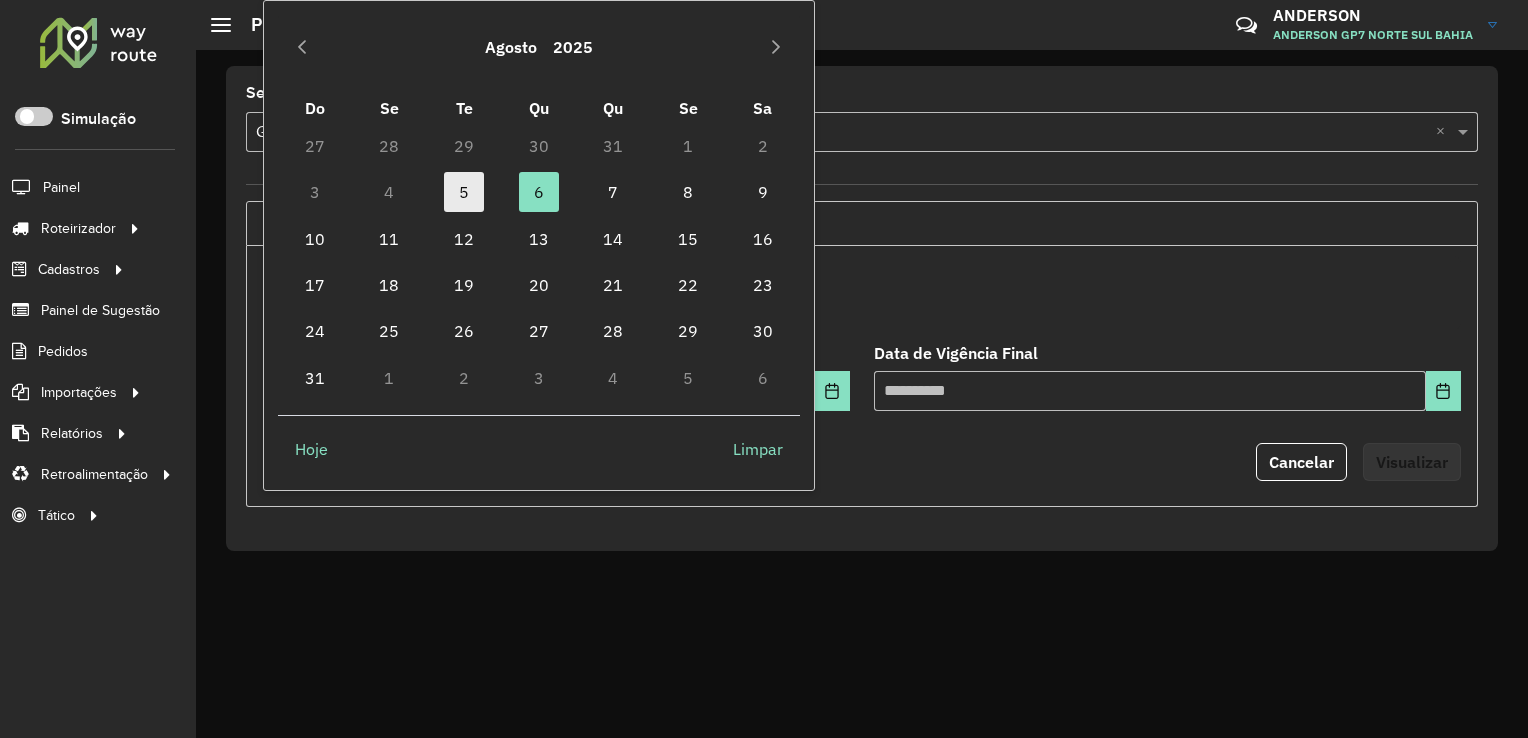 click on "5" at bounding box center [464, 192] 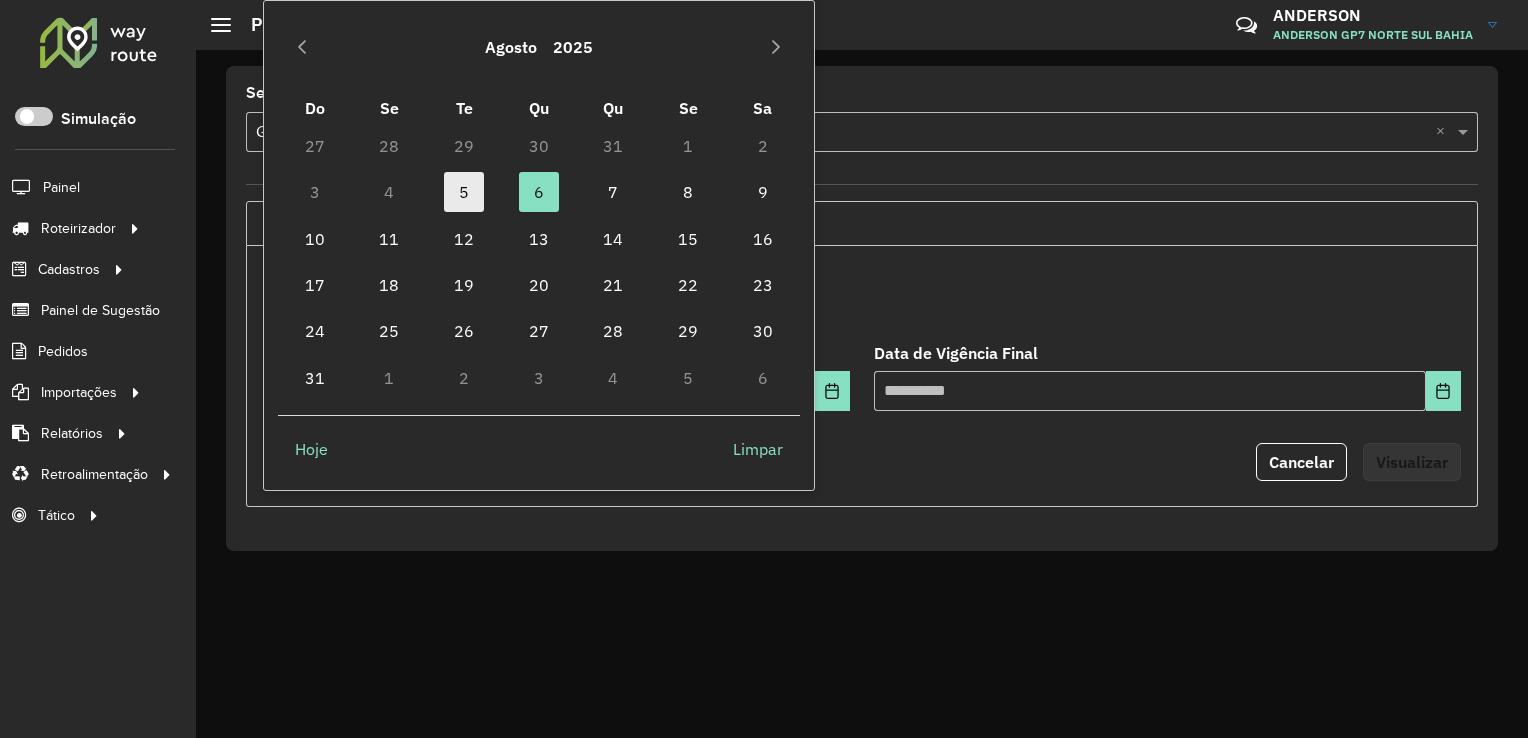 type on "**********" 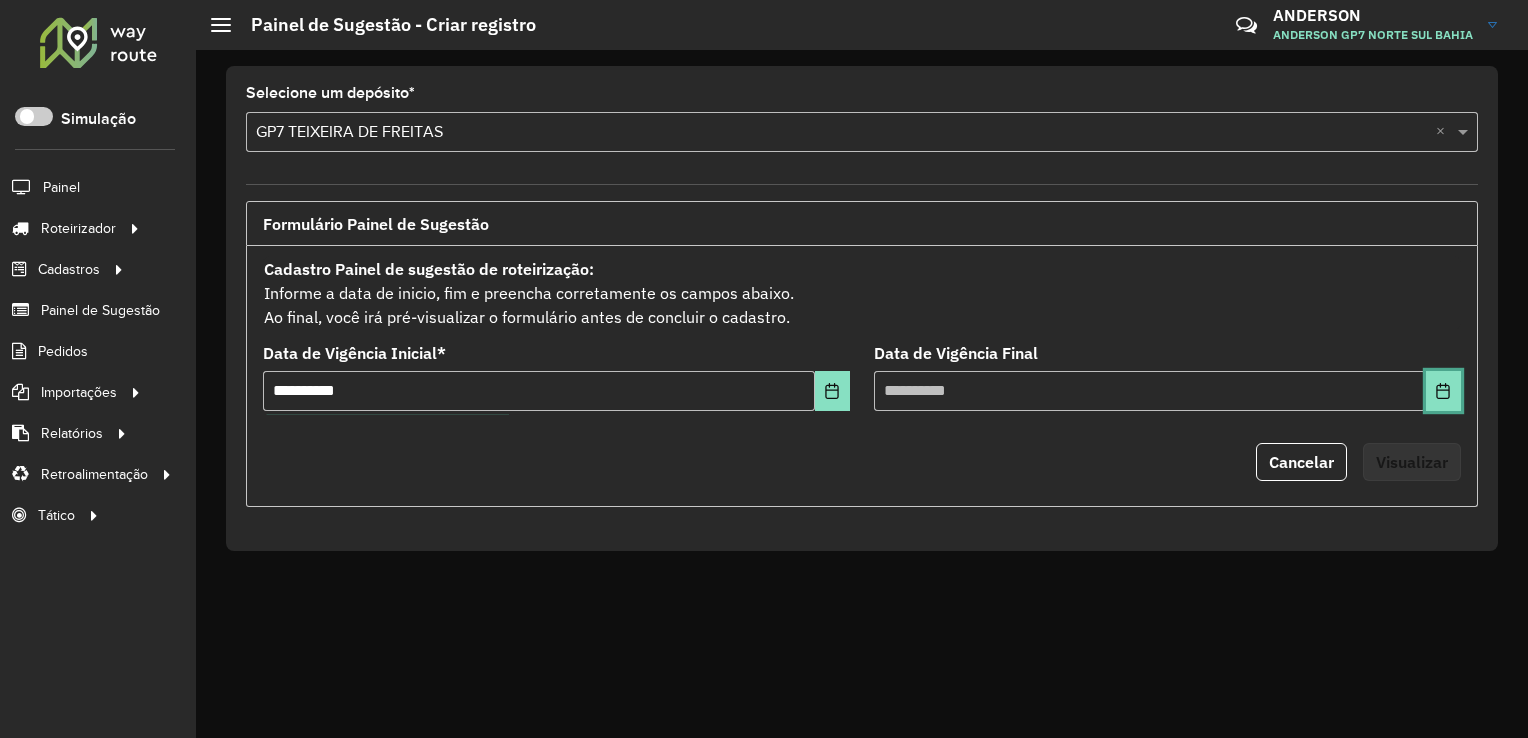 click 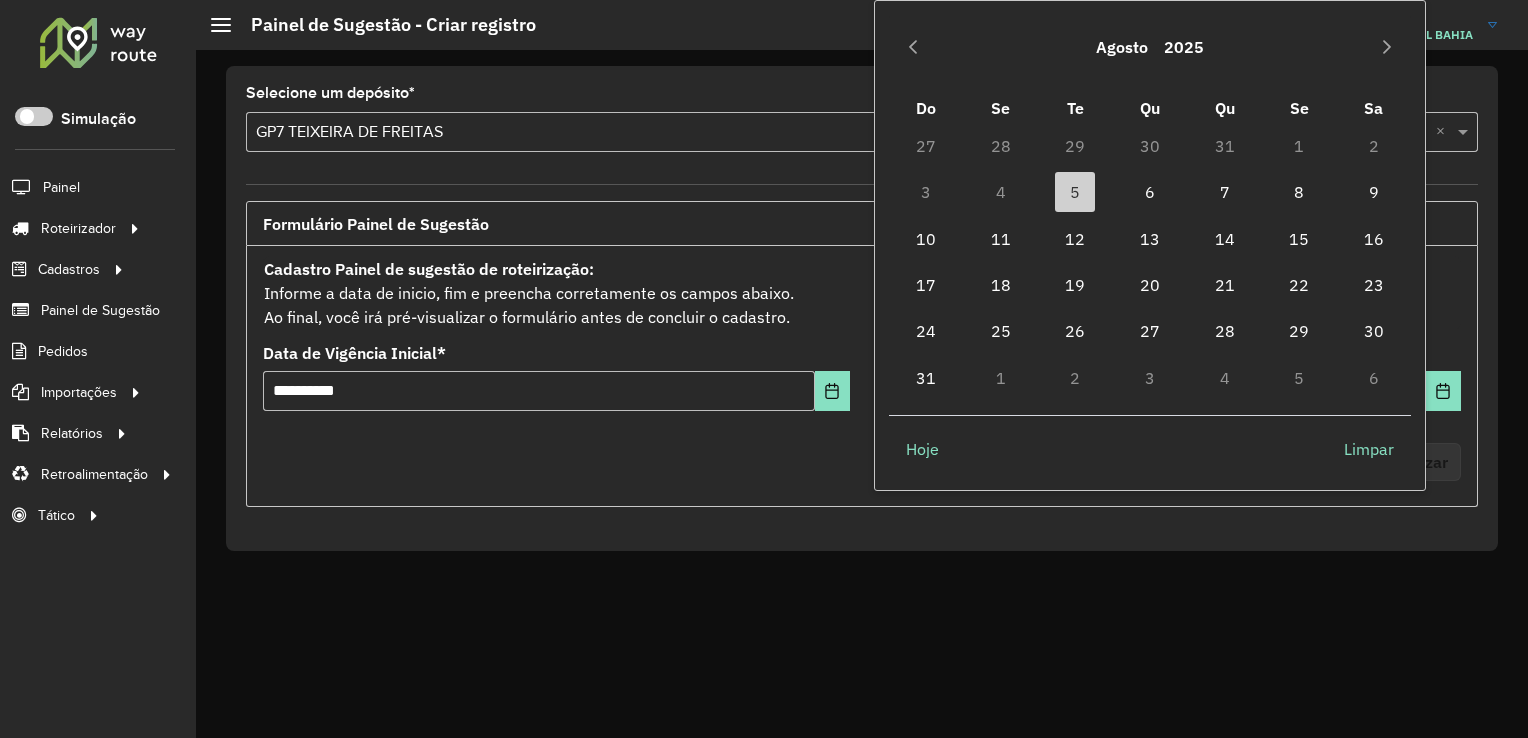 drag, startPoint x: 1141, startPoint y: 205, endPoint x: 1188, endPoint y: 255, distance: 68.622154 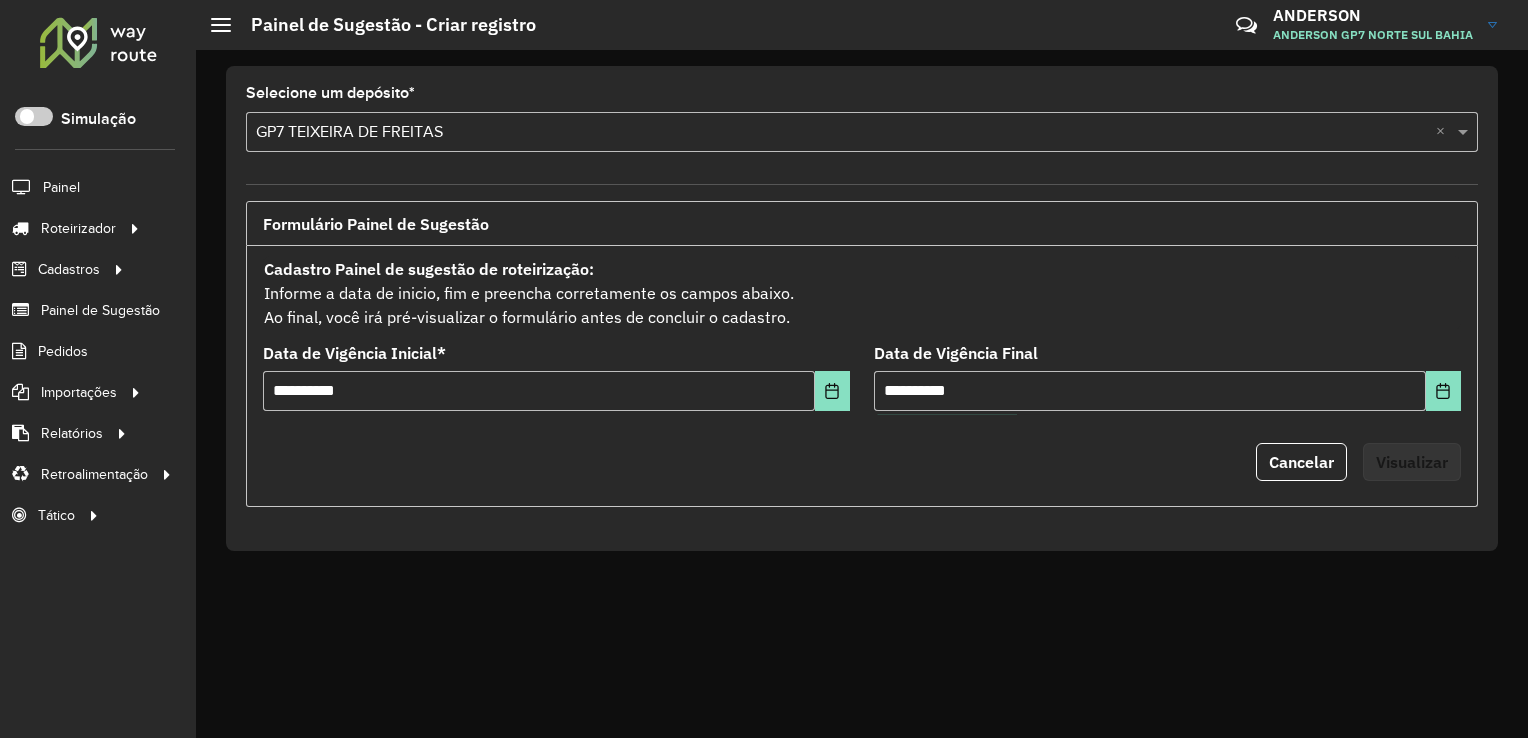 click on "**********" 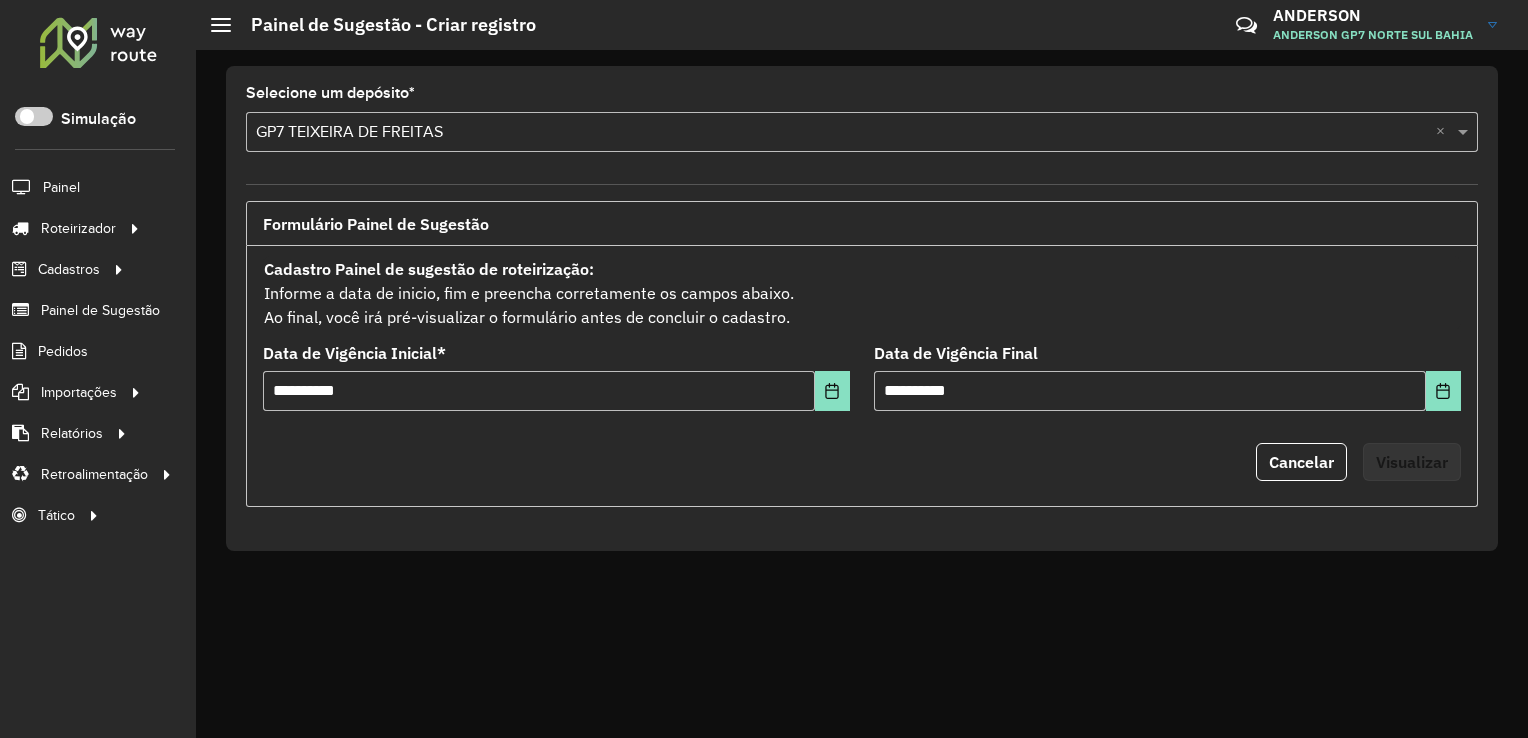 click on "Cancelar   Visualizar" at bounding box center (862, 462) 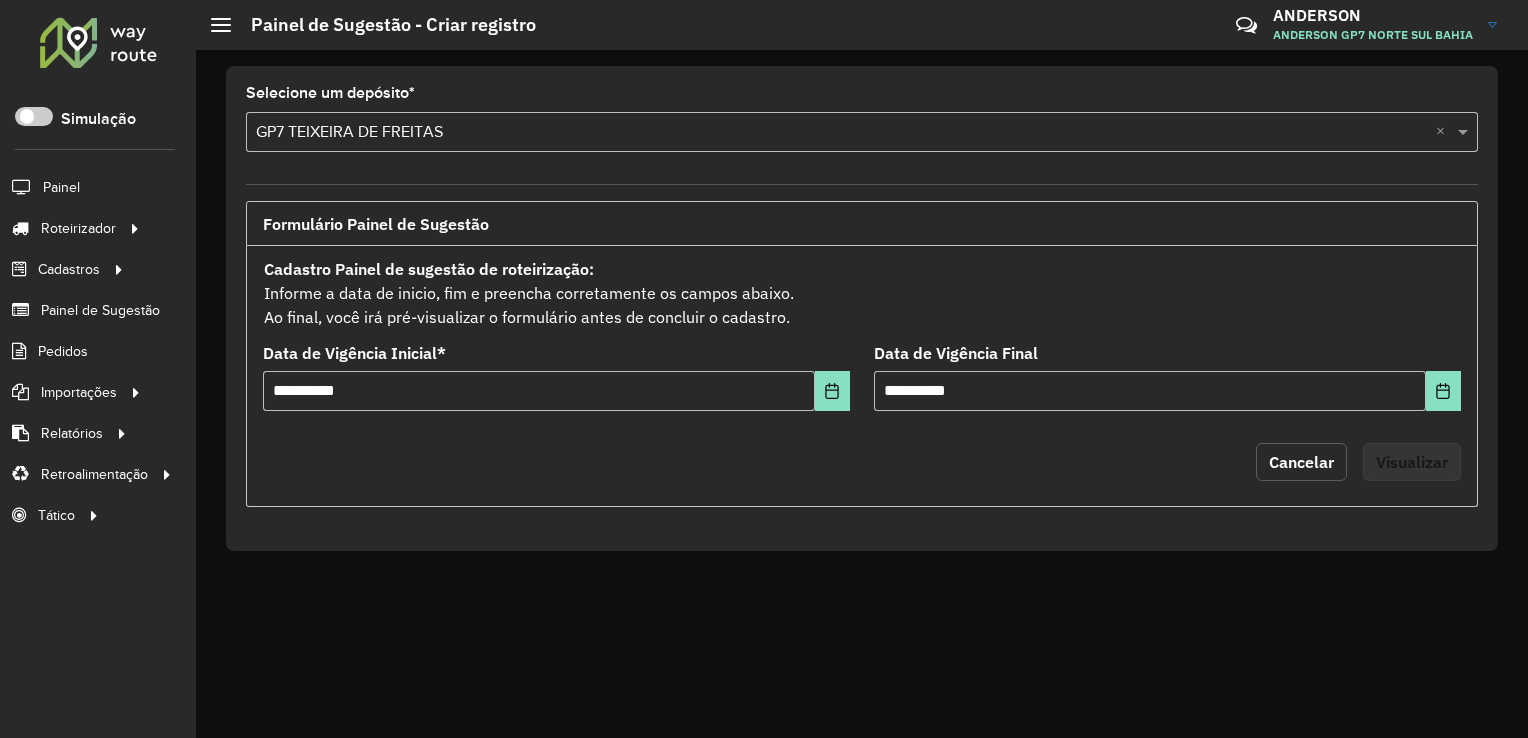 click on "Cancelar" at bounding box center (1301, 462) 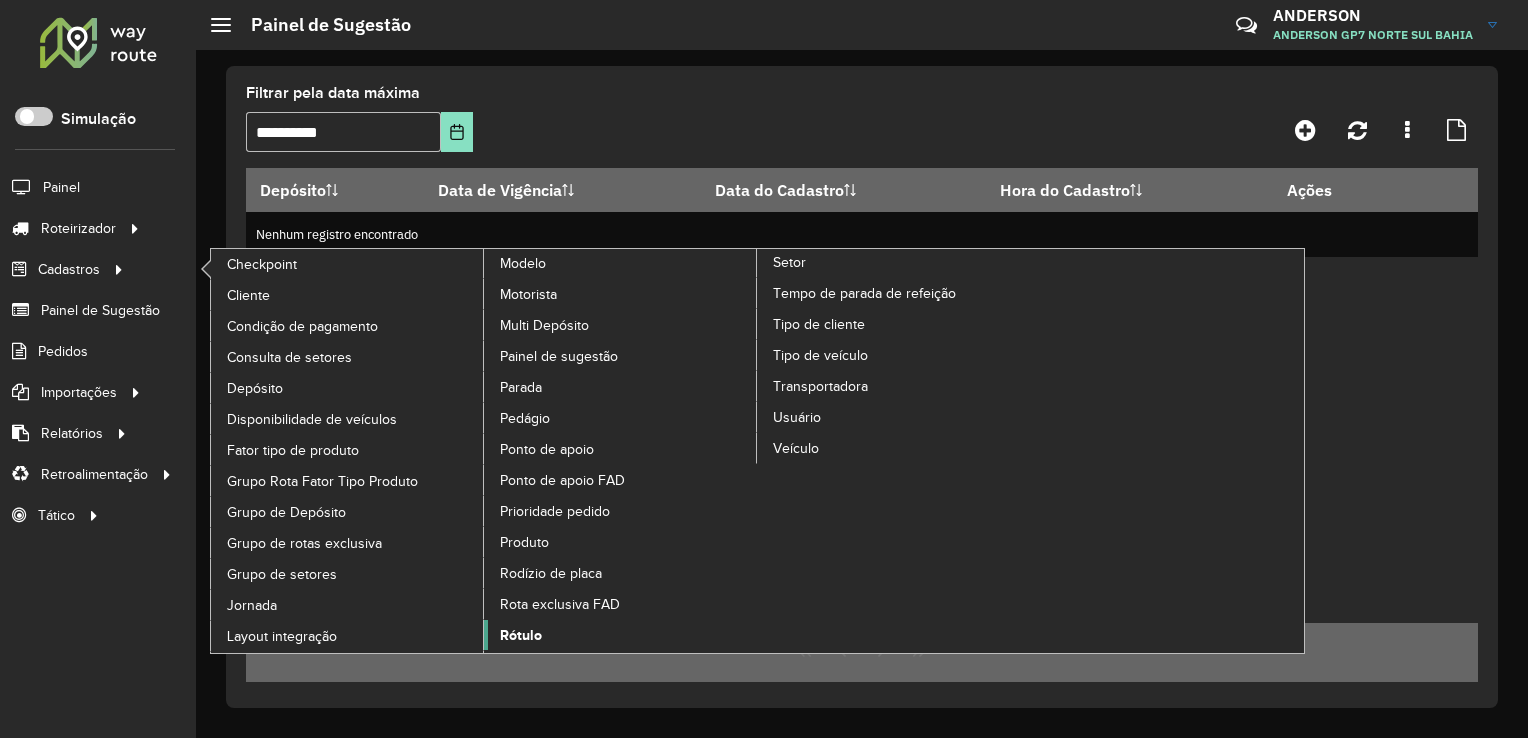 click on "Rótulo" 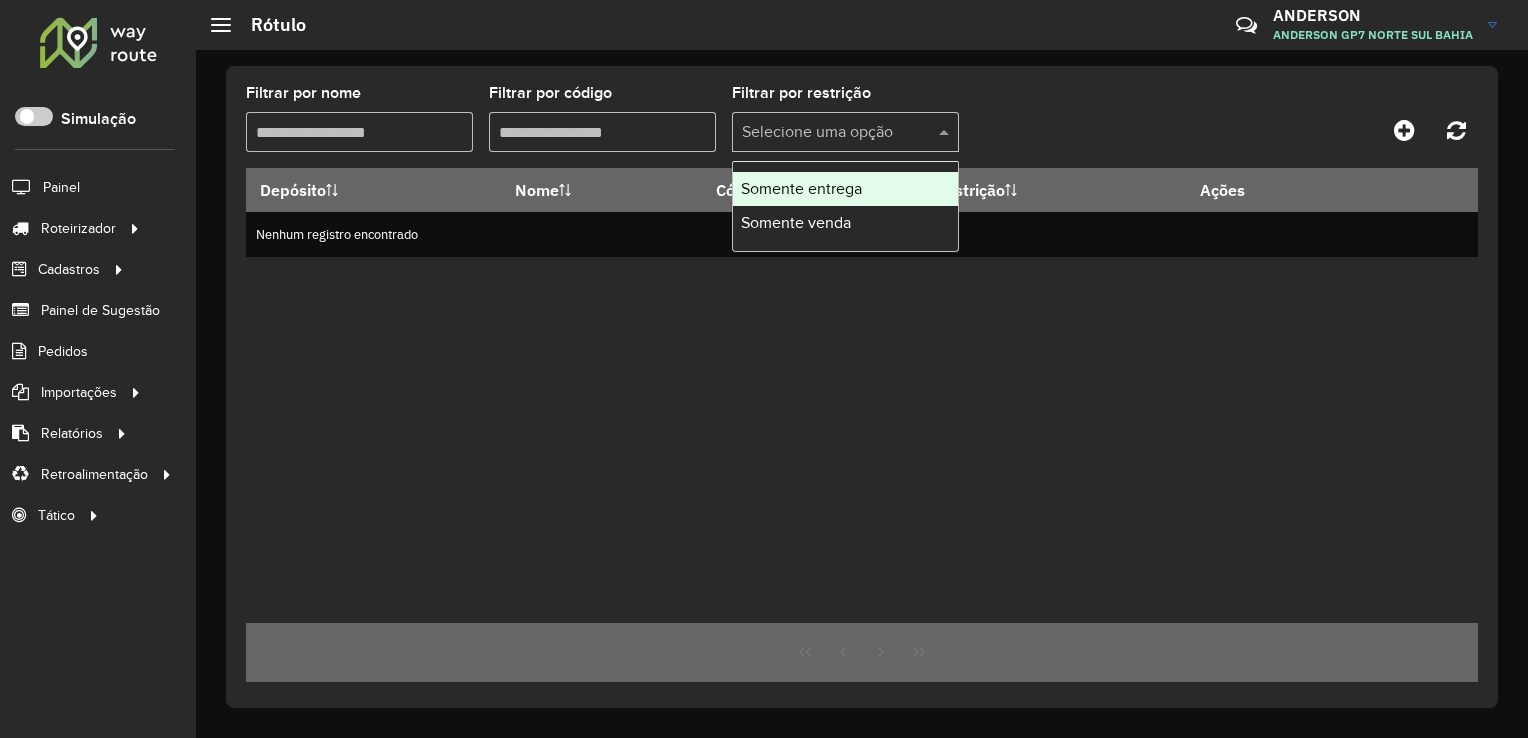 click at bounding box center (825, 133) 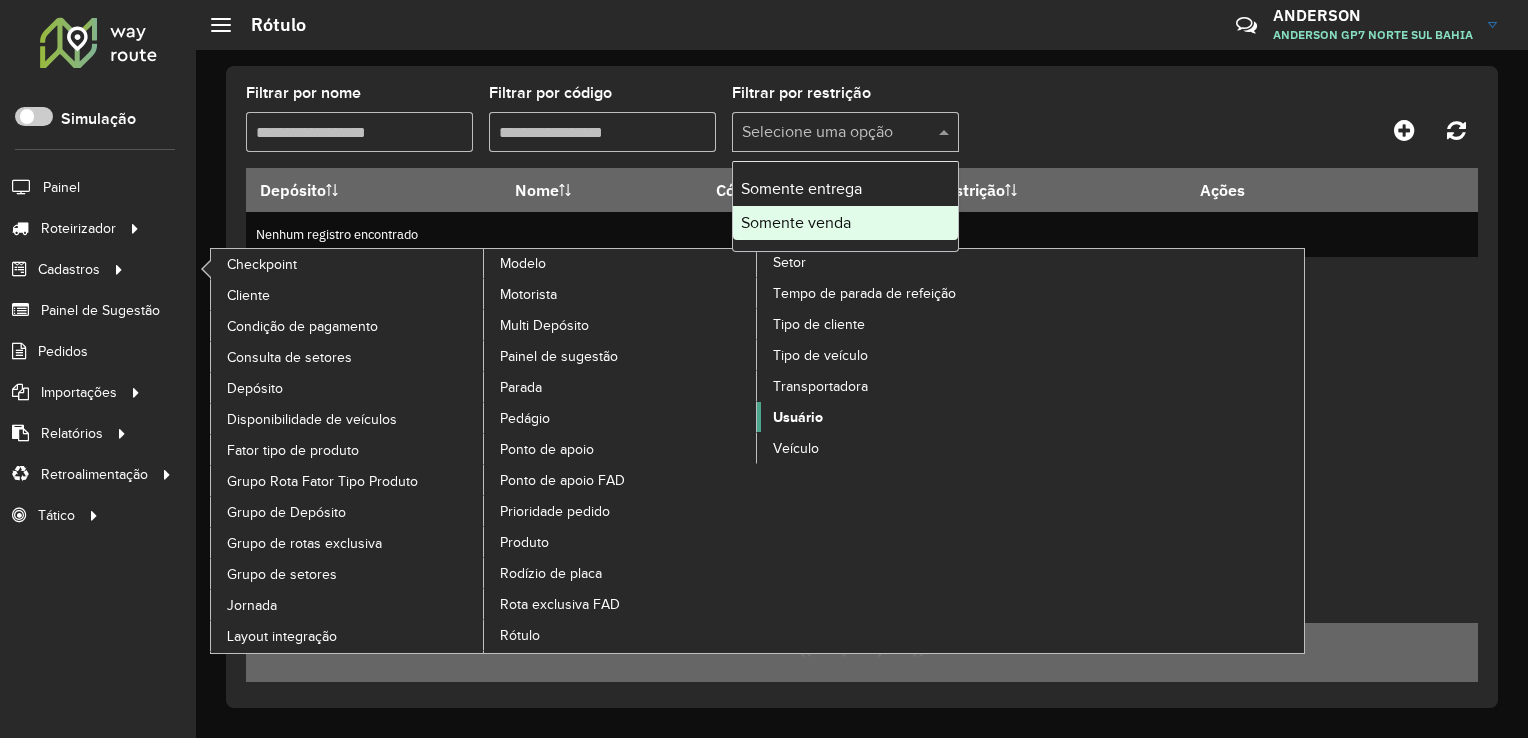 click on "Usuário" 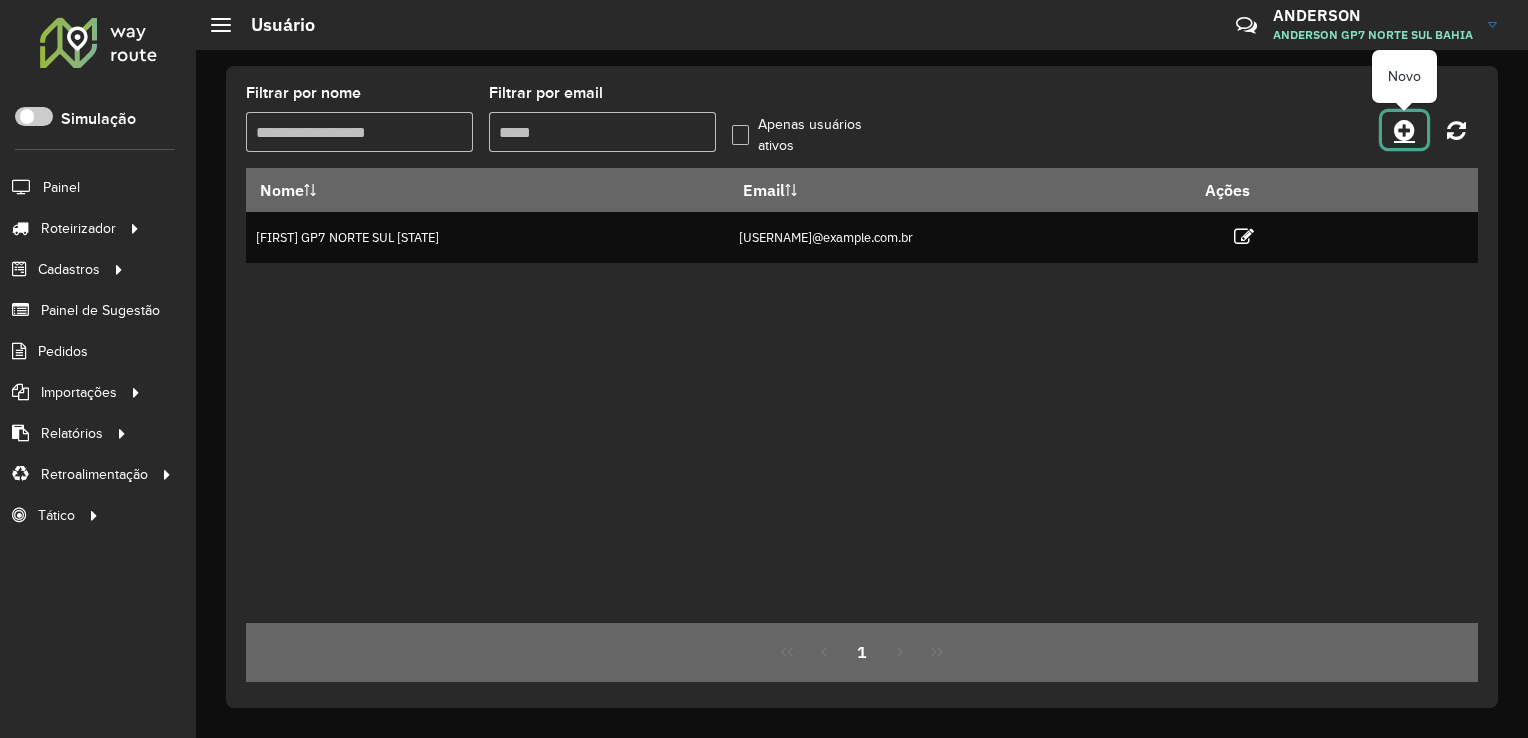 click 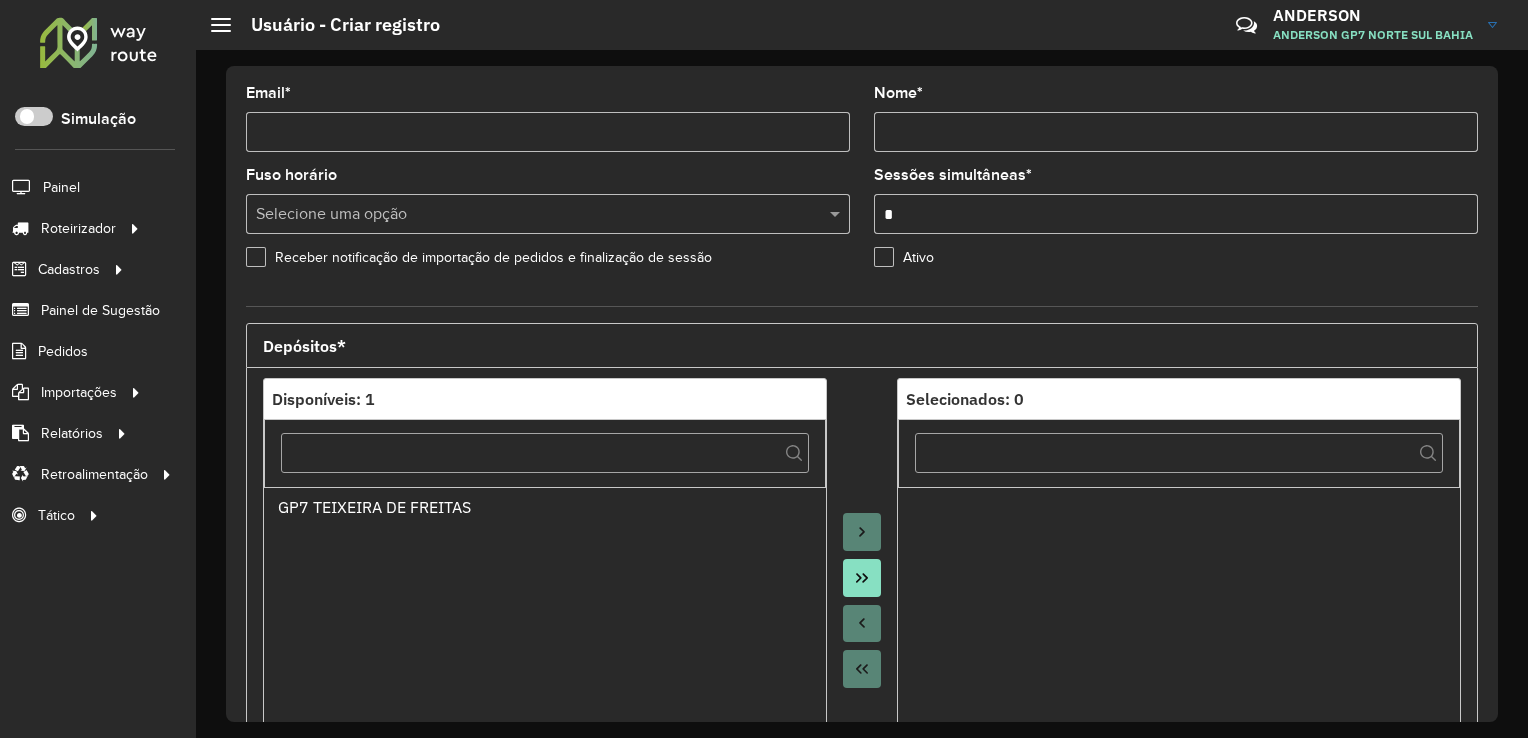 click 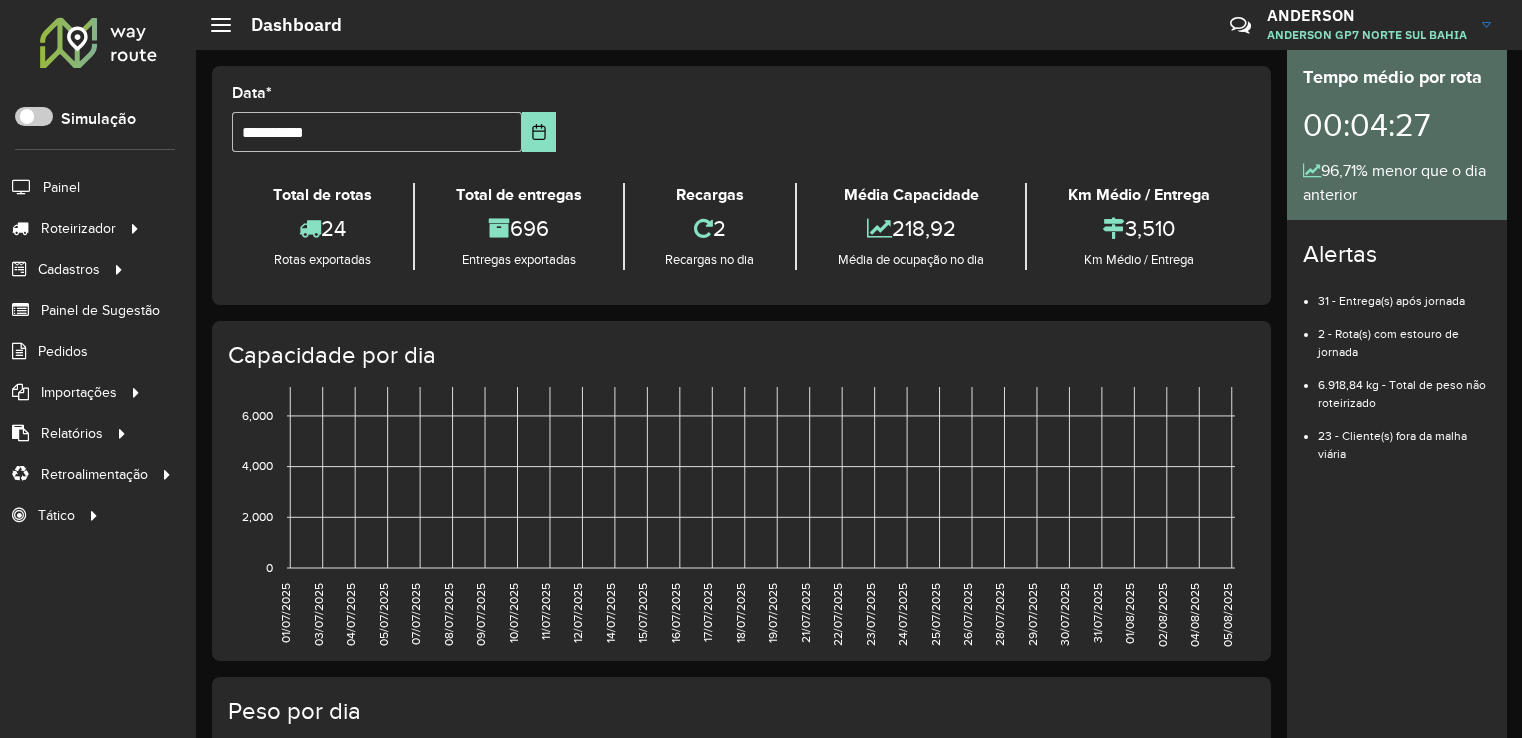 scroll, scrollTop: 0, scrollLeft: 0, axis: both 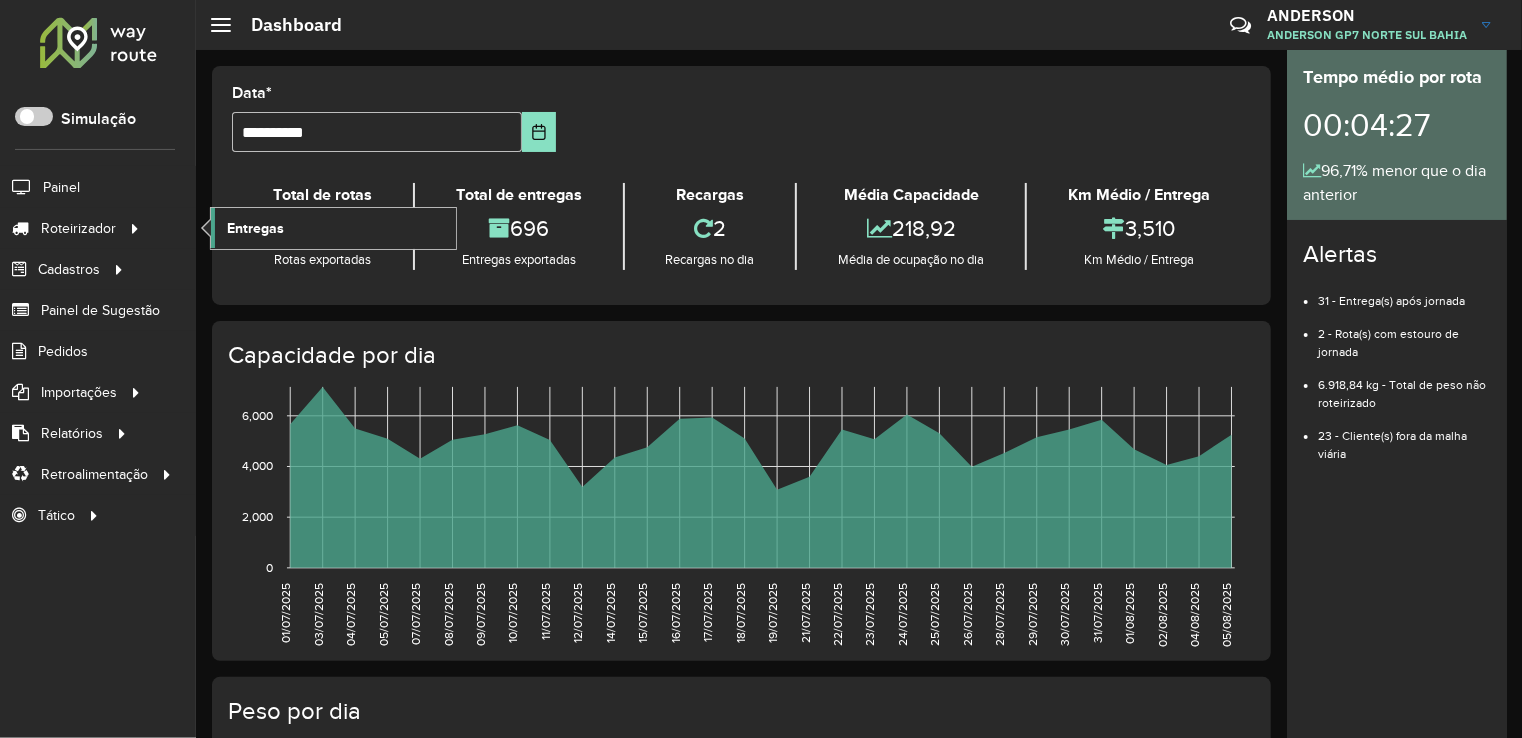 click on "Entregas" 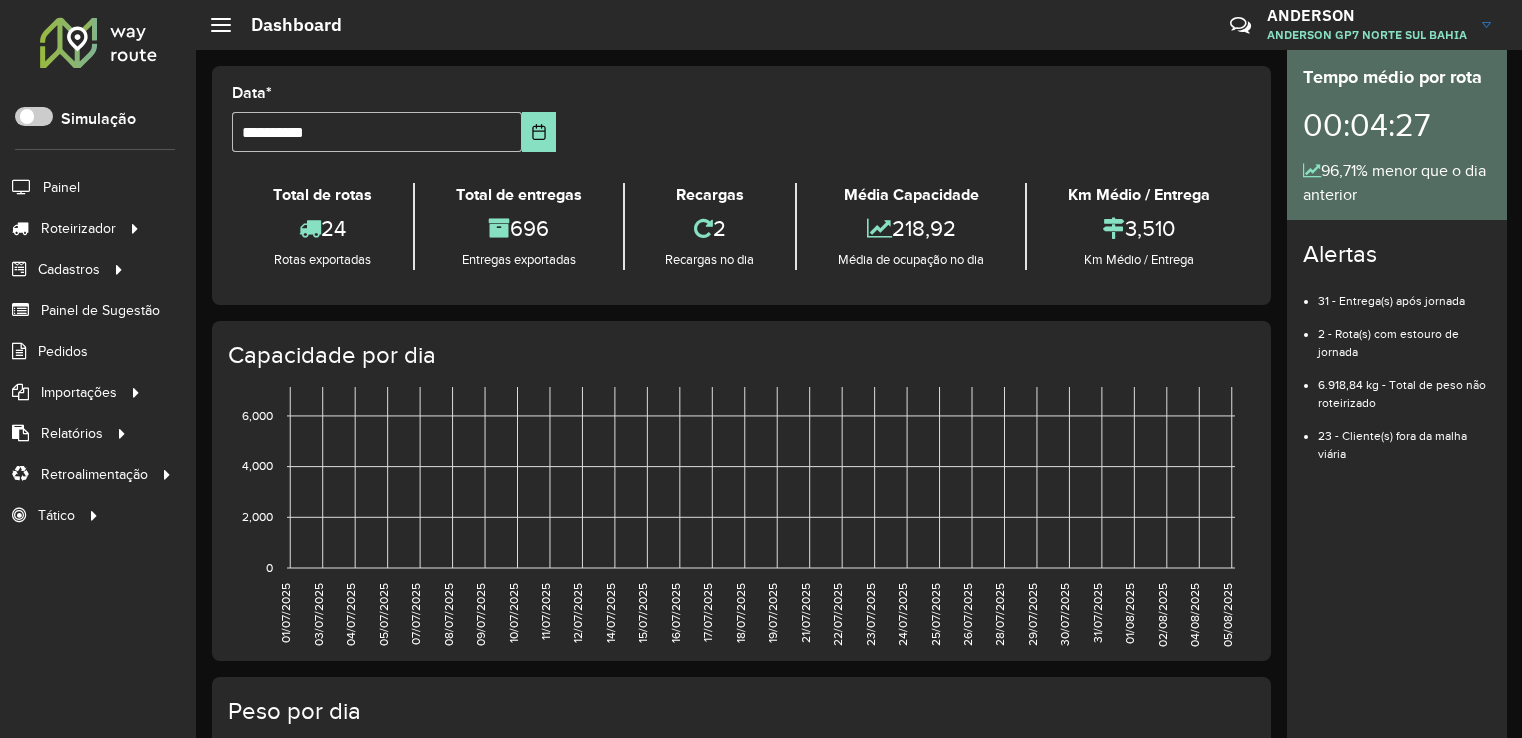 scroll, scrollTop: 0, scrollLeft: 0, axis: both 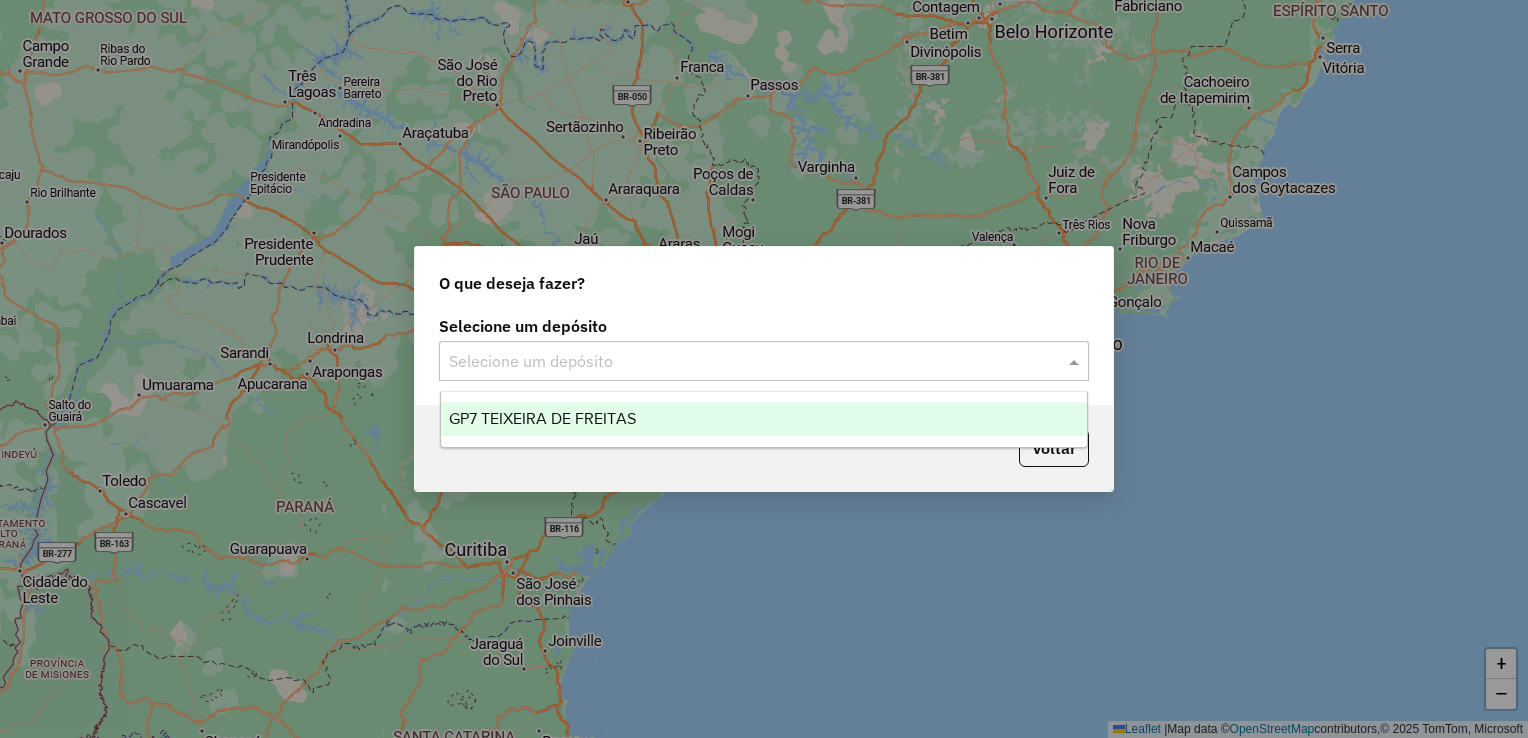 click 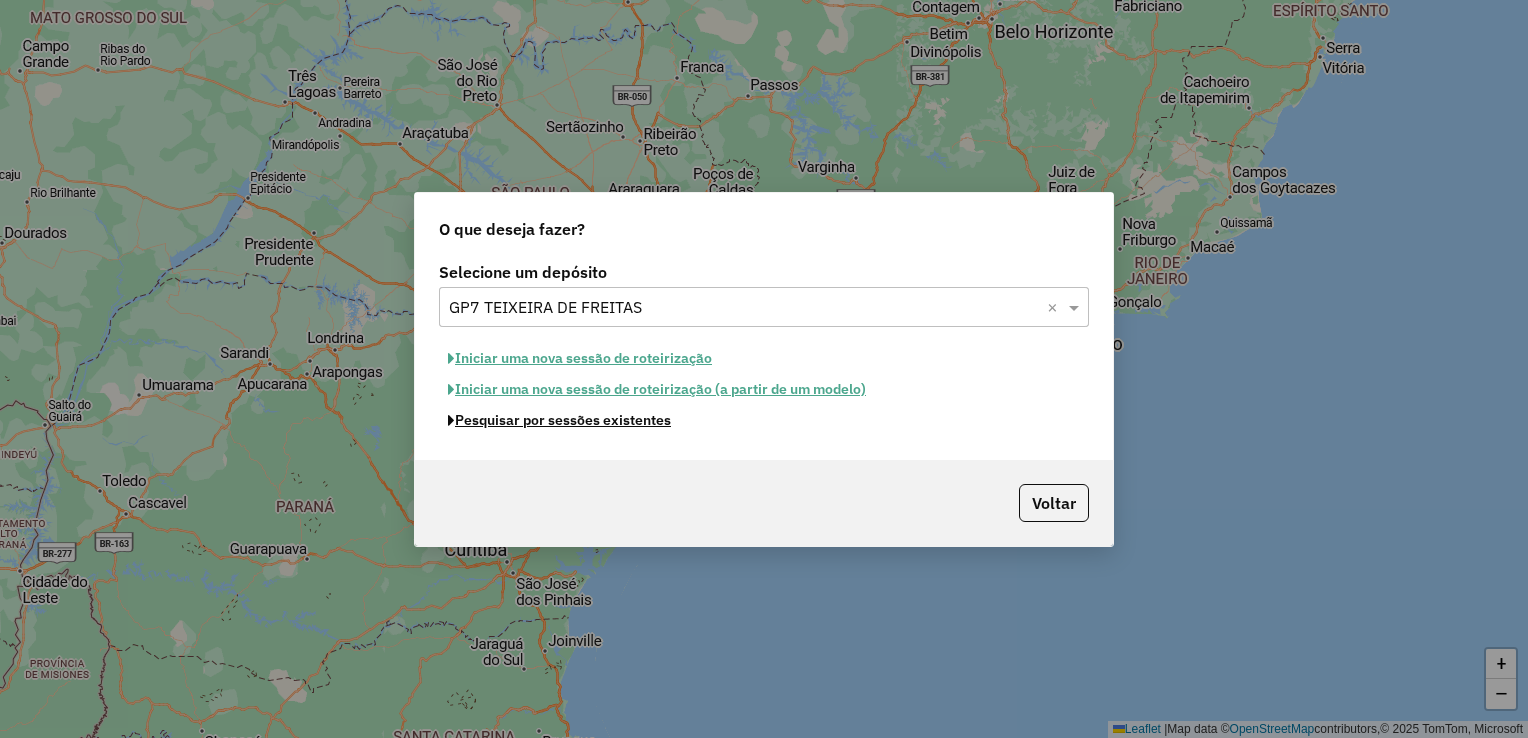 click on "Pesquisar por sessões existentes" 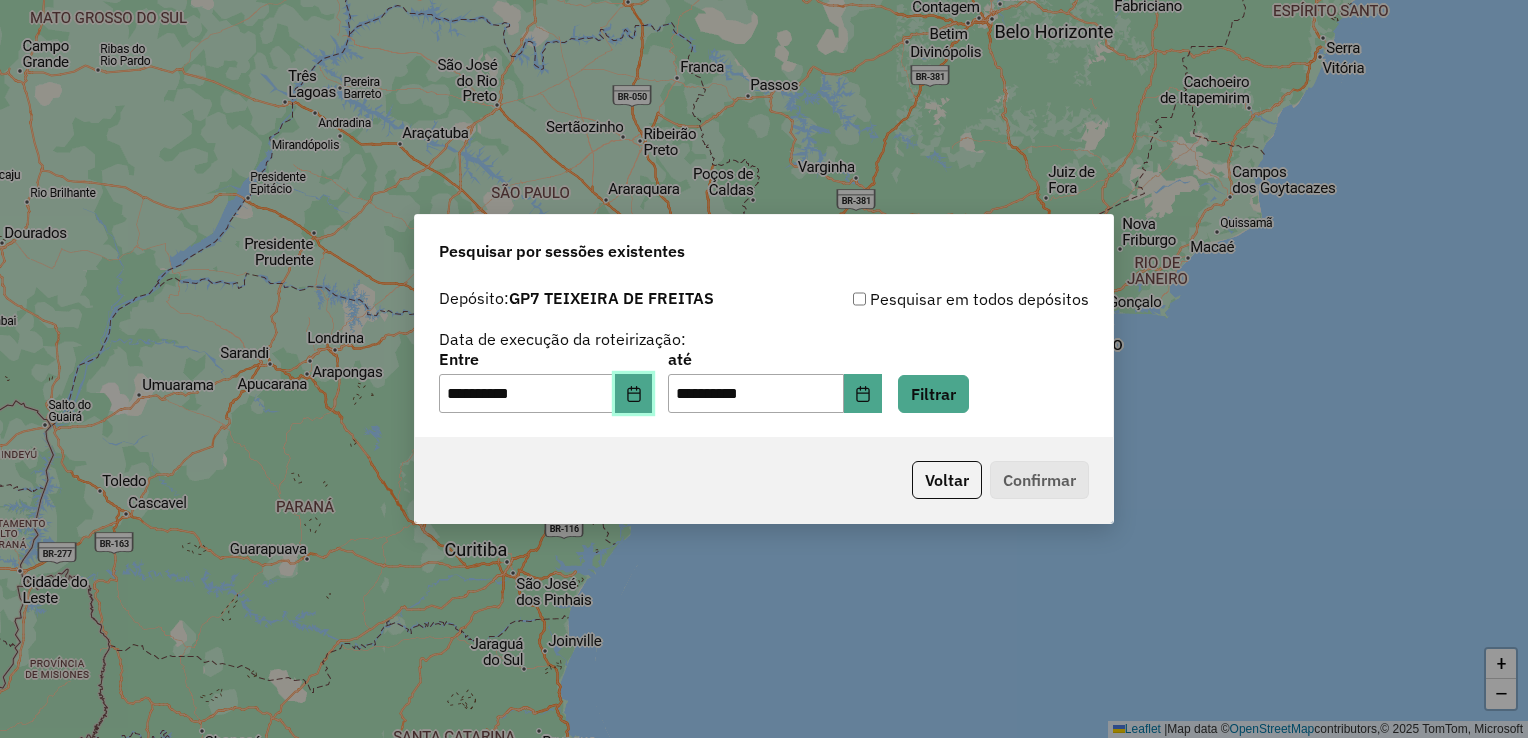 click at bounding box center [634, 394] 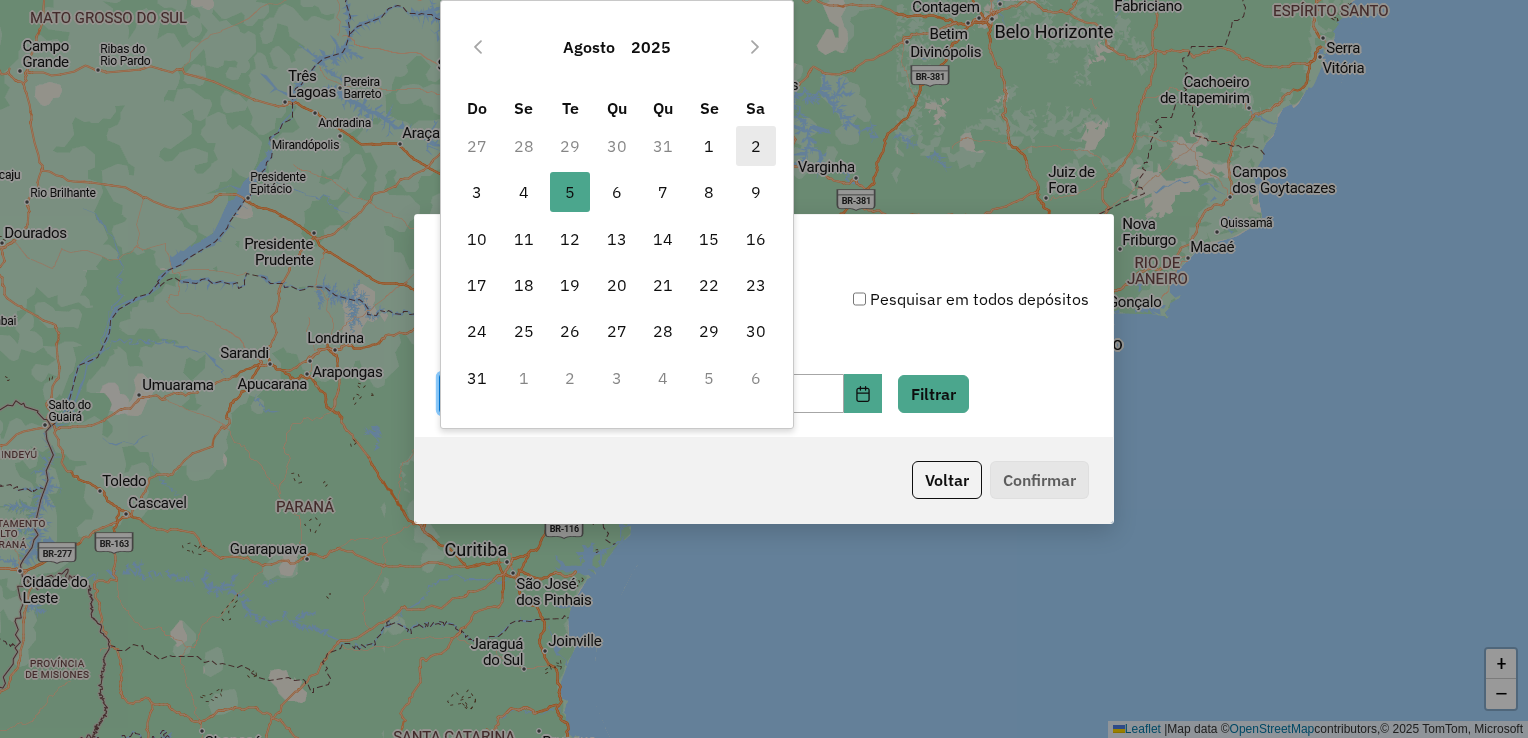 click on "2" at bounding box center (756, 146) 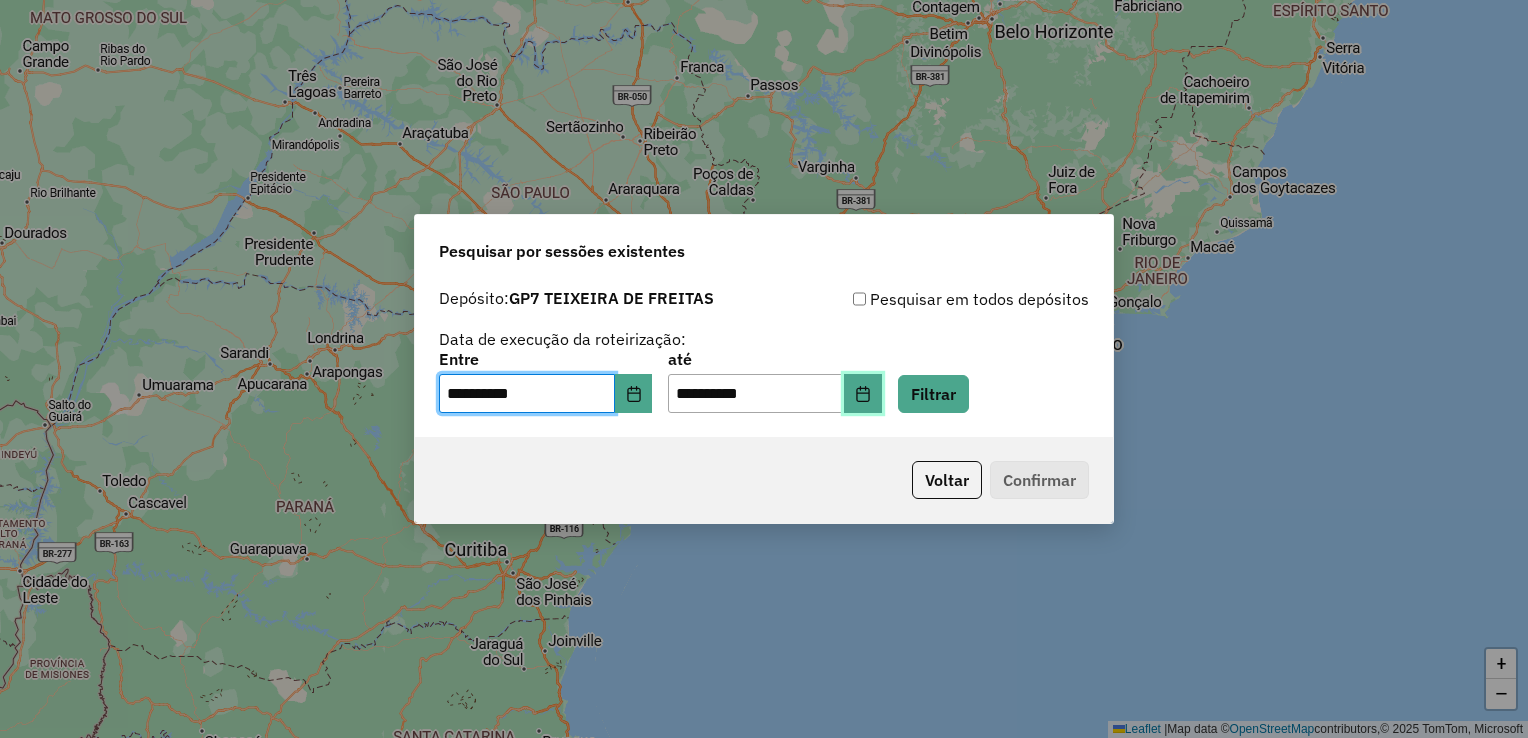 click 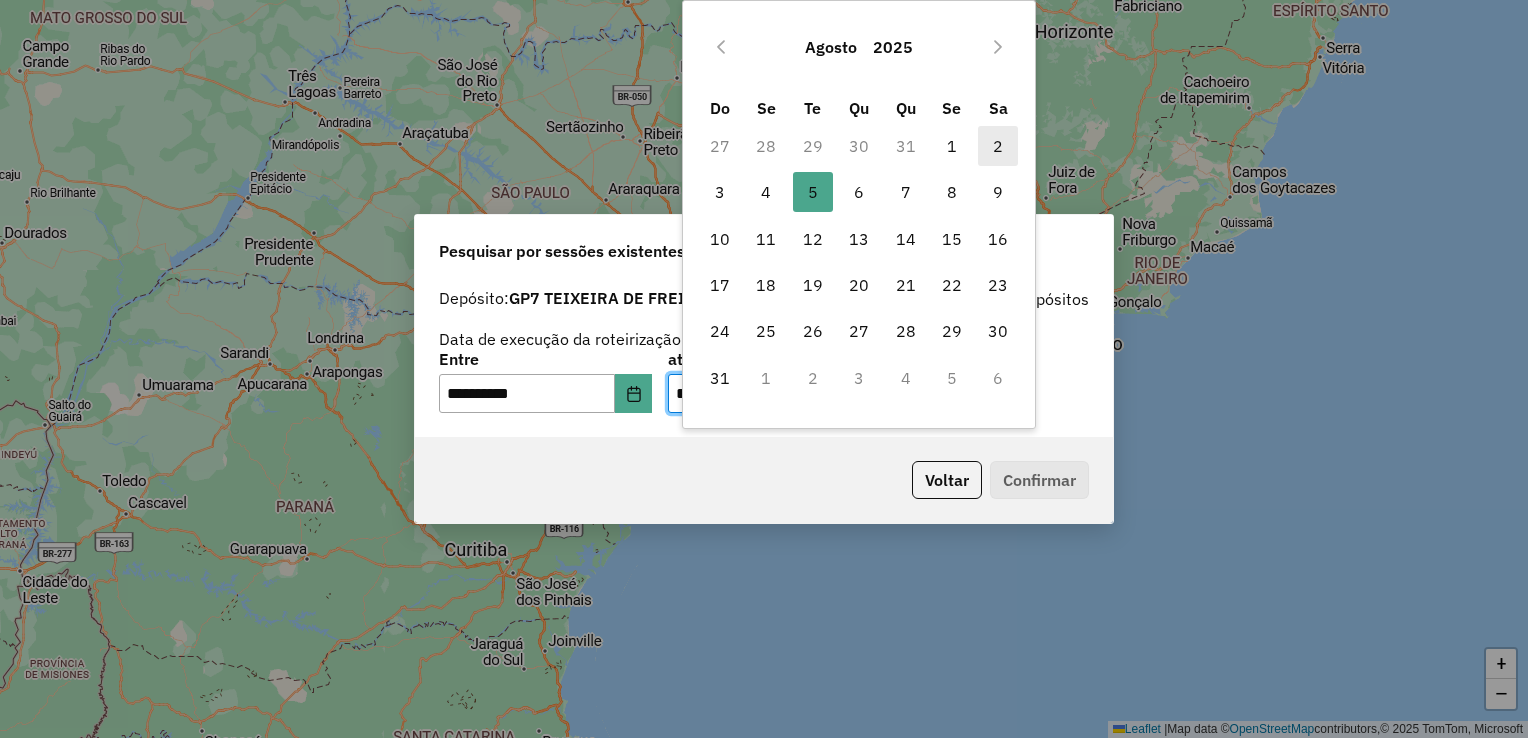click on "2" at bounding box center (998, 146) 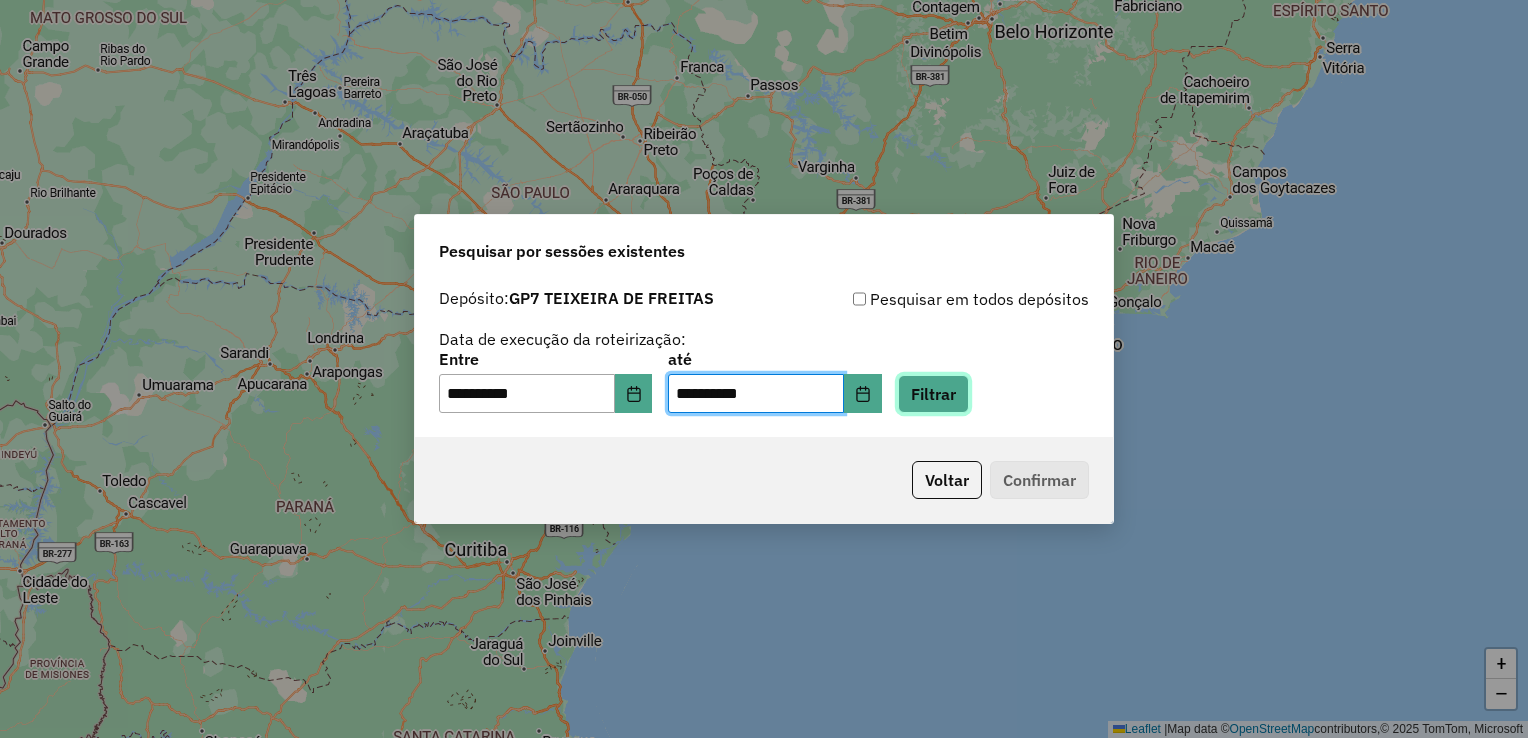 click on "Filtrar" 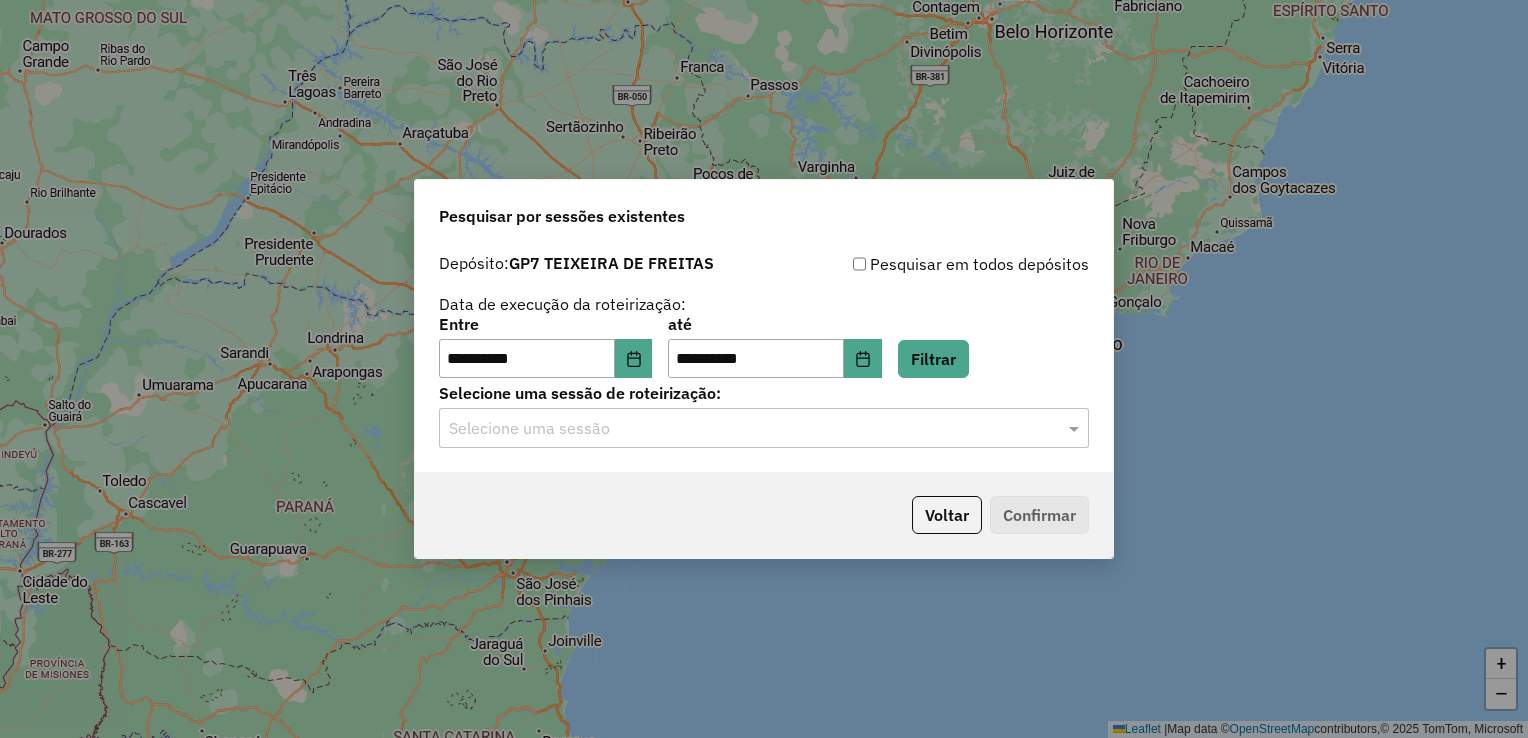 click 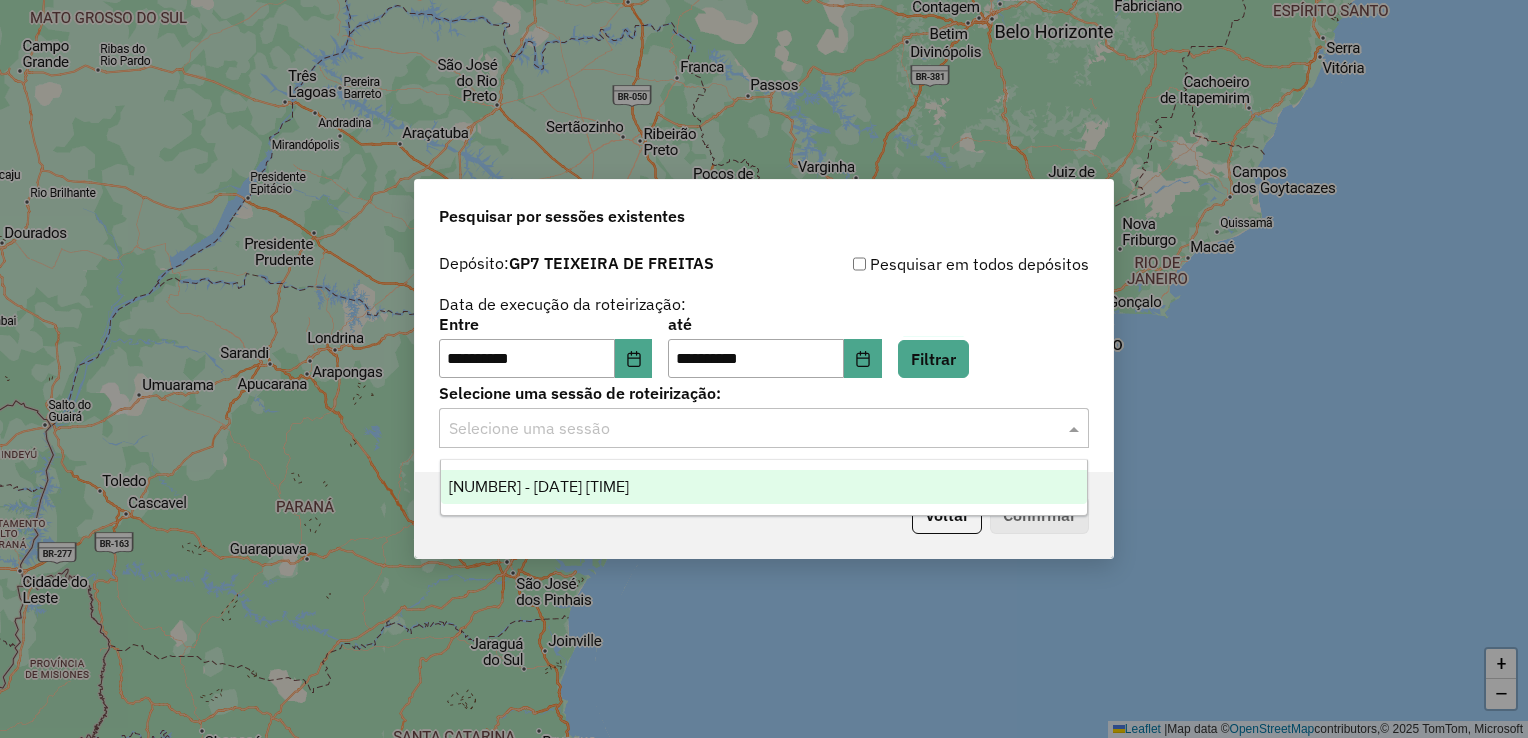 click on "973988 - 02/08/2025 18:11" at bounding box center [539, 486] 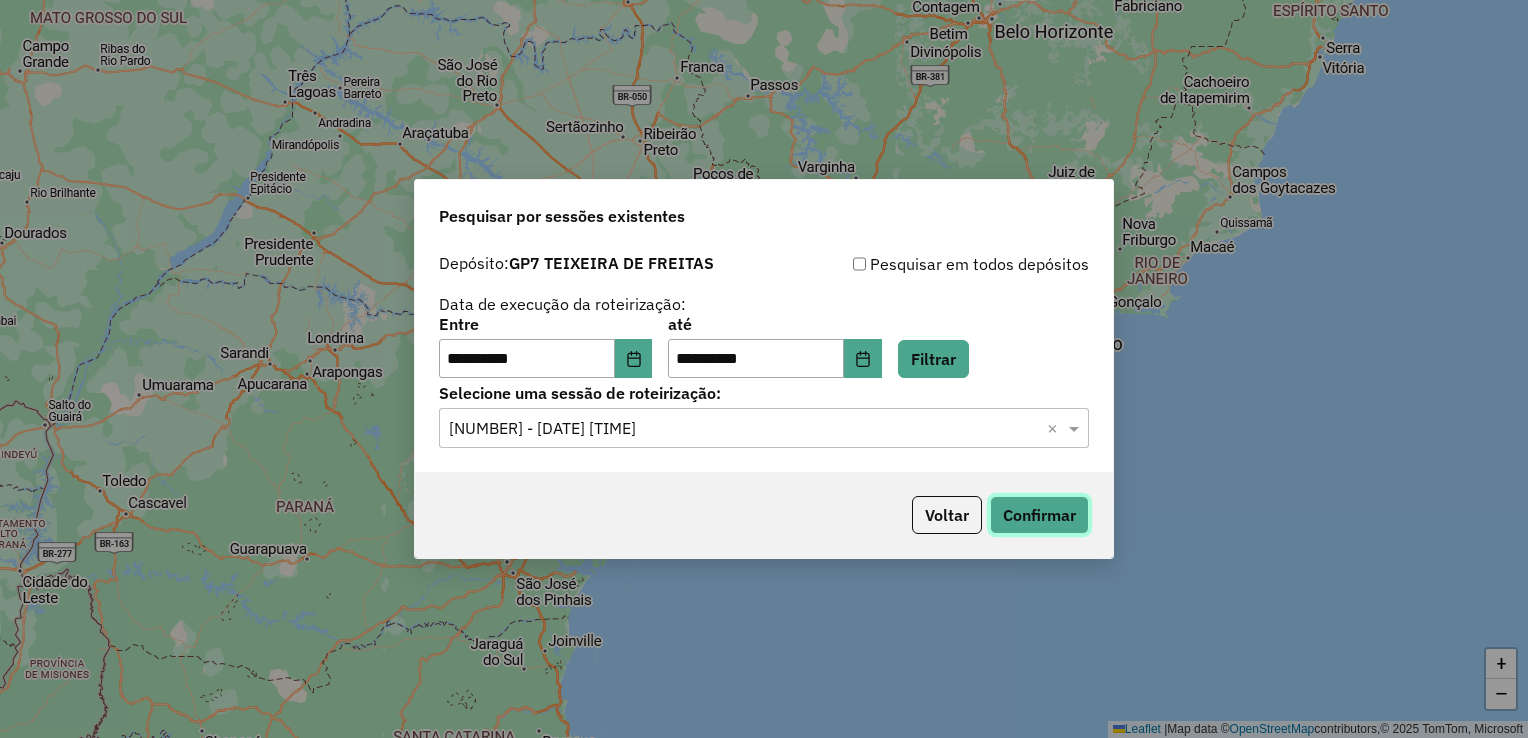 click on "Confirmar" 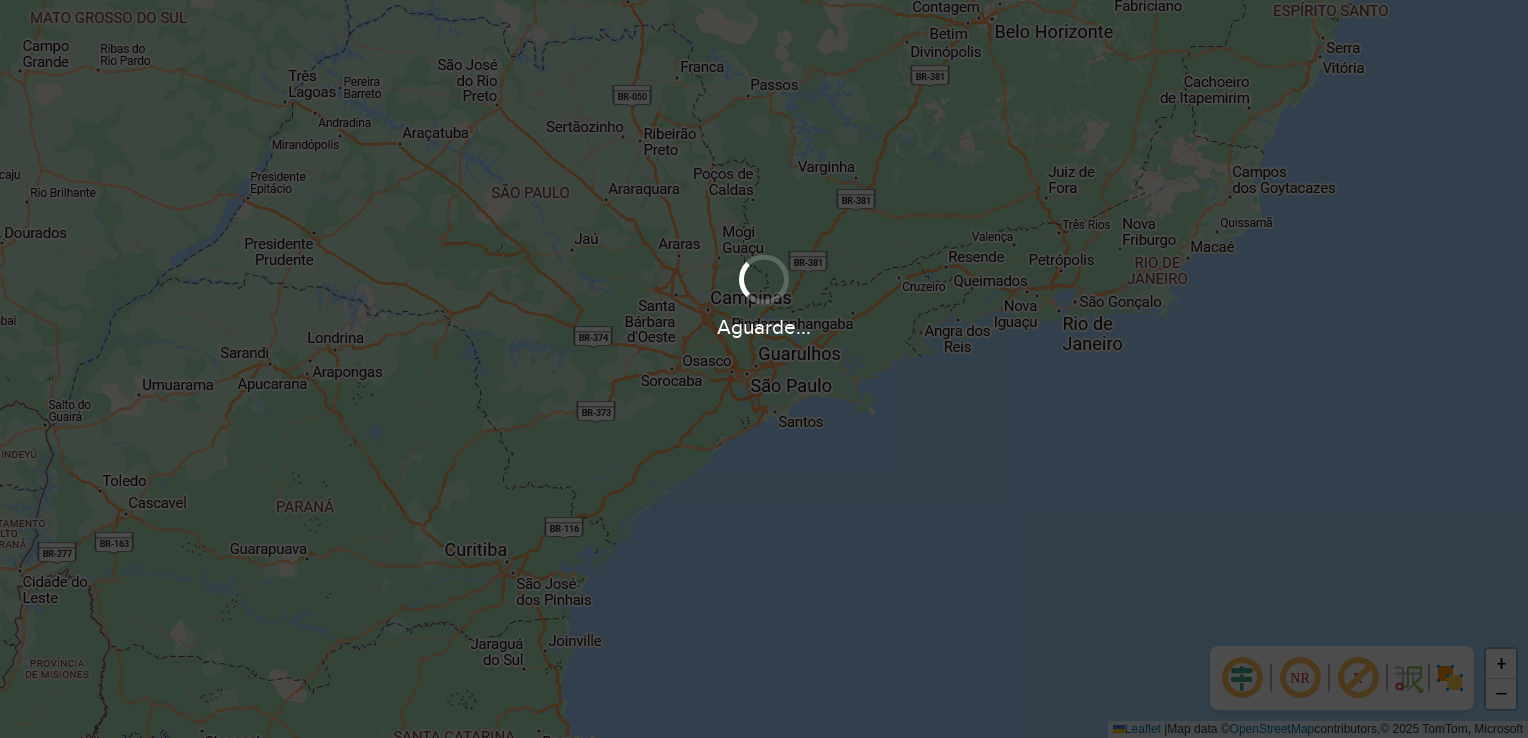 scroll, scrollTop: 0, scrollLeft: 0, axis: both 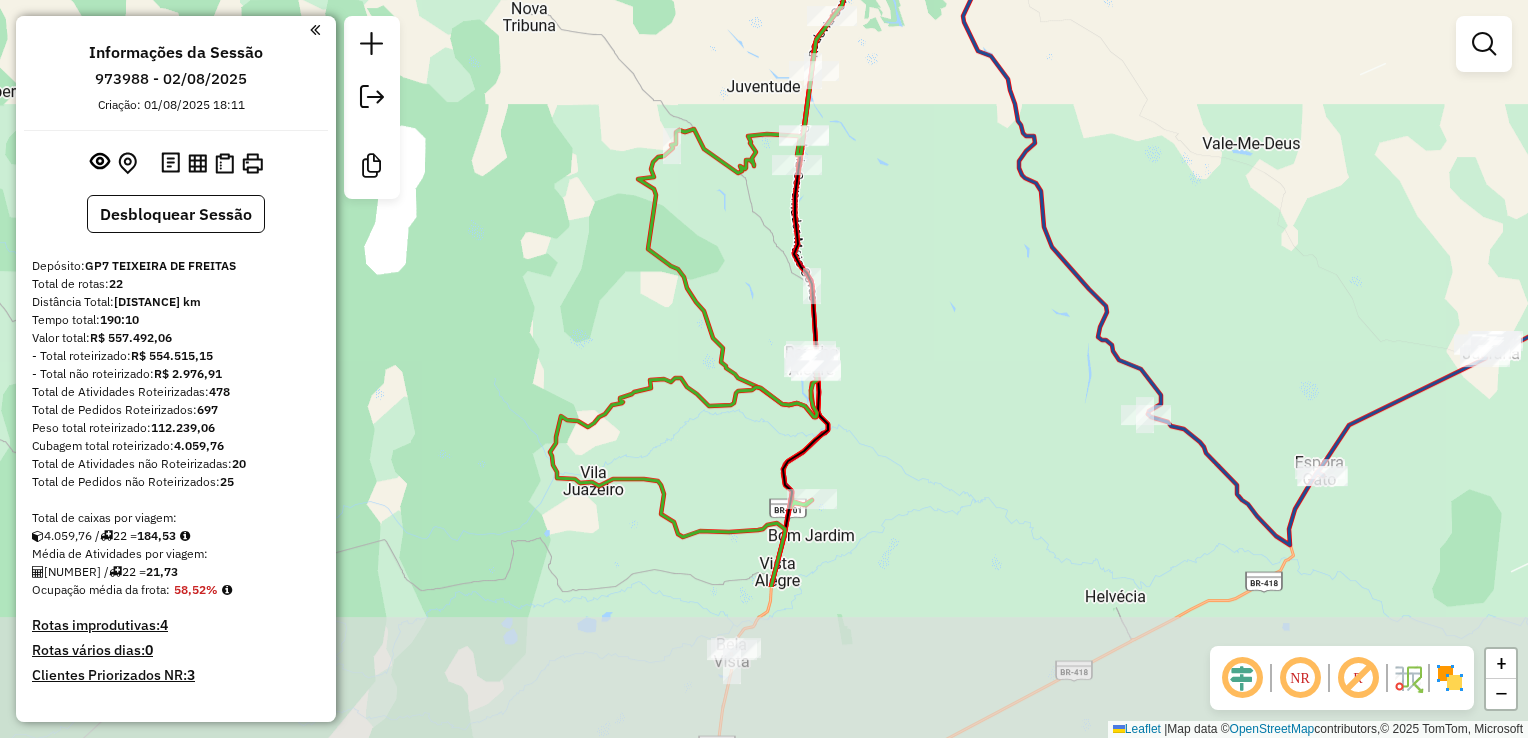 drag, startPoint x: 726, startPoint y: 485, endPoint x: 784, endPoint y: 271, distance: 221.72055 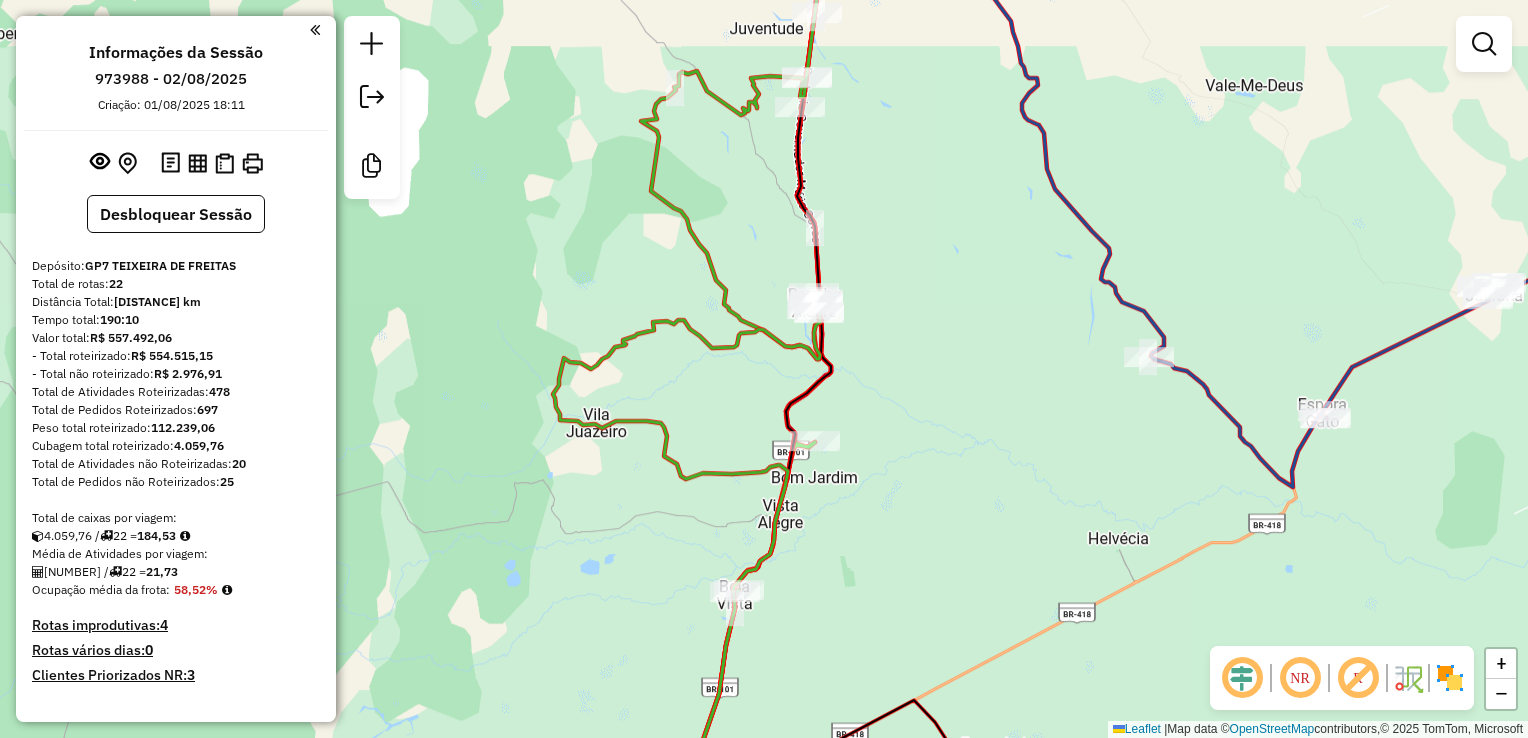 drag, startPoint x: 751, startPoint y: 324, endPoint x: 746, endPoint y: 250, distance: 74.168724 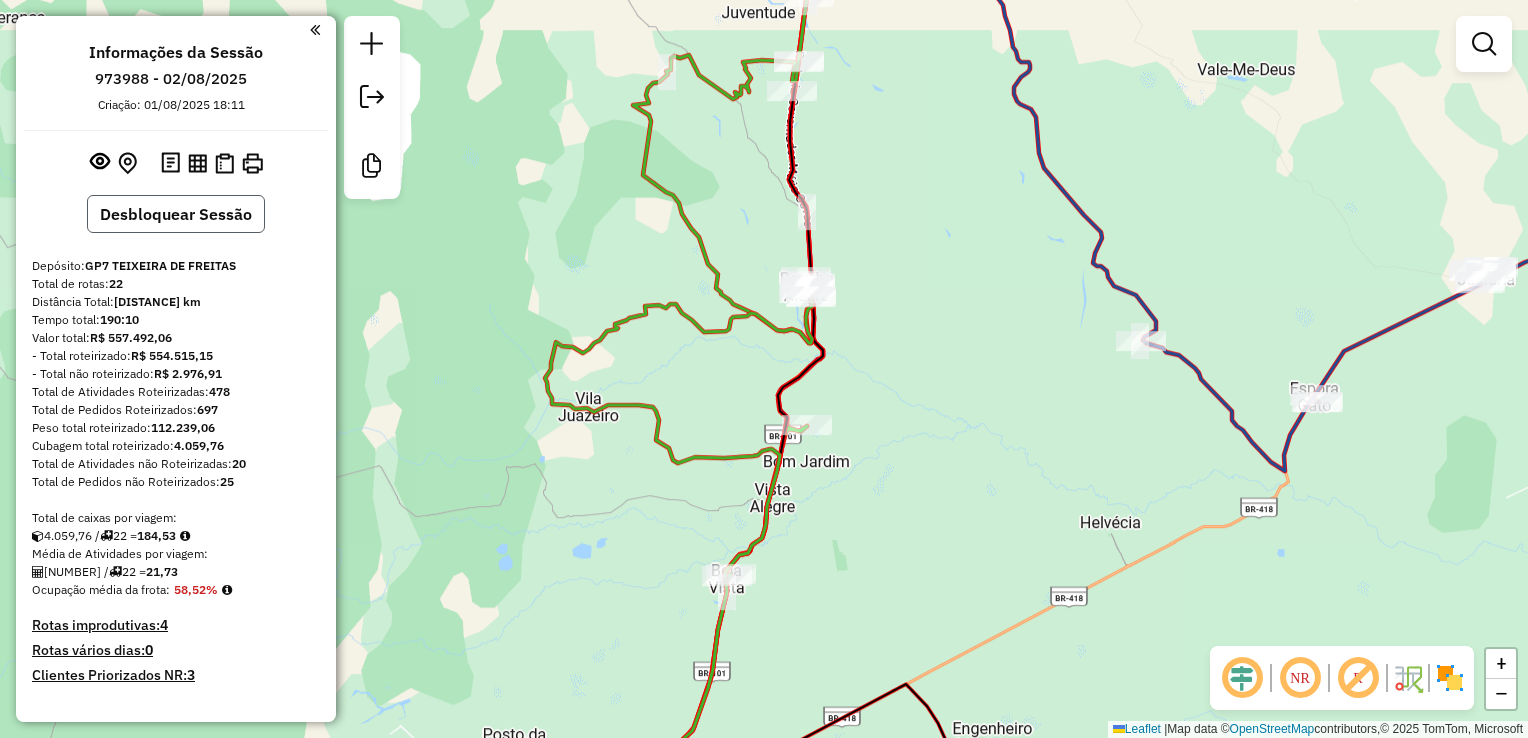 click on "Desbloquear Sessão" at bounding box center (176, 214) 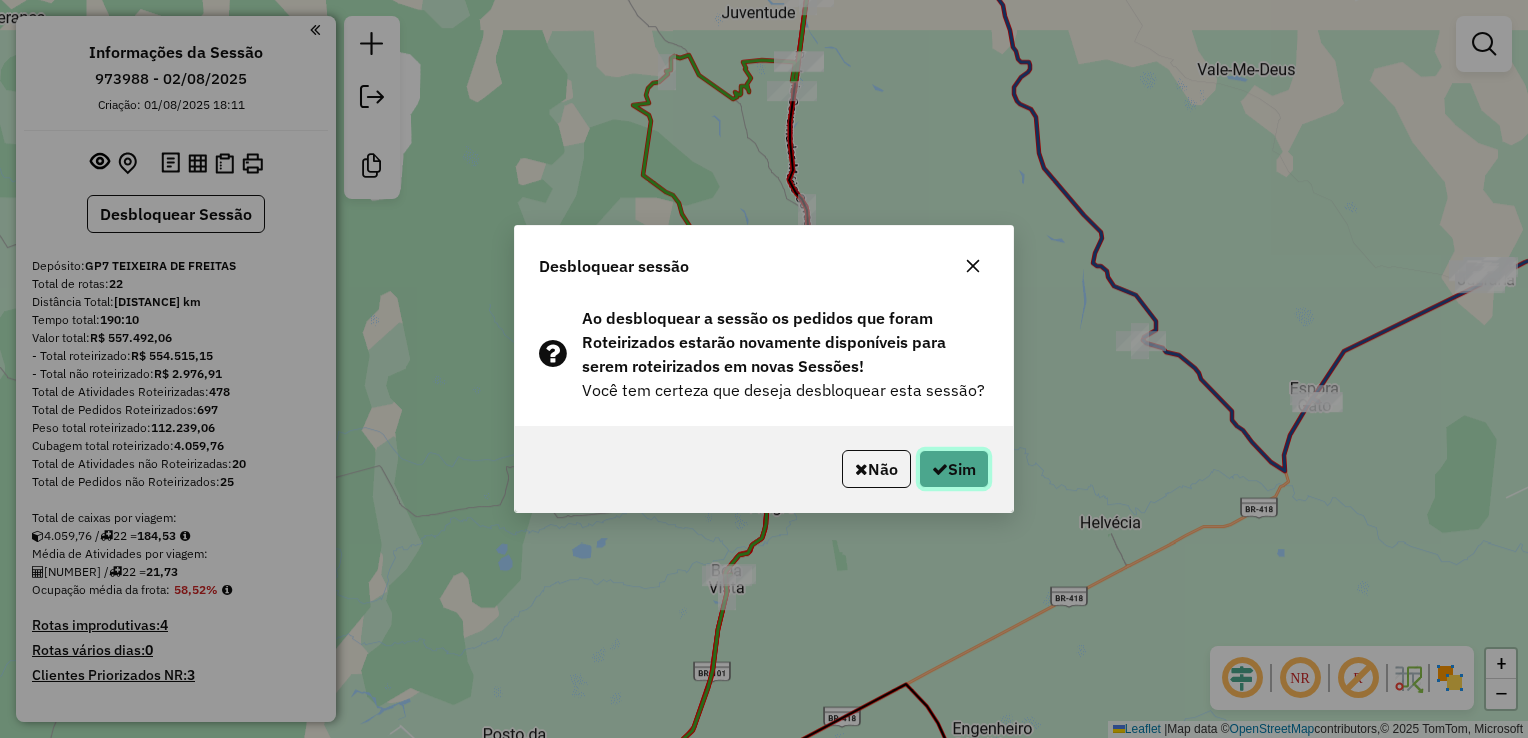 click on "Sim" 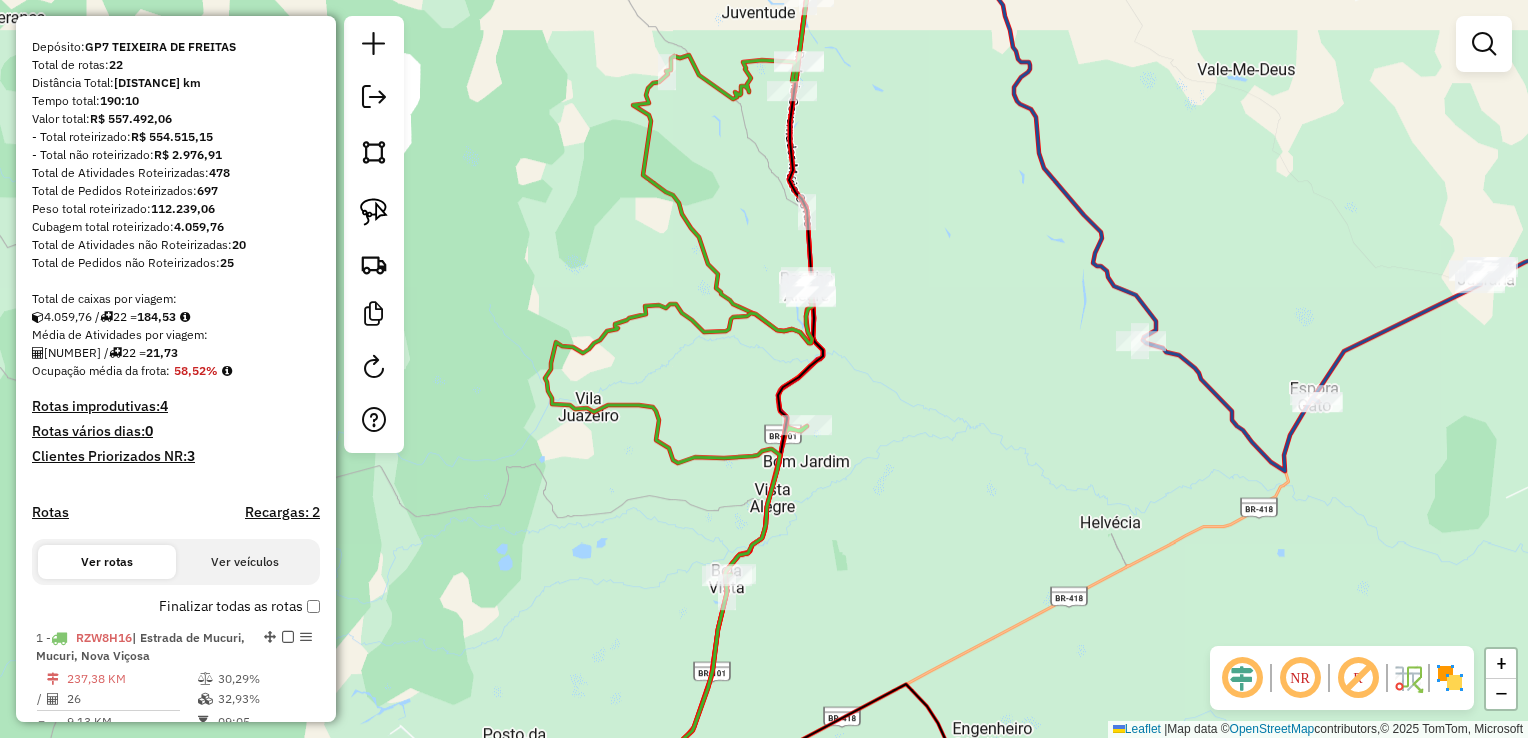 scroll, scrollTop: 300, scrollLeft: 0, axis: vertical 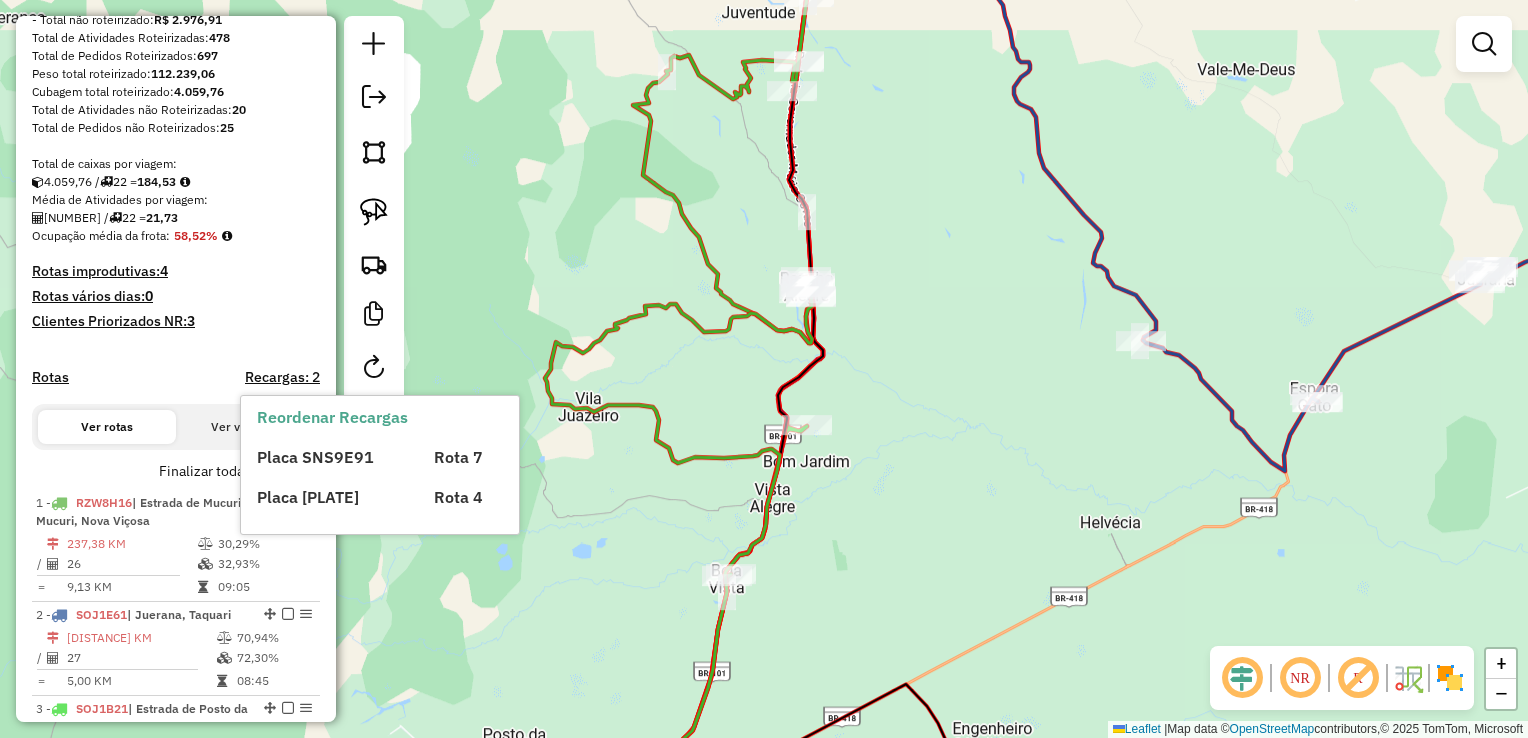 drag, startPoint x: 310, startPoint y: 462, endPoint x: 308, endPoint y: 473, distance: 11.18034 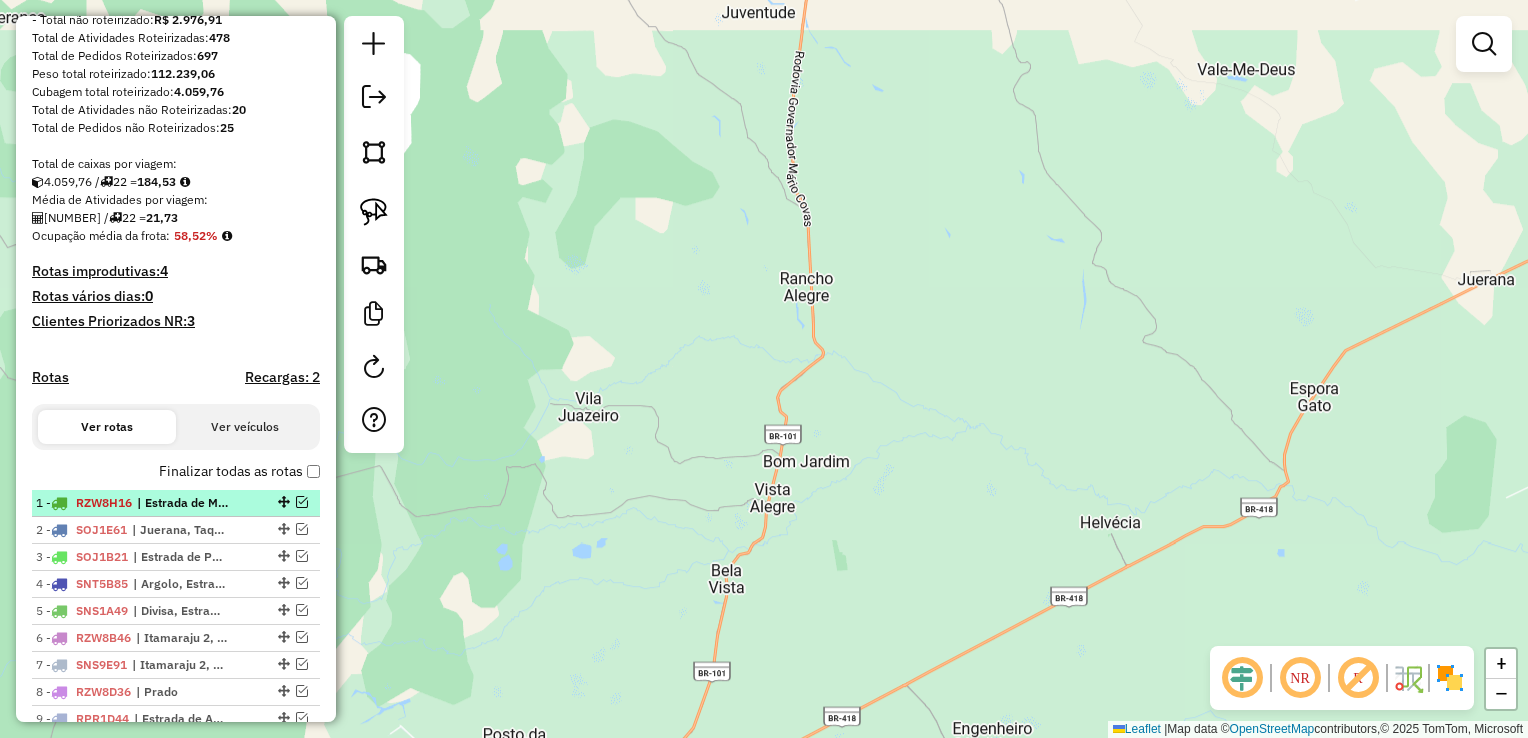 click at bounding box center (302, 502) 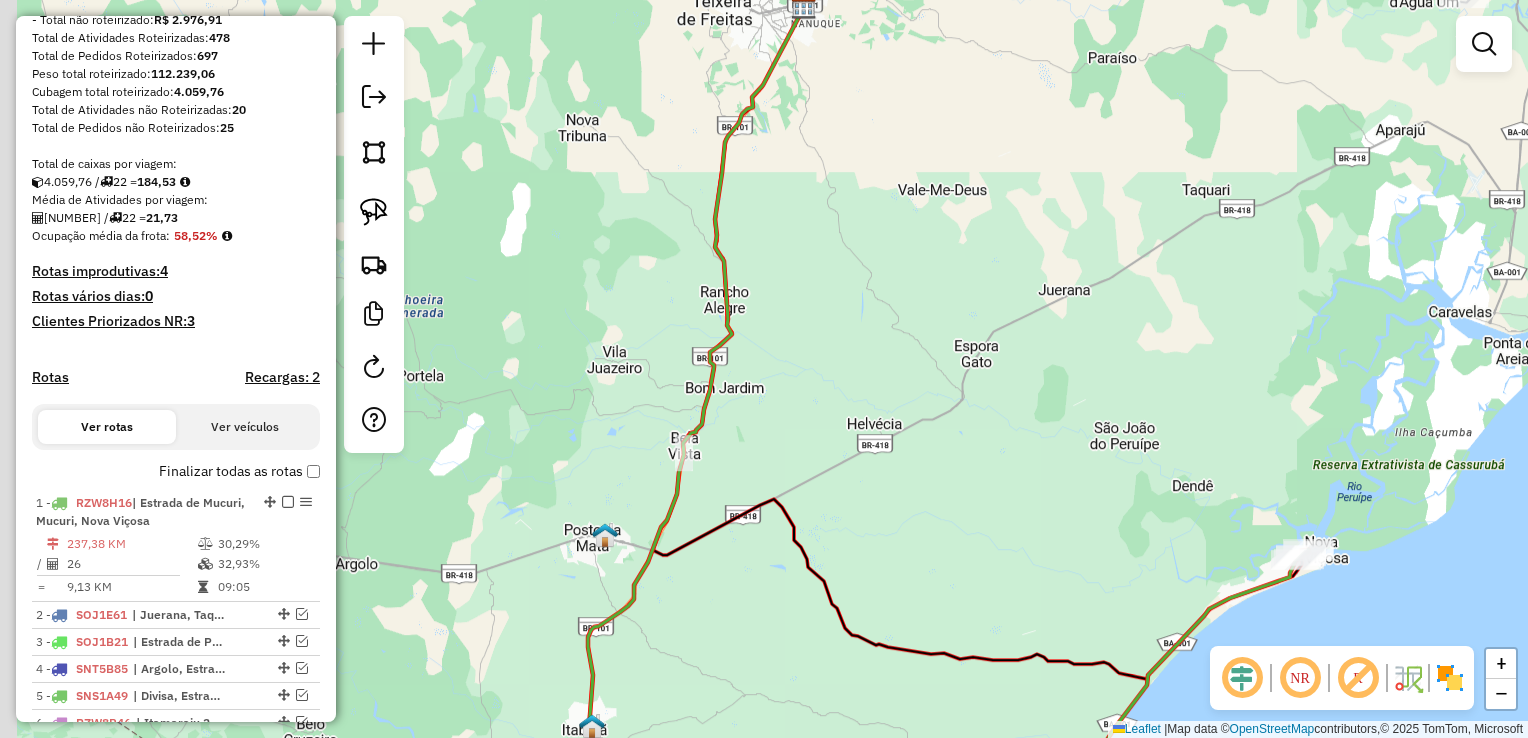 drag, startPoint x: 583, startPoint y: 342, endPoint x: 638, endPoint y: 292, distance: 74.330345 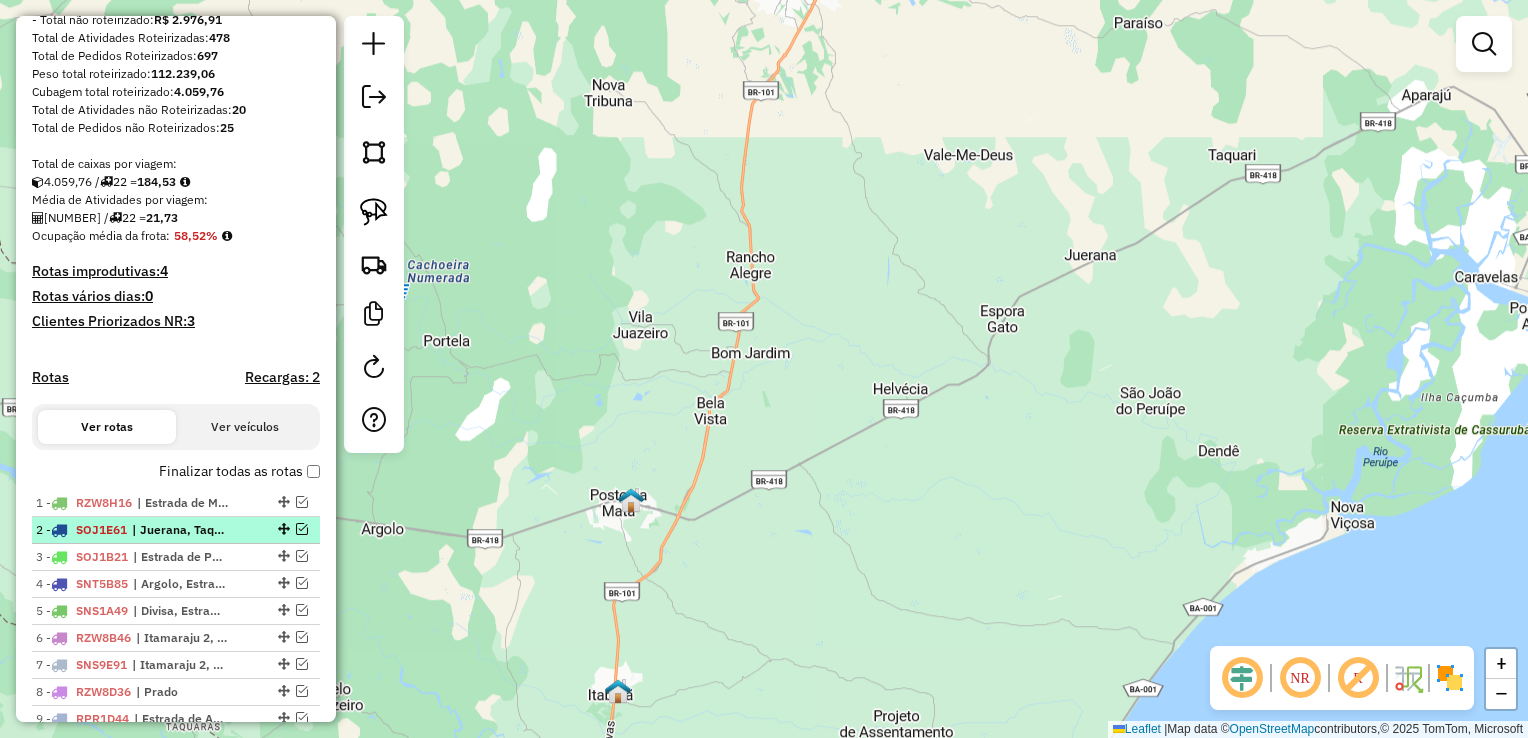 click at bounding box center (302, 529) 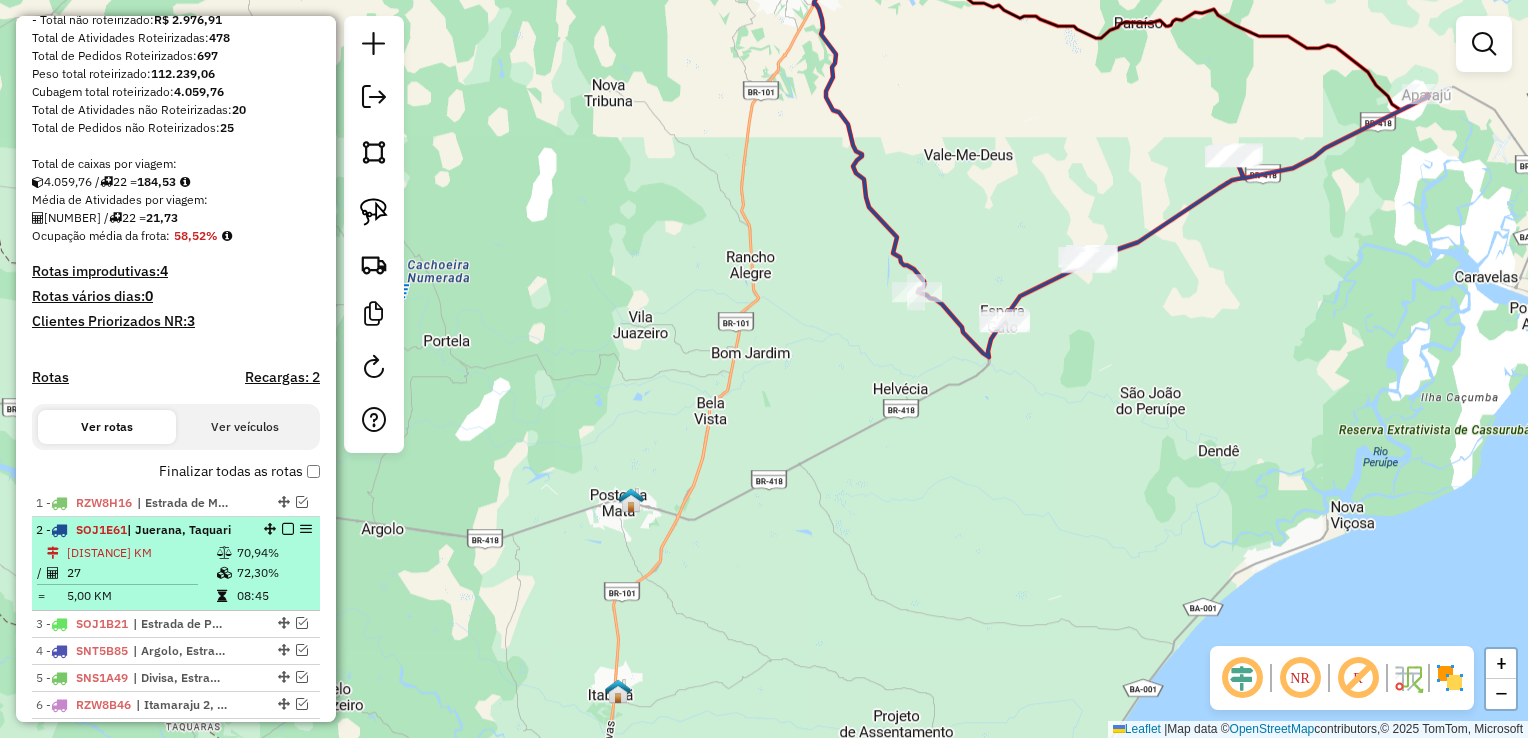 click at bounding box center (306, 529) 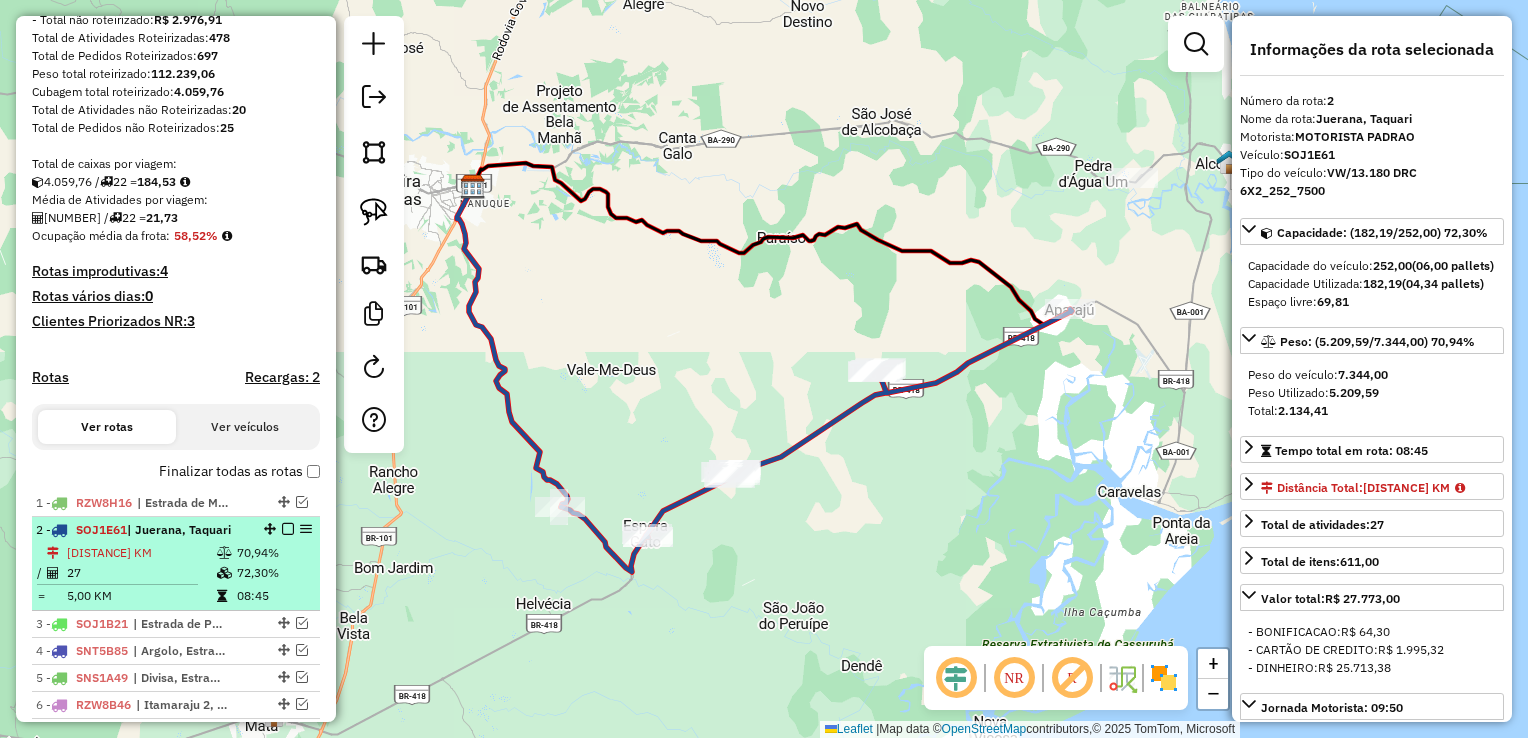 click at bounding box center [288, 529] 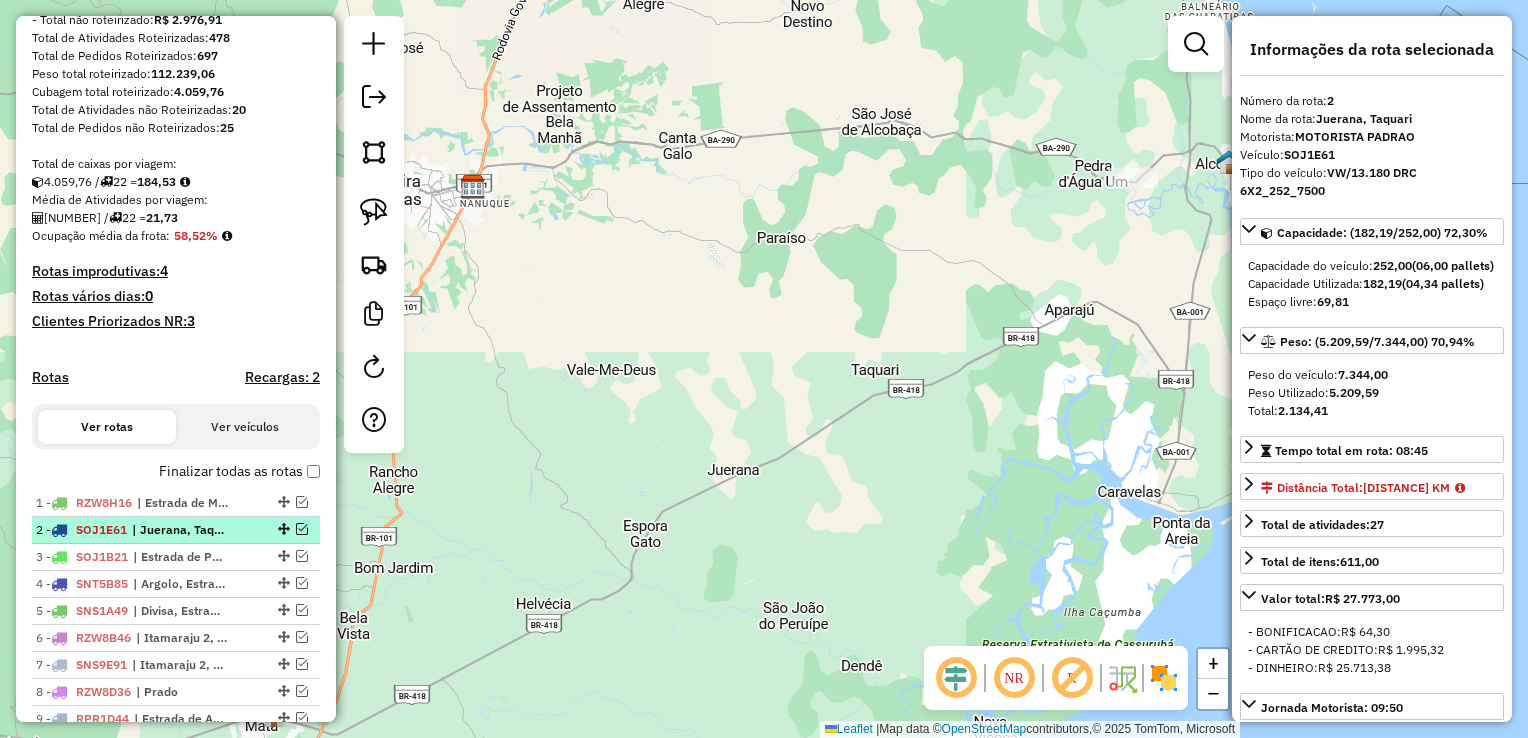 click at bounding box center [302, 529] 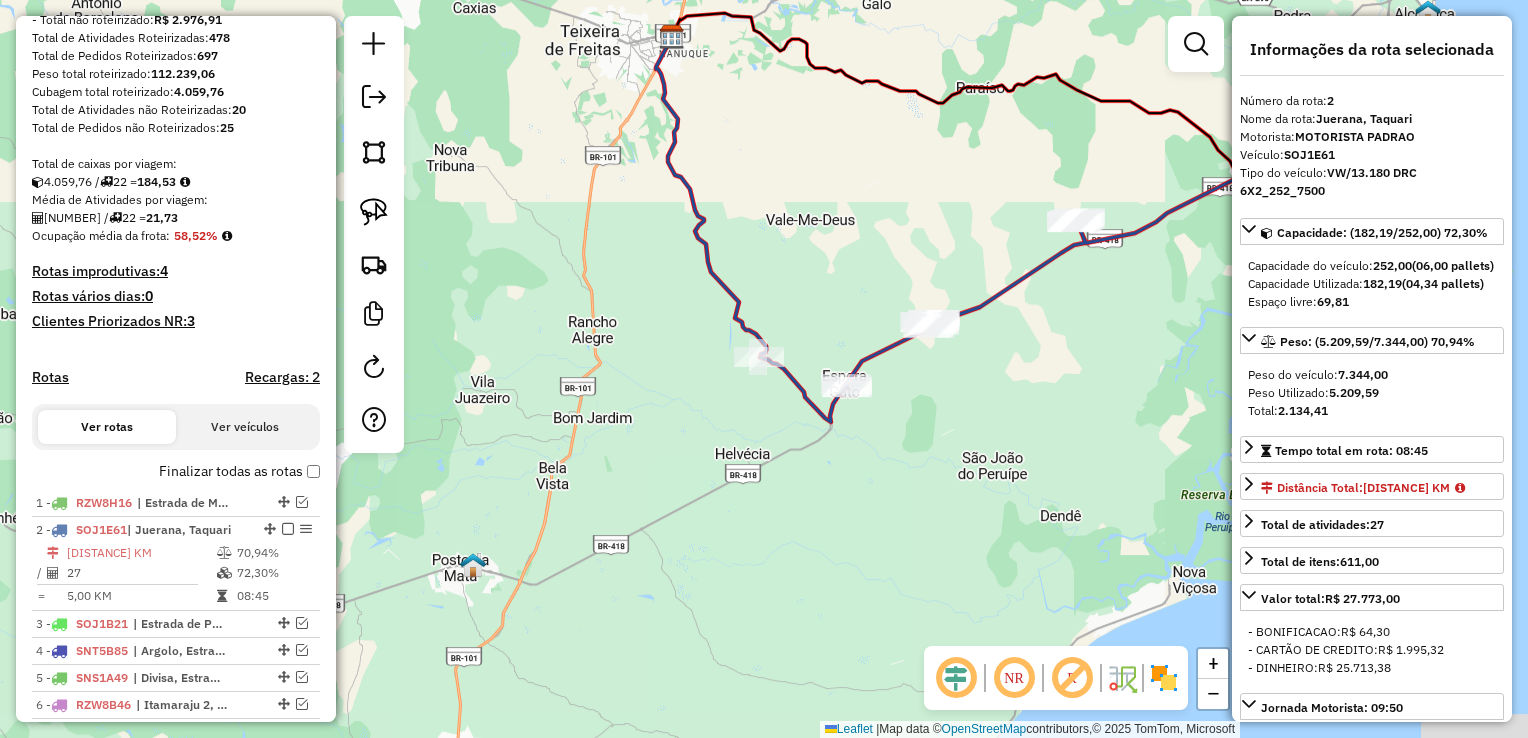 drag, startPoint x: 492, startPoint y: 521, endPoint x: 718, endPoint y: 380, distance: 266.37756 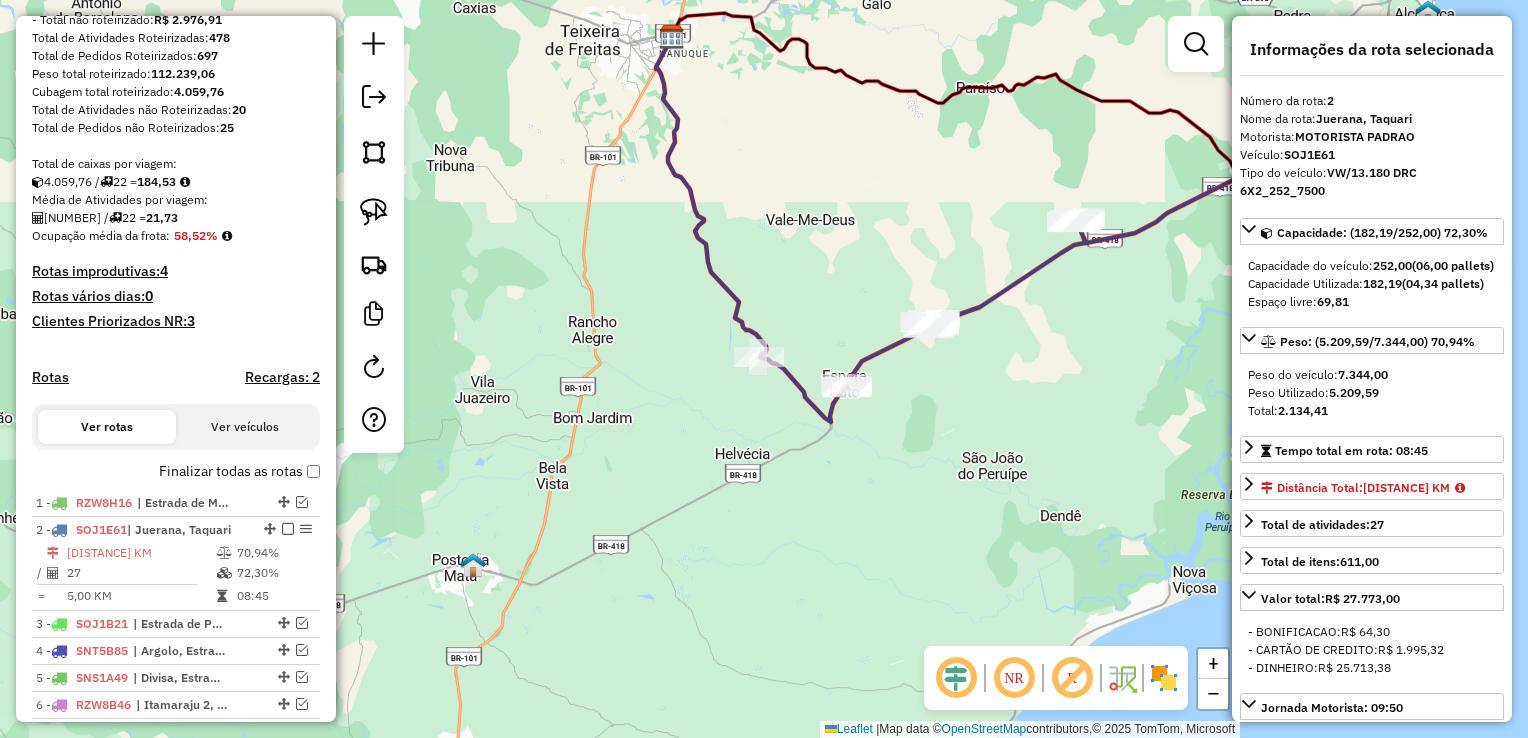 click on "Janela de atendimento Grade de atendimento Capacidade Transportadoras Veículos Cliente Pedidos  Rotas Selecione os dias de semana para filtrar as janelas de atendimento  Seg   Ter   Qua   Qui   Sex   Sáb   Dom  Informe o período da janela de atendimento: De: Até:  Filtrar exatamente a janela do cliente  Considerar janela de atendimento padrão  Selecione os dias de semana para filtrar as grades de atendimento  Seg   Ter   Qua   Qui   Sex   Sáb   Dom   Considerar clientes sem dia de atendimento cadastrado  Clientes fora do dia de atendimento selecionado Filtrar as atividades entre os valores definidos abaixo:  Peso mínimo:   Peso máximo:   Cubagem mínima:   Cubagem máxima:   De:   Até:  Filtrar as atividades entre o tempo de atendimento definido abaixo:  De:   Até:   Considerar capacidade total dos clientes não roteirizados Transportadora: Selecione um ou mais itens Tipo de veículo: Selecione um ou mais itens Veículo: Selecione um ou mais itens Motorista: Selecione um ou mais itens Nome: Rótulo:" 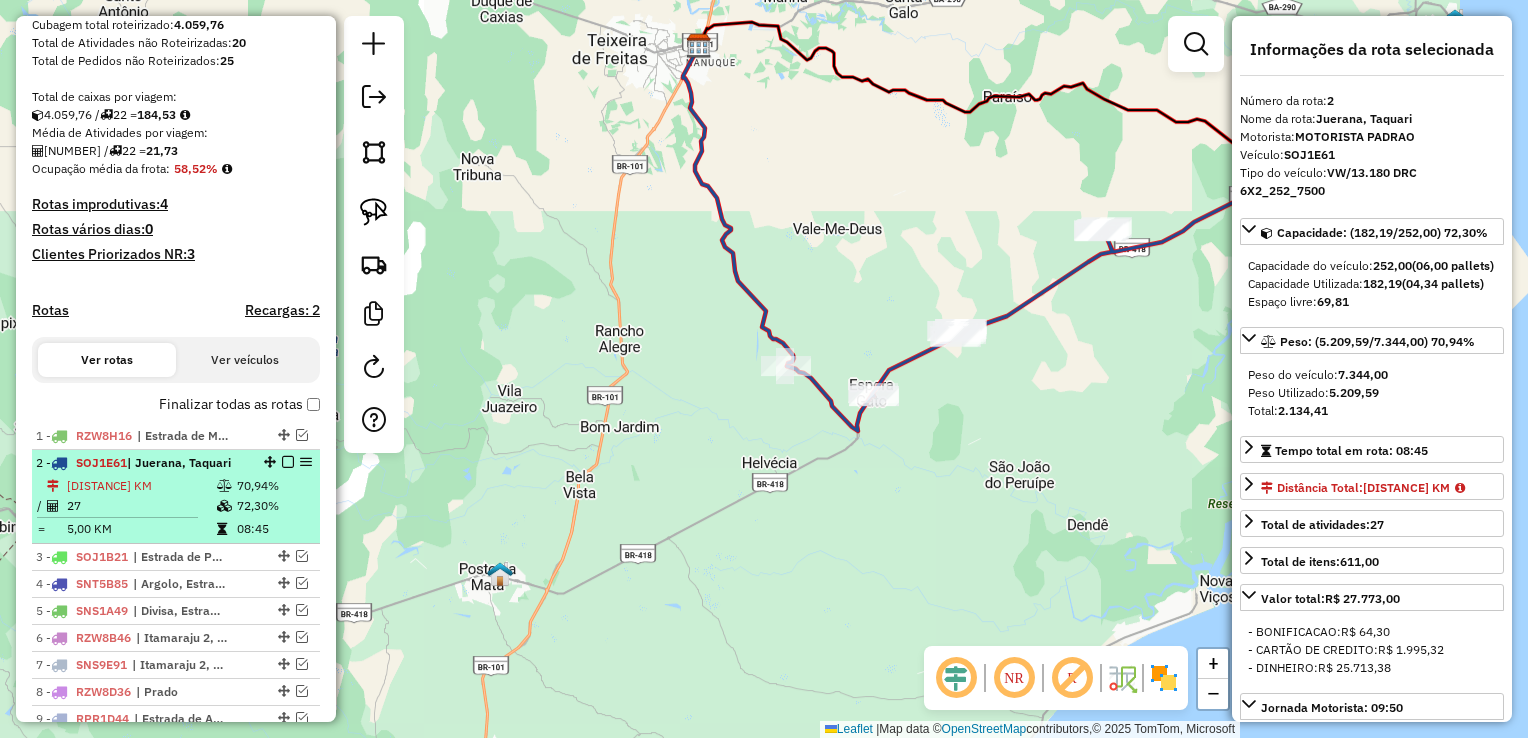 scroll, scrollTop: 400, scrollLeft: 0, axis: vertical 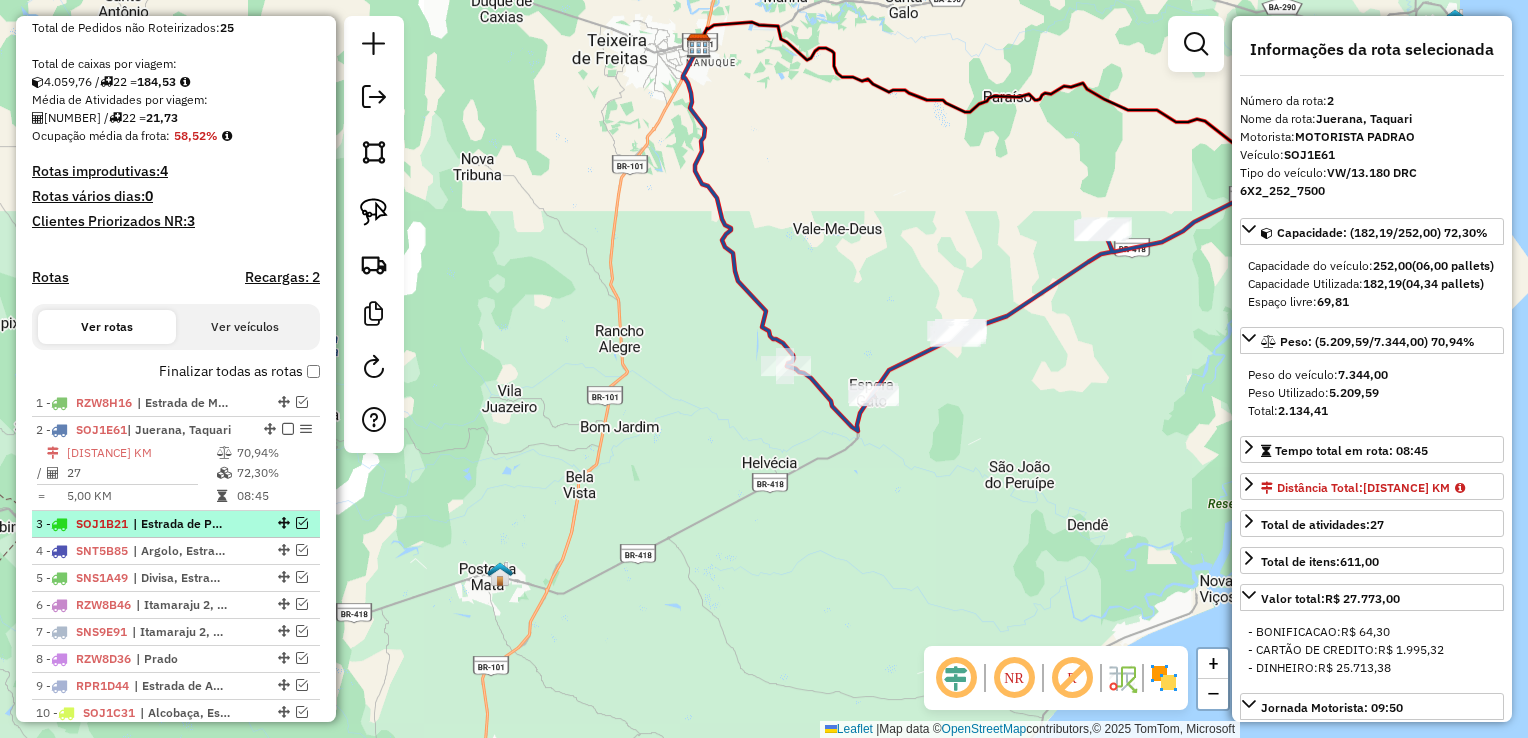 click on "| Estrada de Posto da Mata, Posto da Mata" at bounding box center (179, 524) 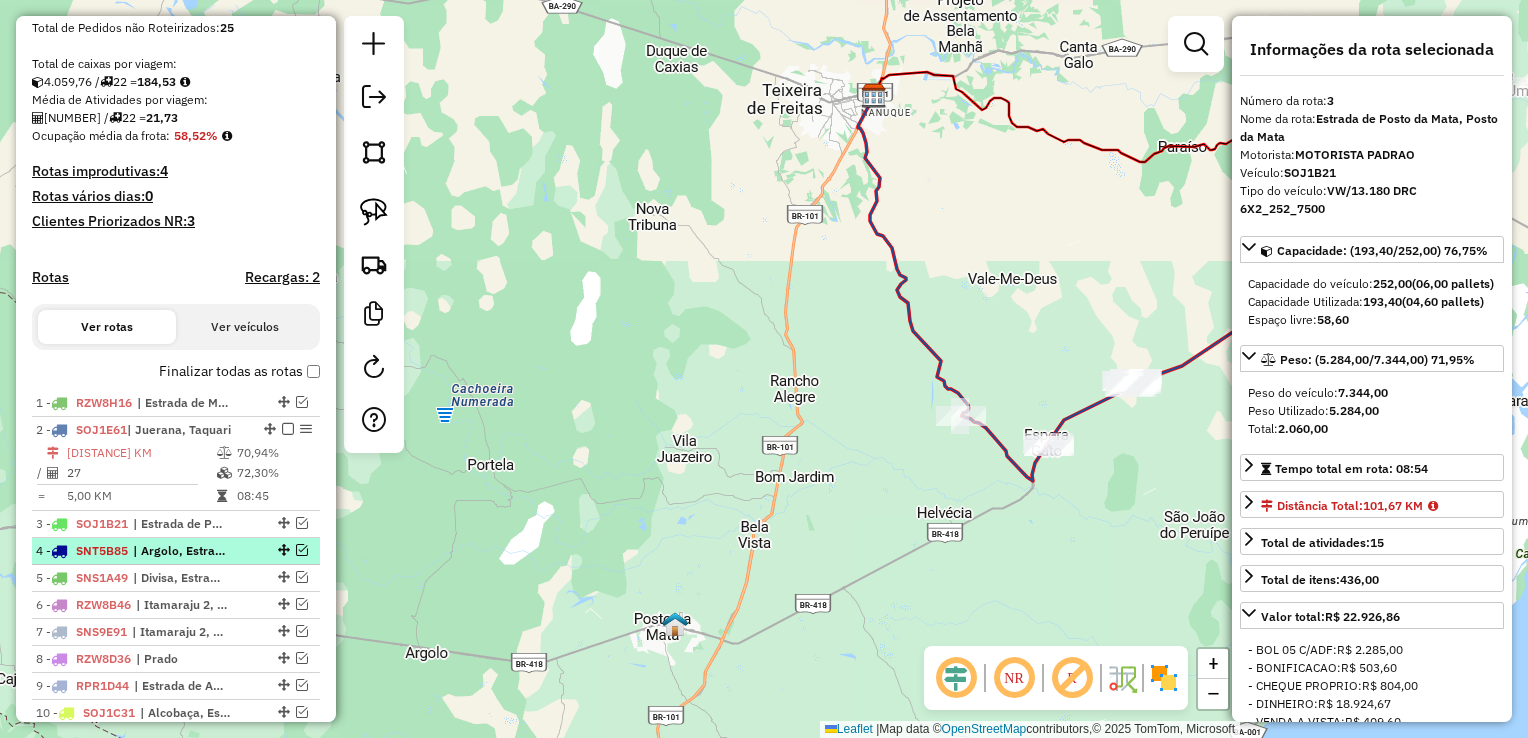 click on "| Argolo, Estrada de Posto da Mata, Posto da Mata" at bounding box center (179, 551) 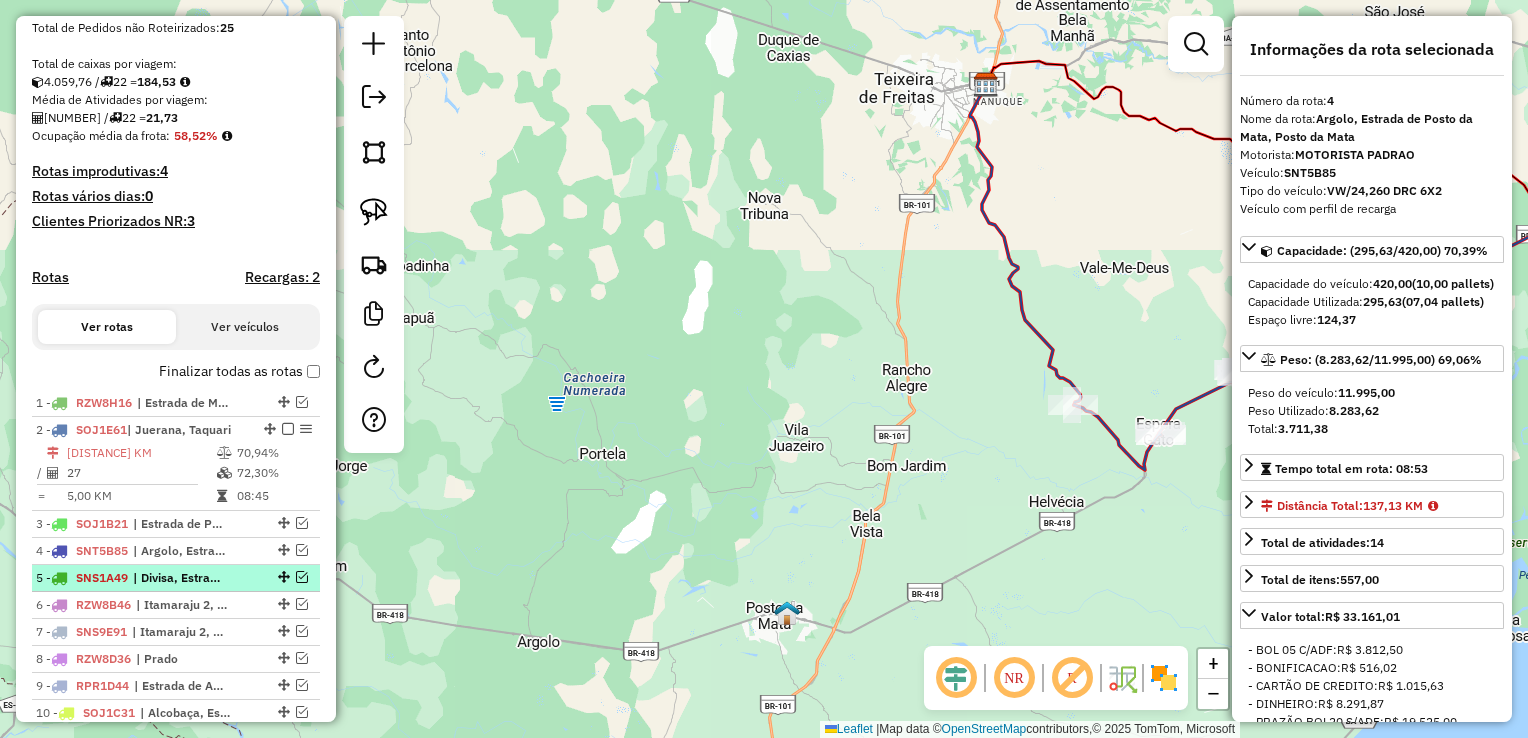 click on "| Divisa, Estrada de Posto da Mata, Itabatã, Posto da Mata" at bounding box center [179, 578] 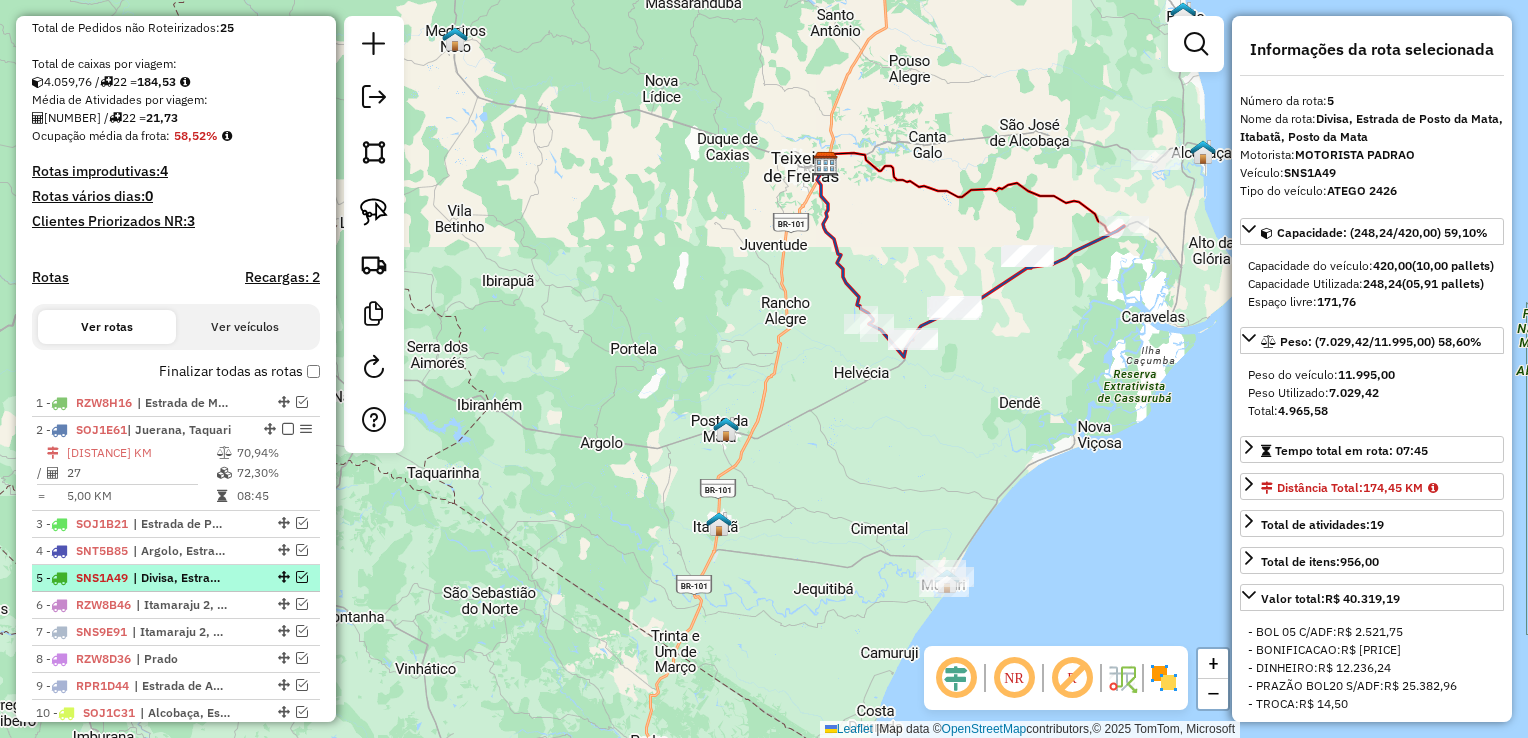 click at bounding box center (302, 577) 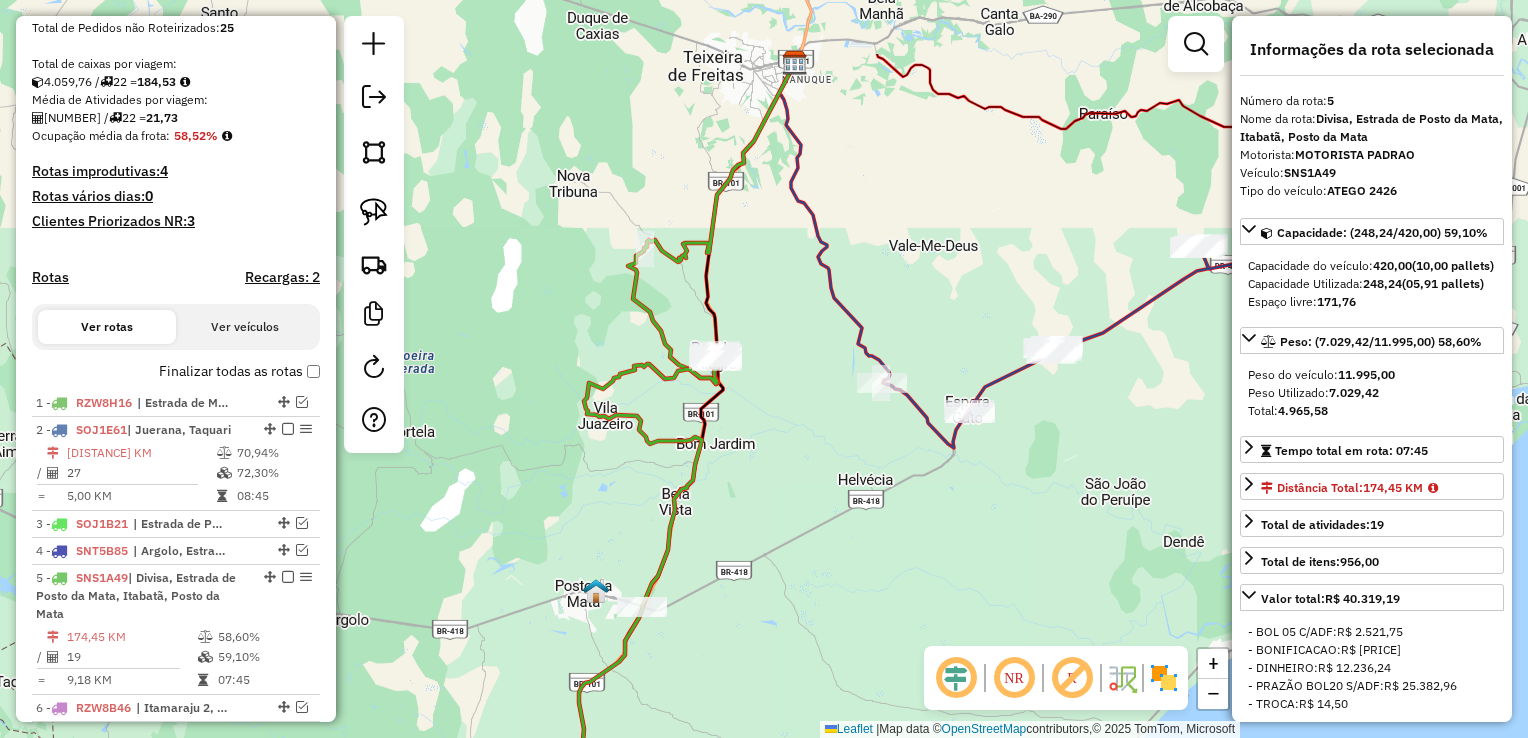 drag, startPoint x: 812, startPoint y: 302, endPoint x: 727, endPoint y: 437, distance: 159.53056 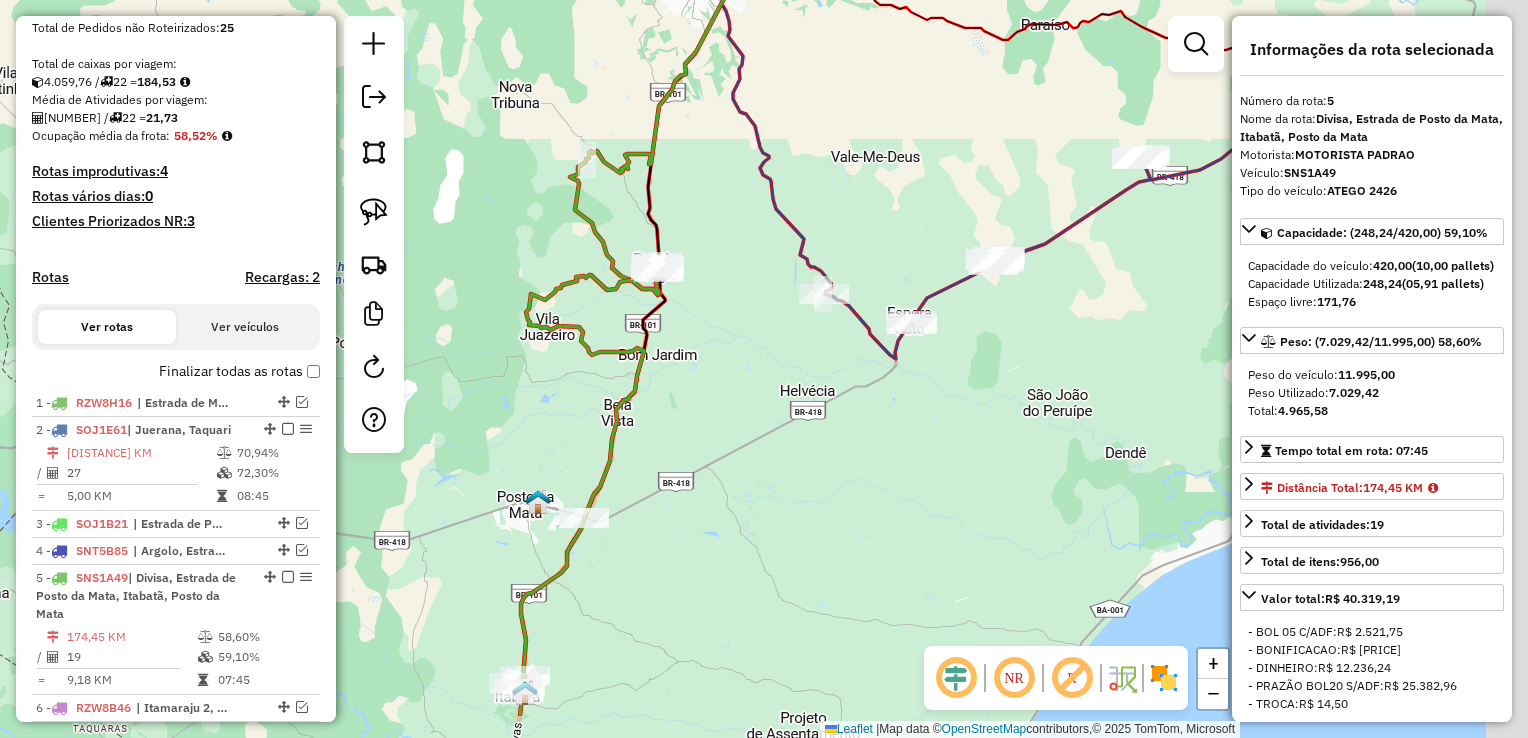 drag, startPoint x: 578, startPoint y: 444, endPoint x: 516, endPoint y: 361, distance: 103.6002 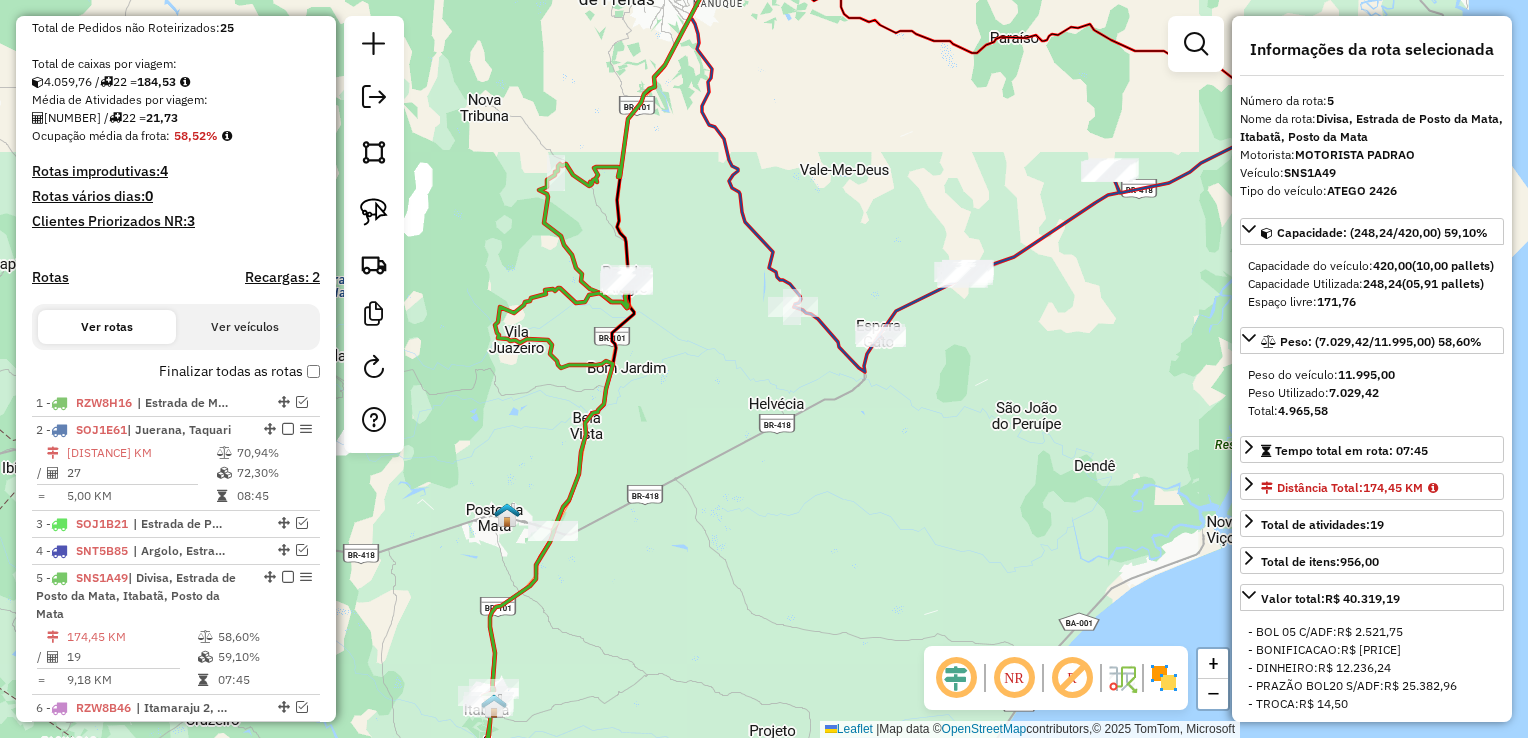 drag, startPoint x: 708, startPoint y: 310, endPoint x: 682, endPoint y: 310, distance: 26 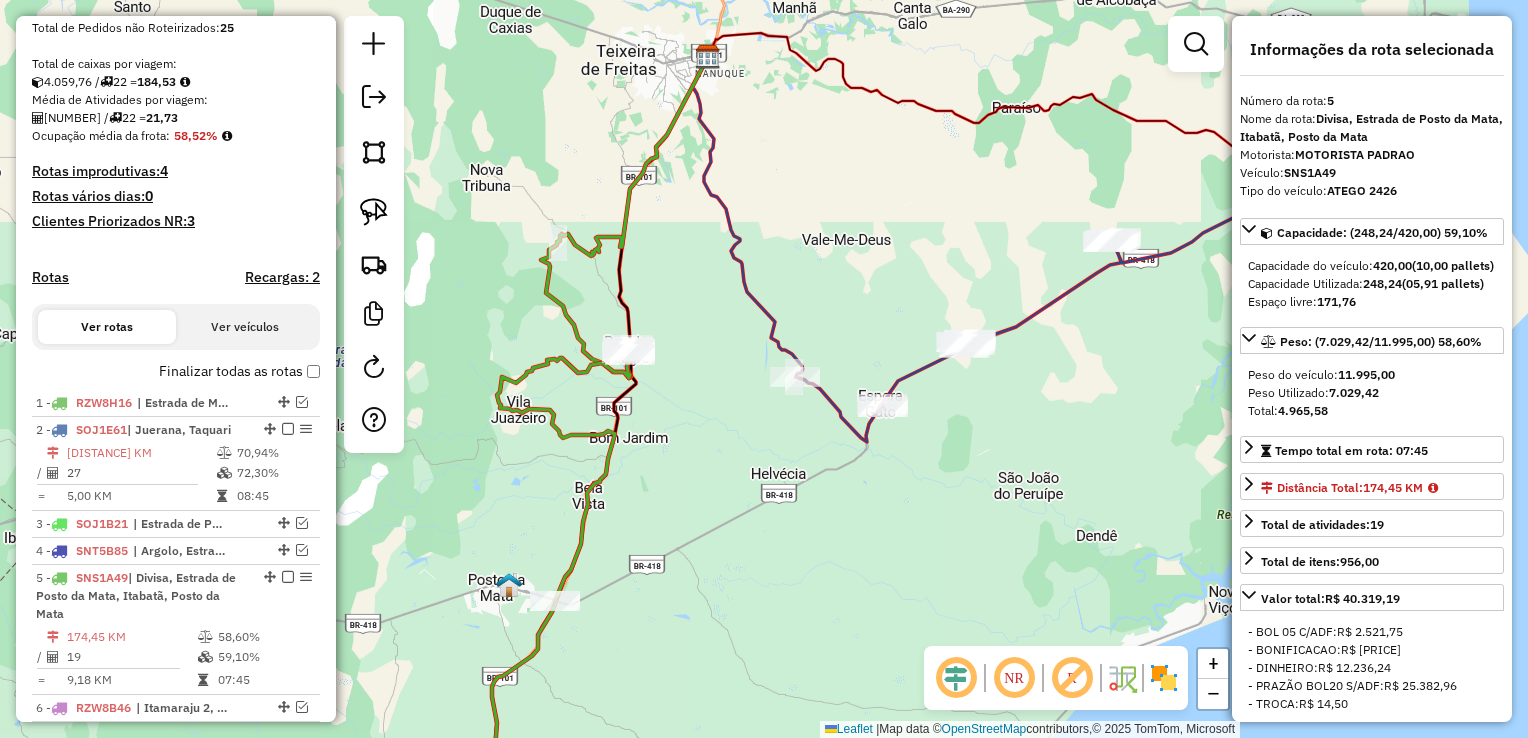 drag, startPoint x: 695, startPoint y: 352, endPoint x: 699, endPoint y: 422, distance: 70.11419 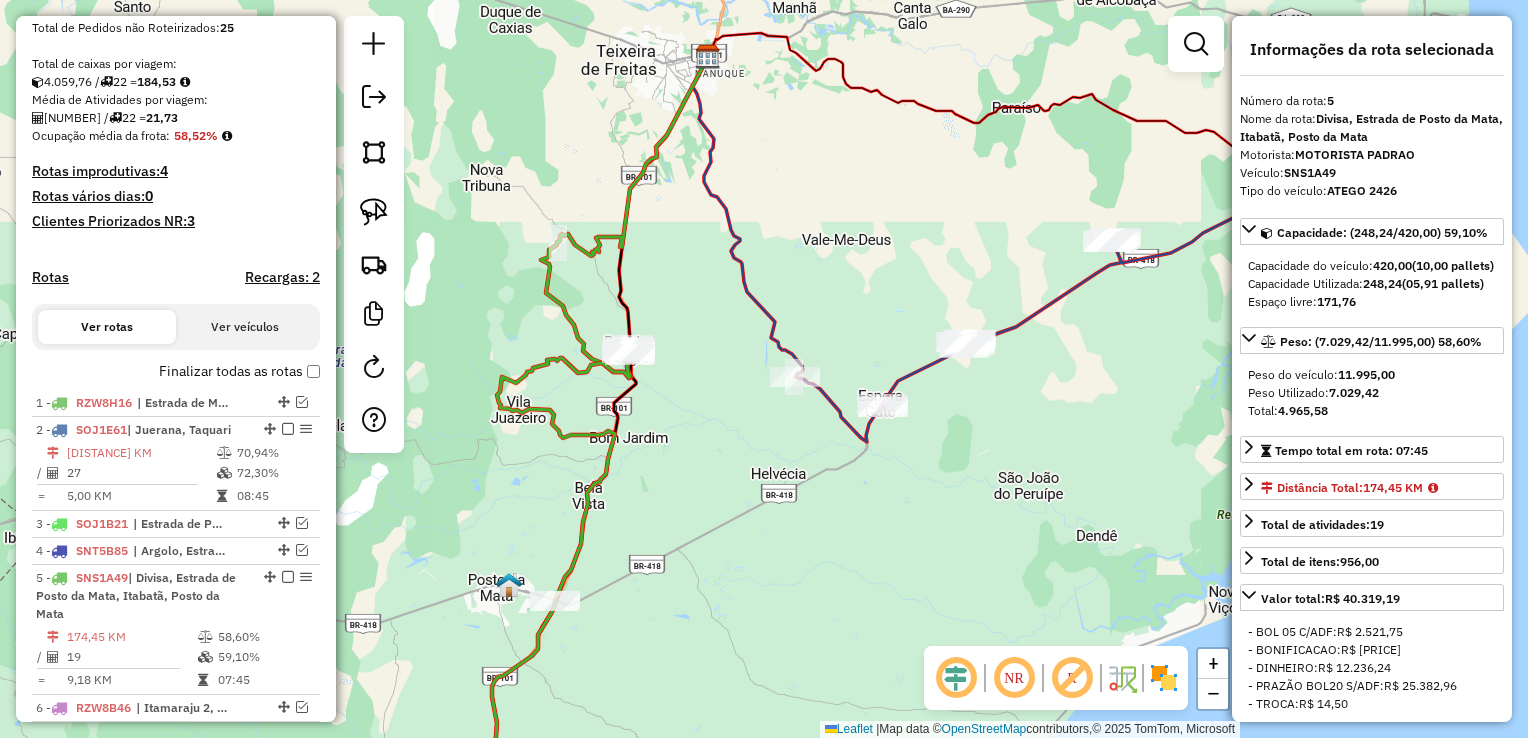 drag, startPoint x: 862, startPoint y: 59, endPoint x: 994, endPoint y: 64, distance: 132.09467 